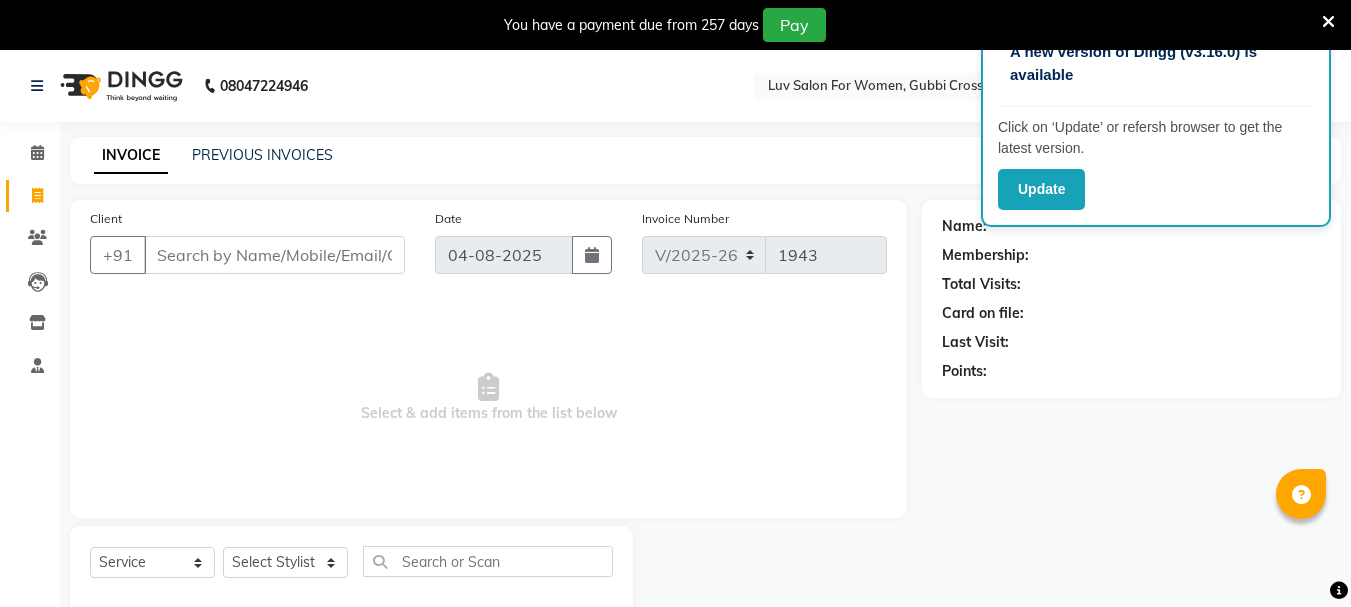 select on "7221" 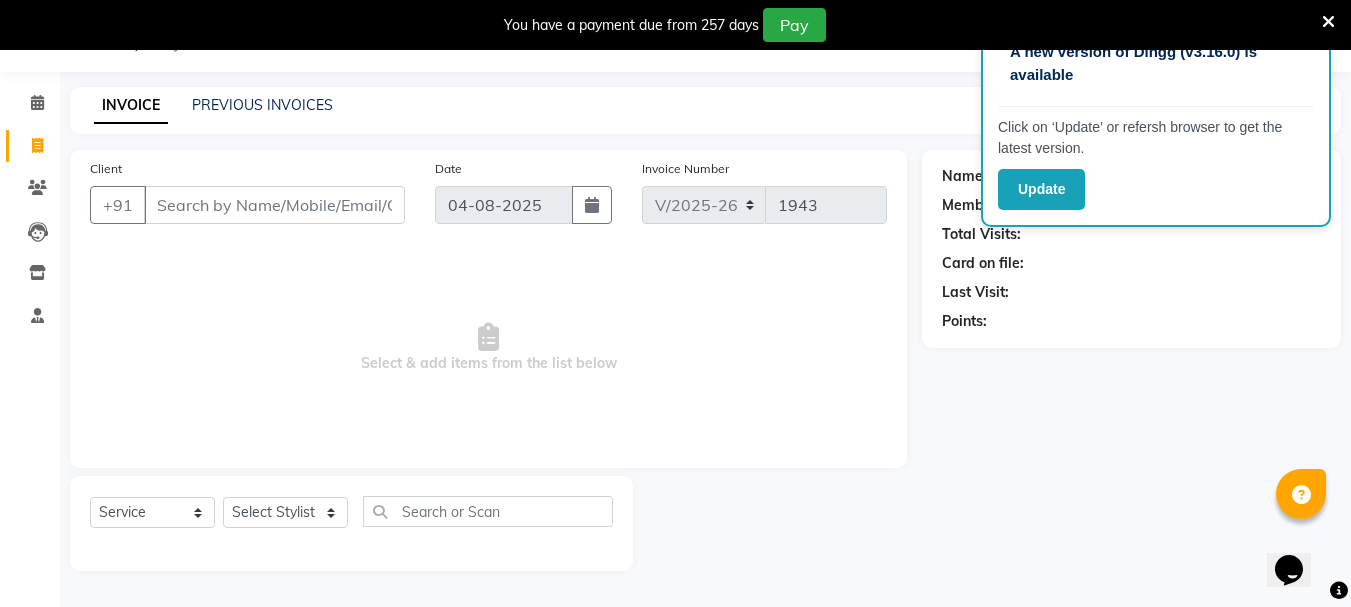 scroll, scrollTop: 0, scrollLeft: 0, axis: both 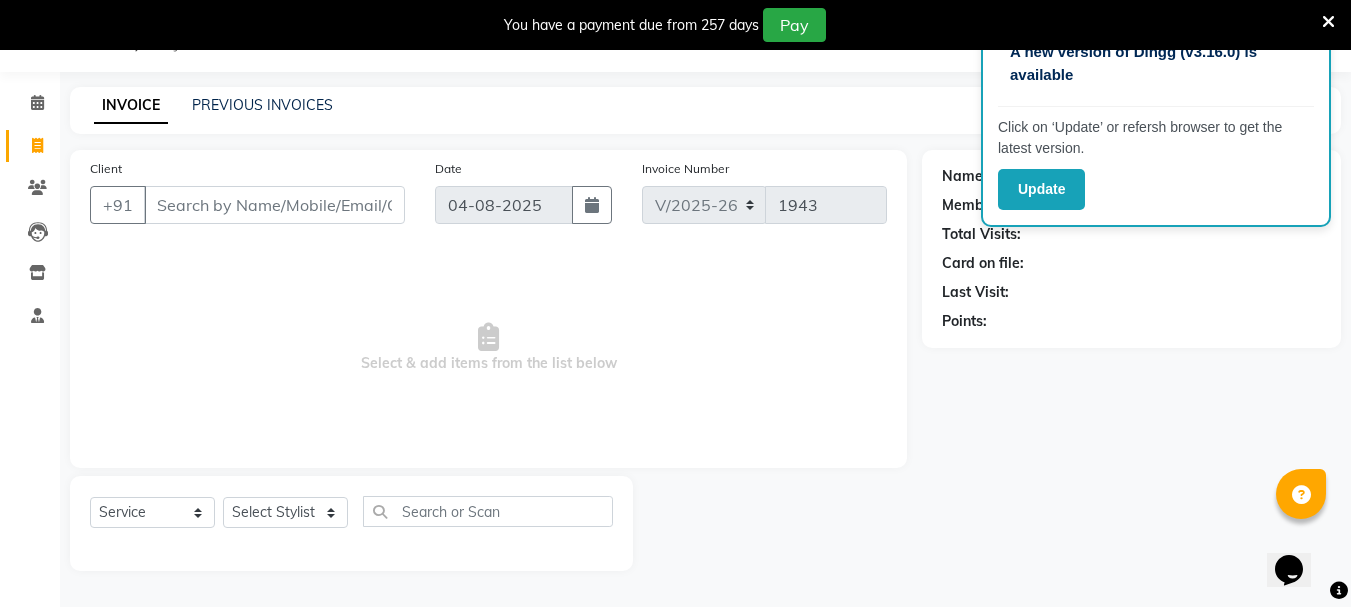 click on "Client" at bounding box center [274, 205] 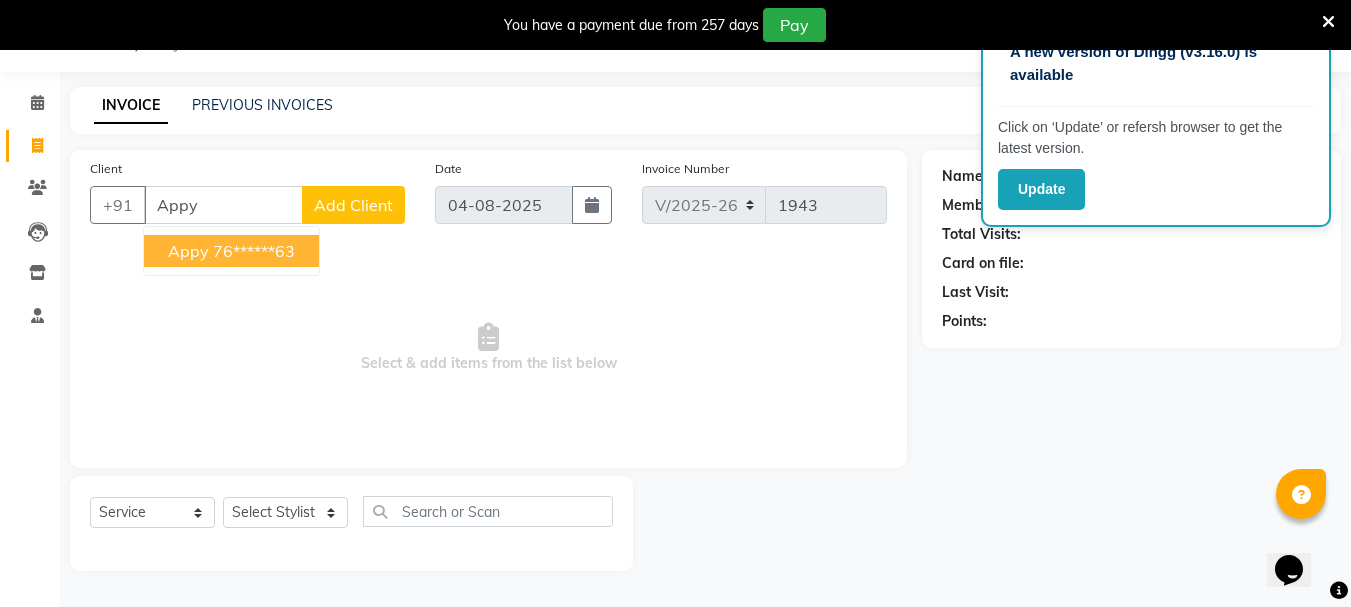 click on "76******63" at bounding box center [254, 251] 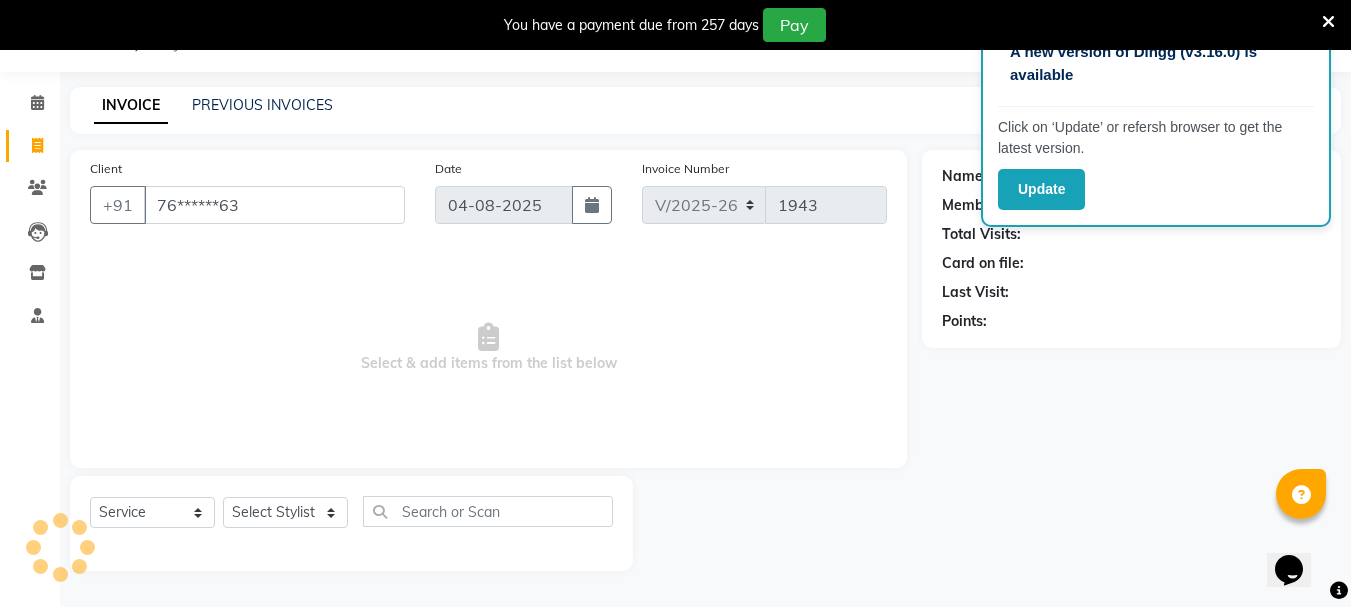 type on "76******63" 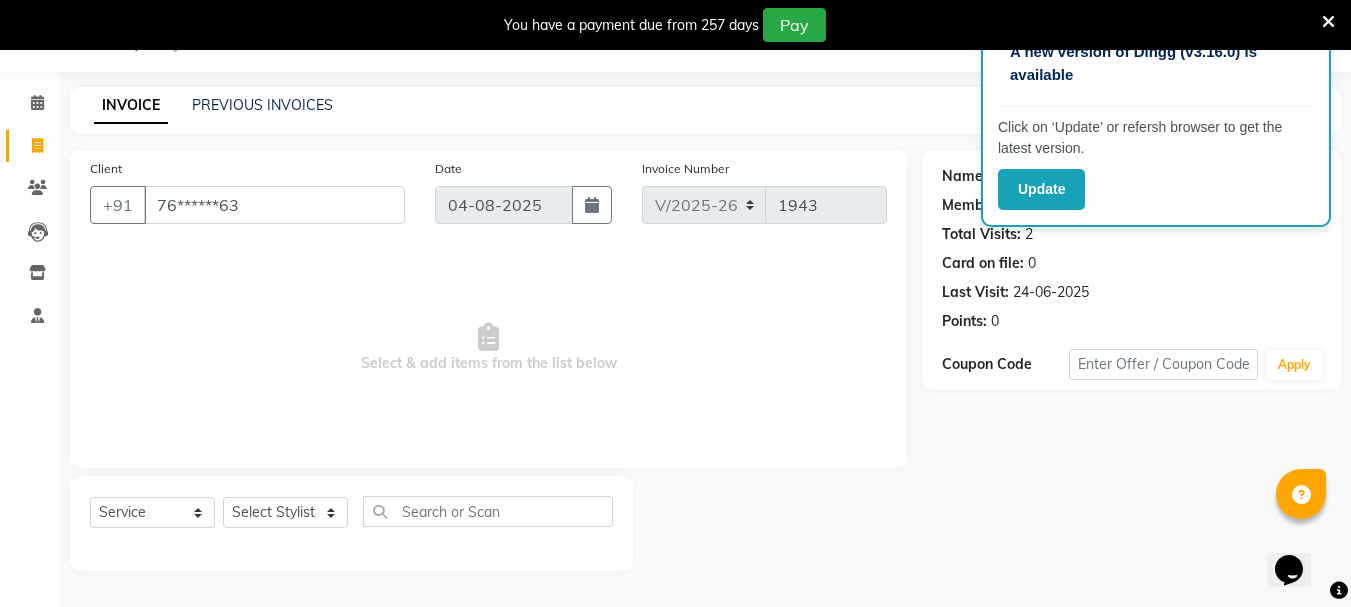 scroll, scrollTop: 0, scrollLeft: 0, axis: both 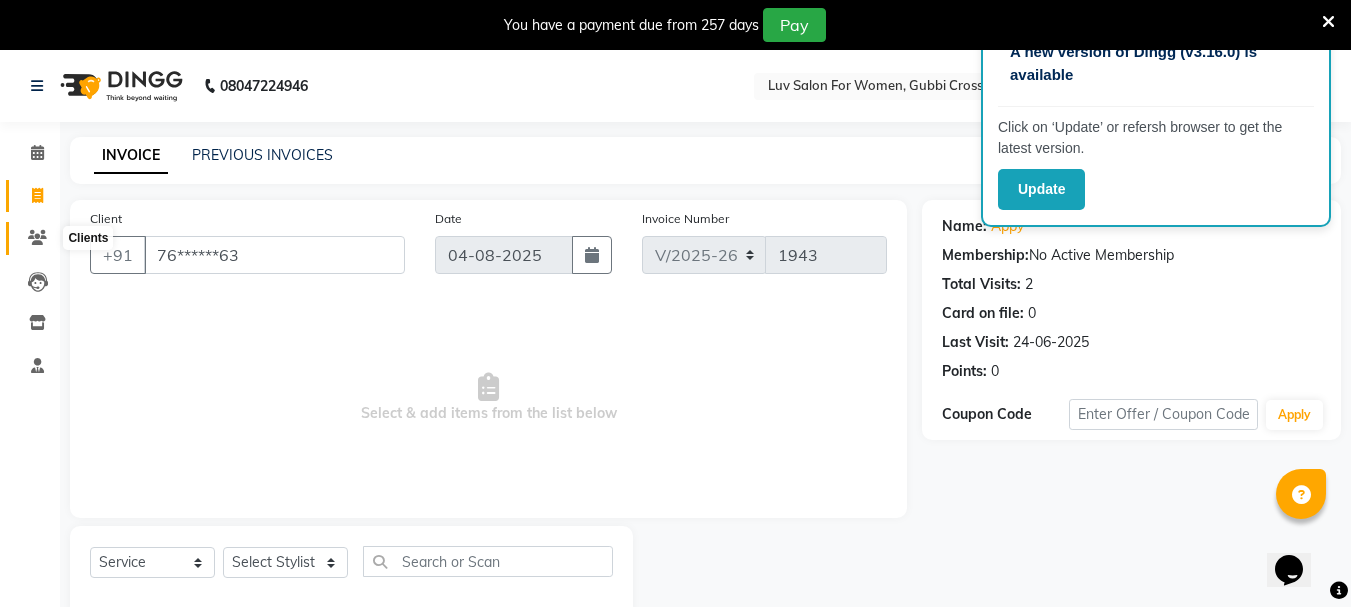 click 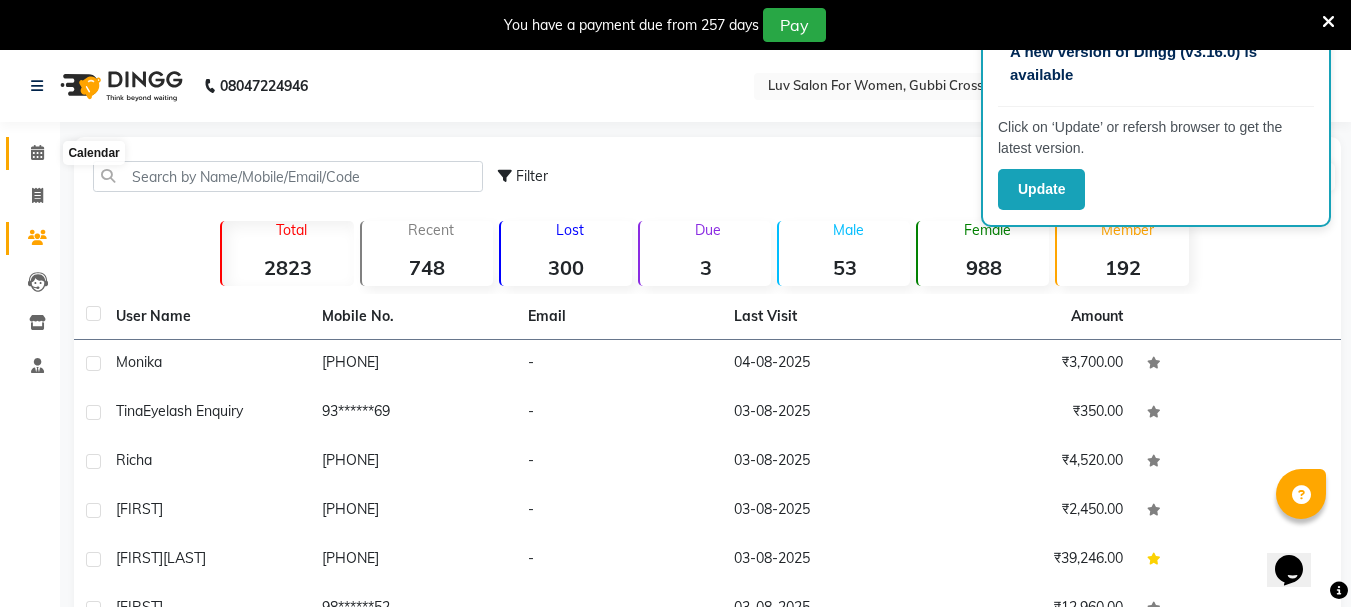 click 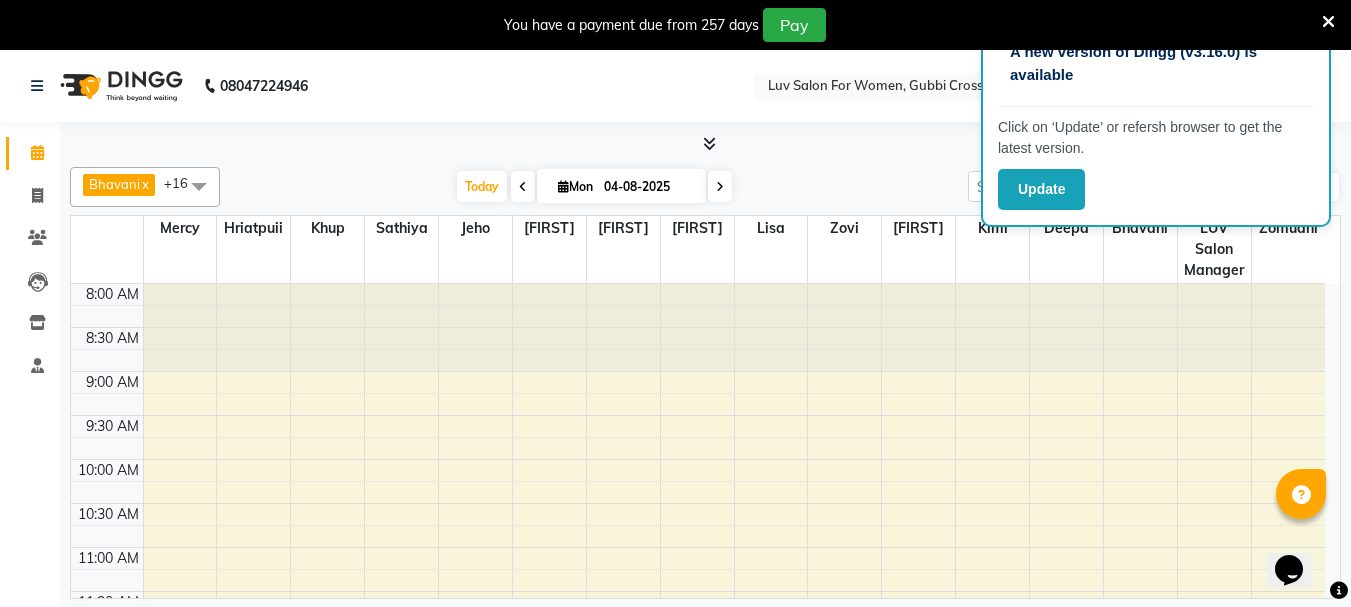 scroll, scrollTop: 0, scrollLeft: 0, axis: both 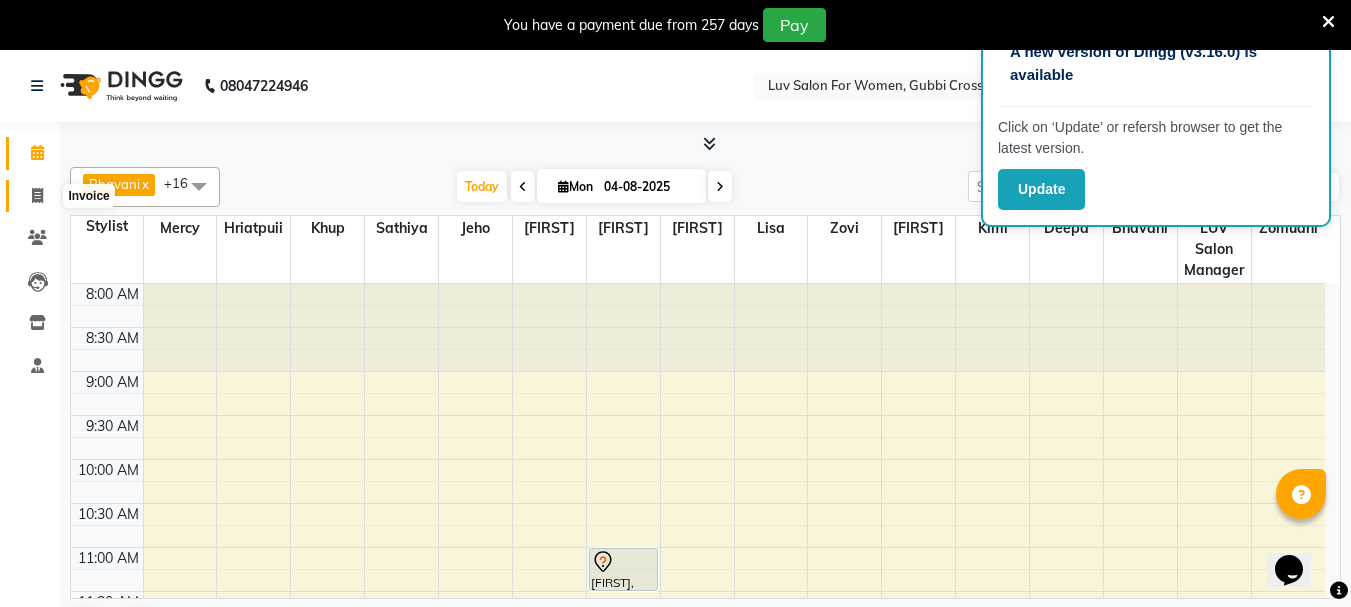 click 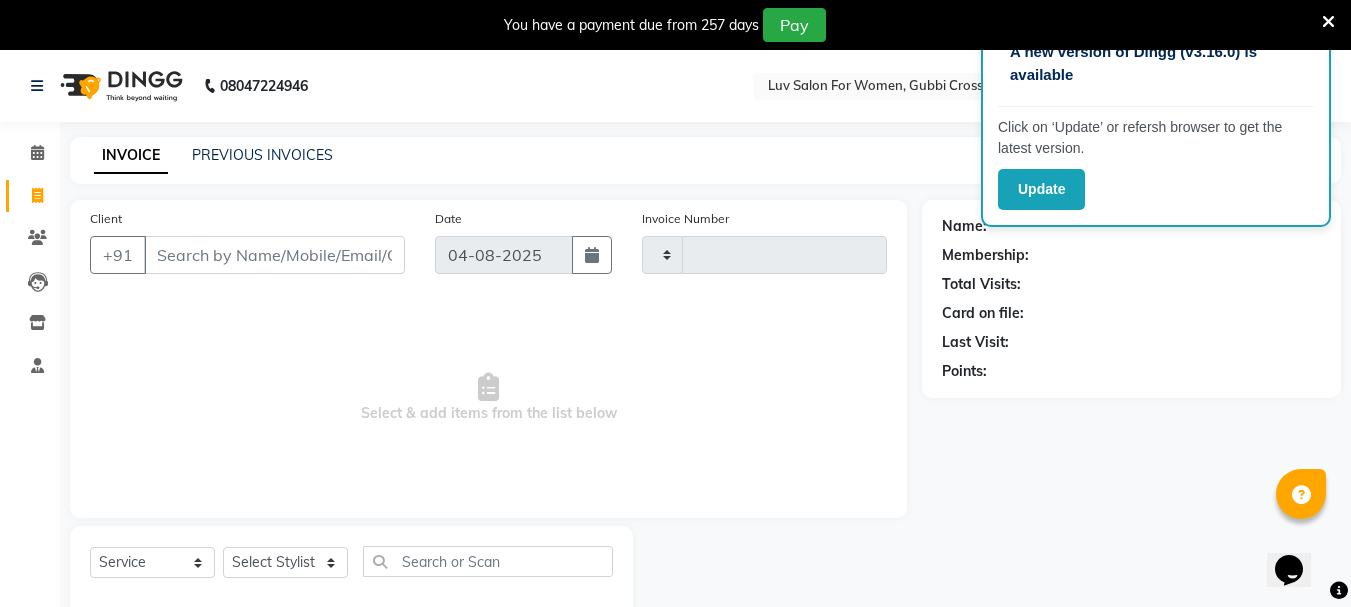 type on "1943" 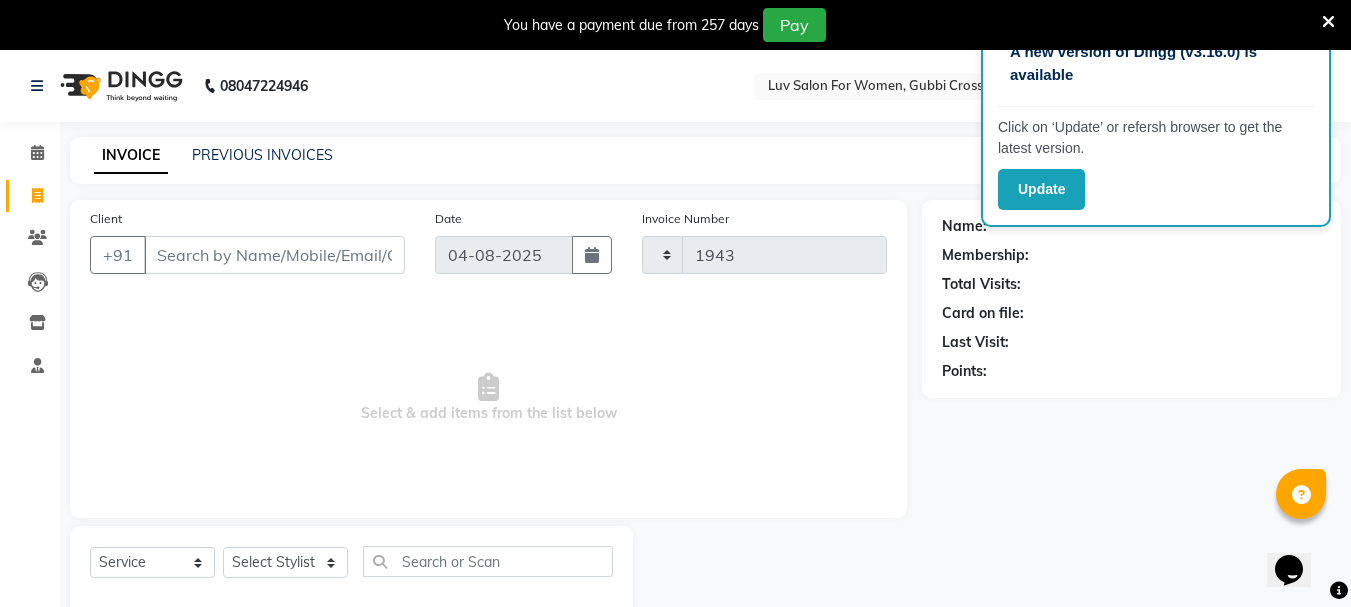 select on "7221" 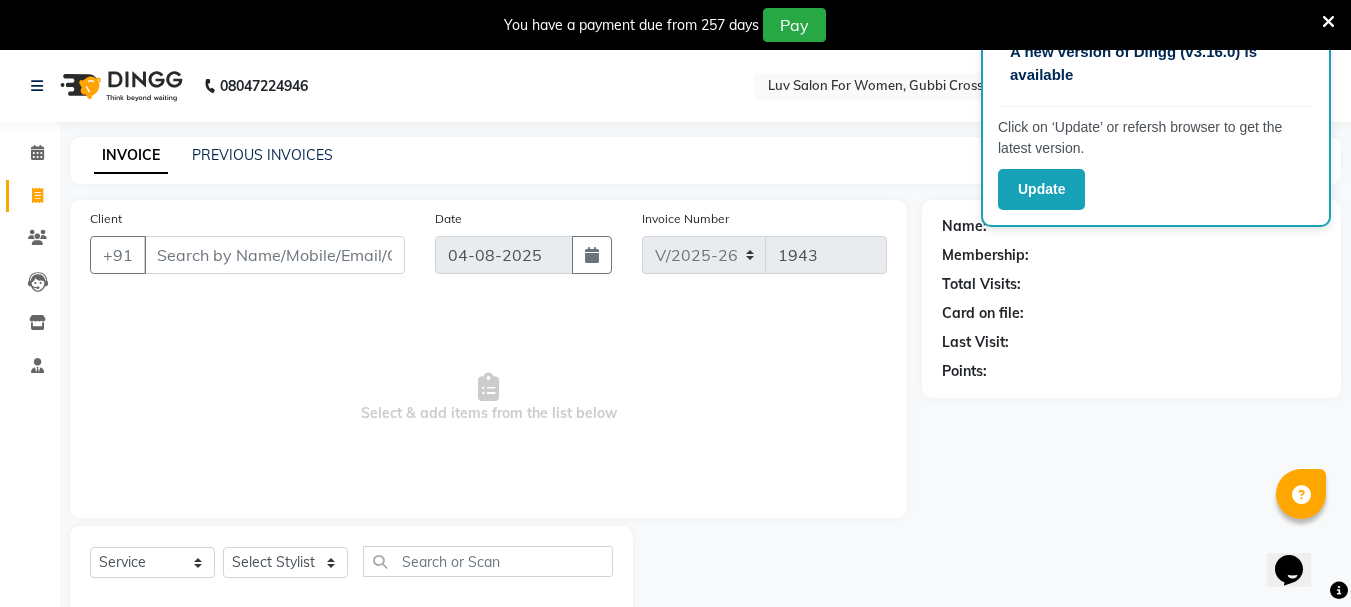 click on "INVOICE PREVIOUS INVOICES Create New   Save" 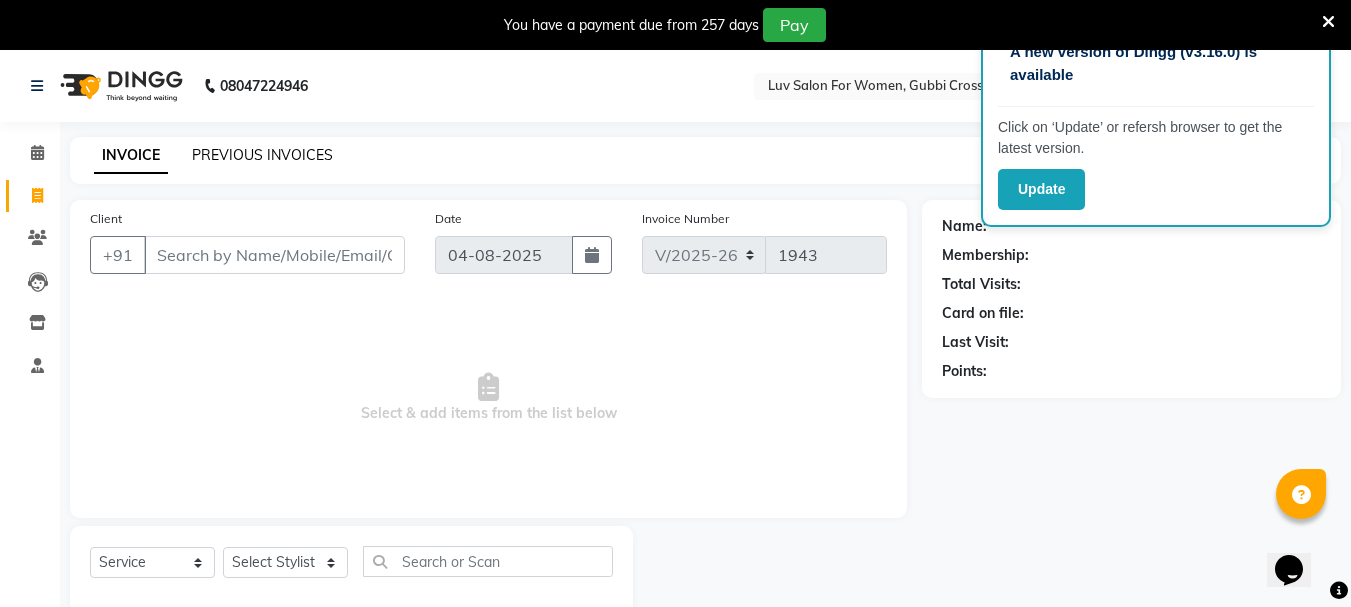 click on "PREVIOUS INVOICES" 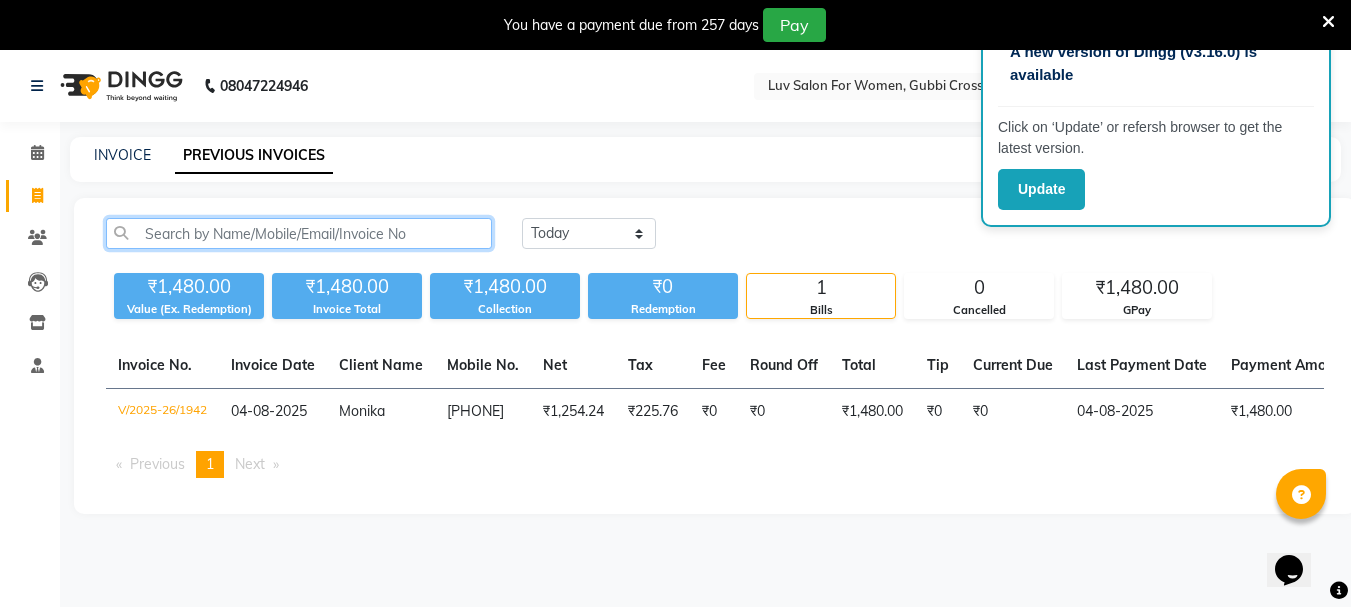 click 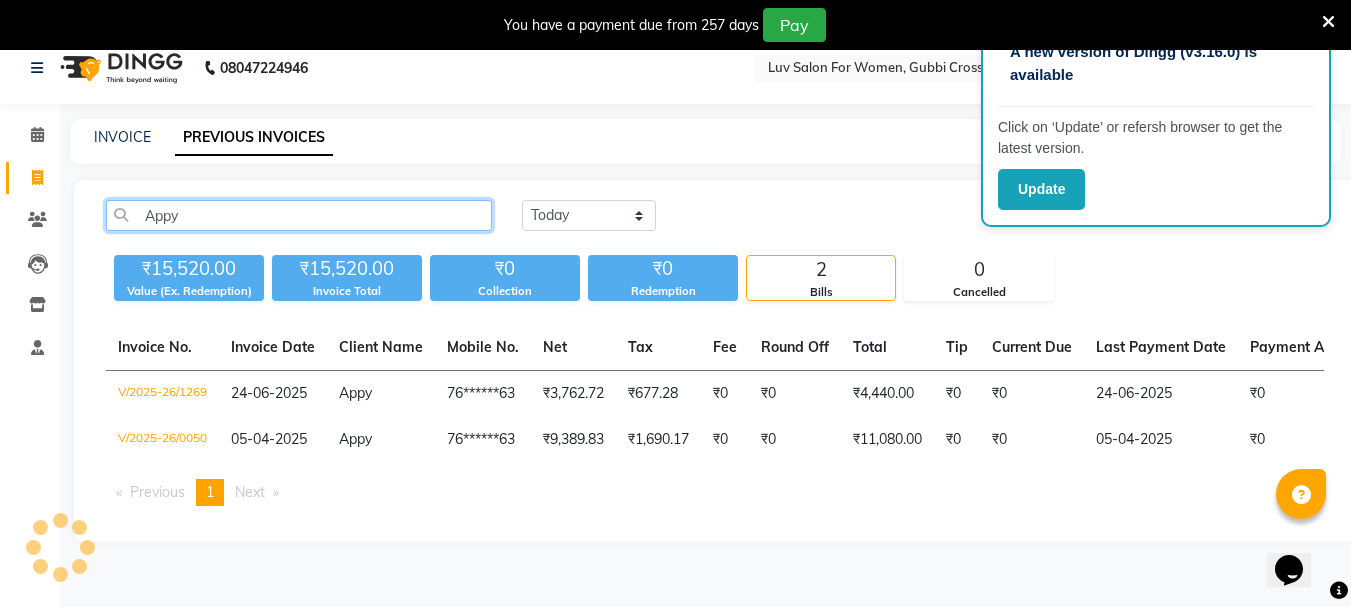 scroll, scrollTop: 50, scrollLeft: 0, axis: vertical 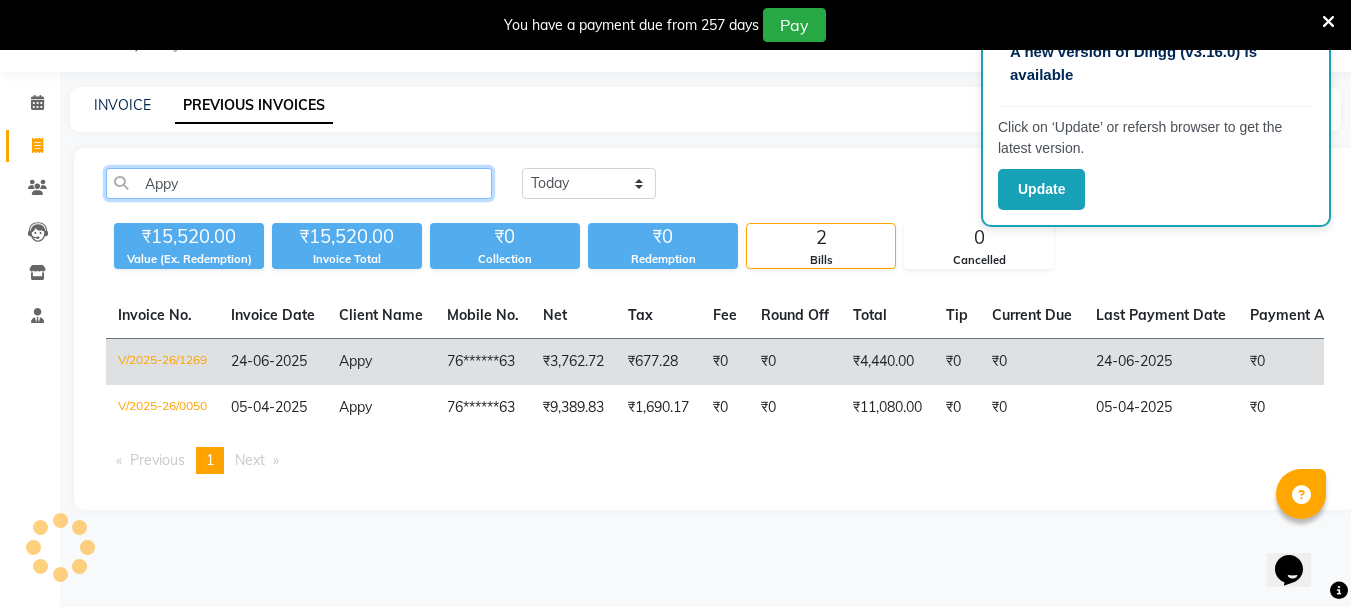 type on "Appy" 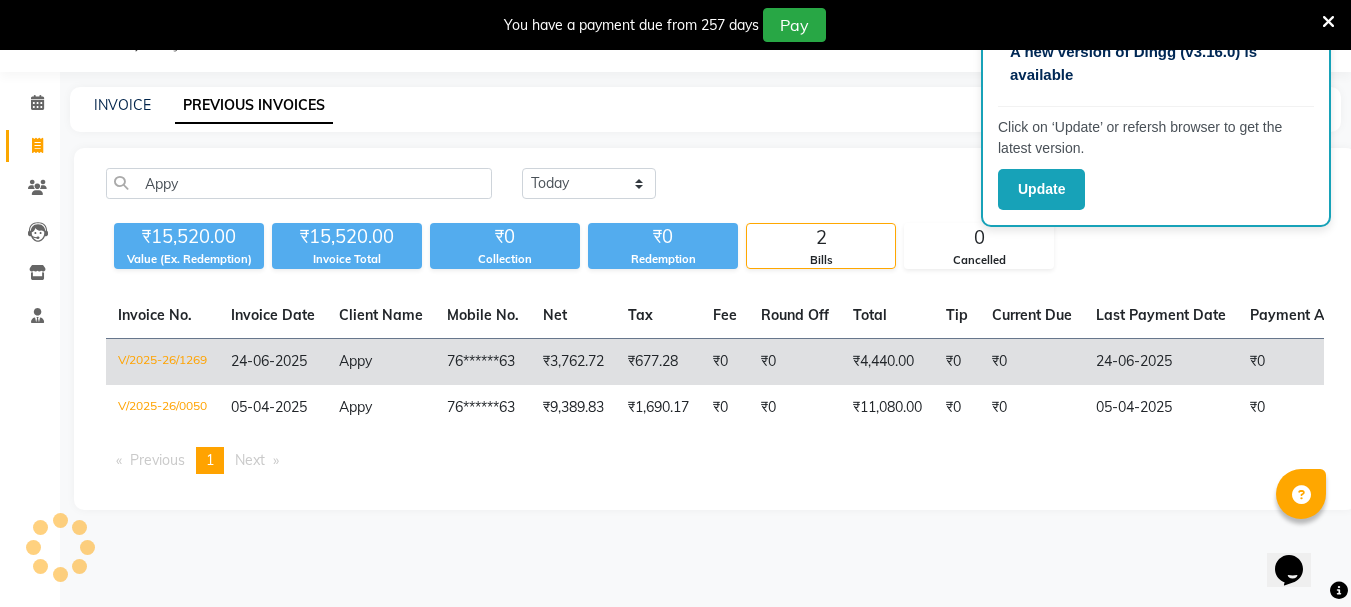 click on "24-06-2025" 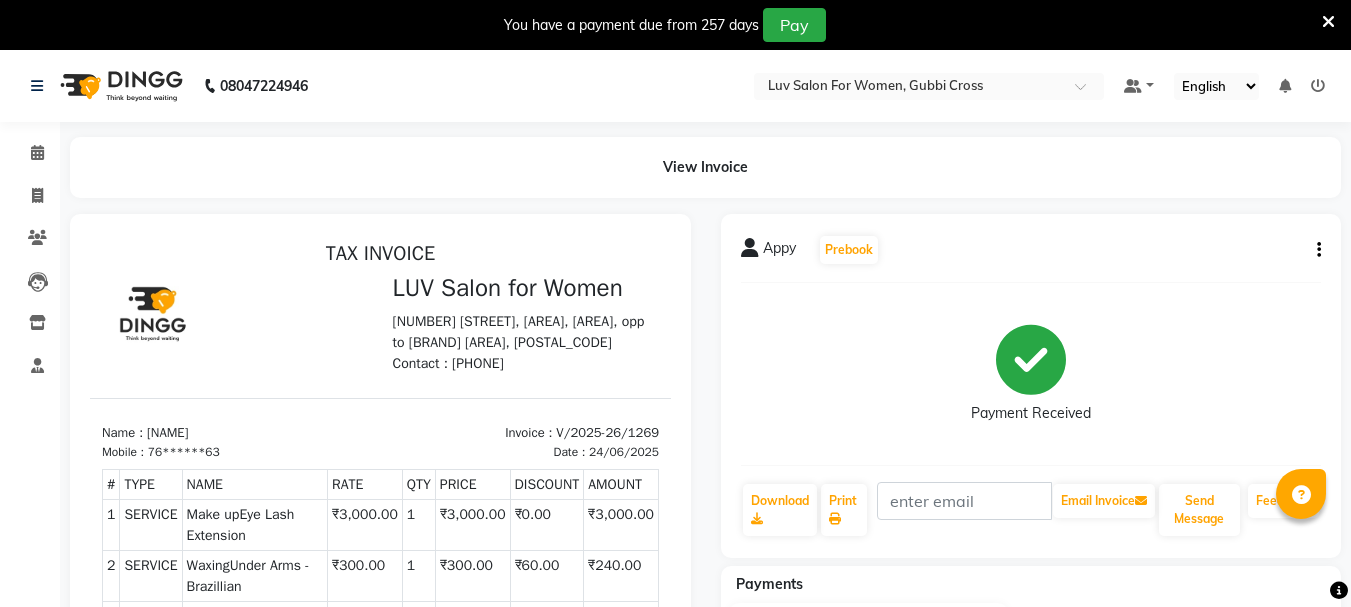 scroll, scrollTop: 16, scrollLeft: 0, axis: vertical 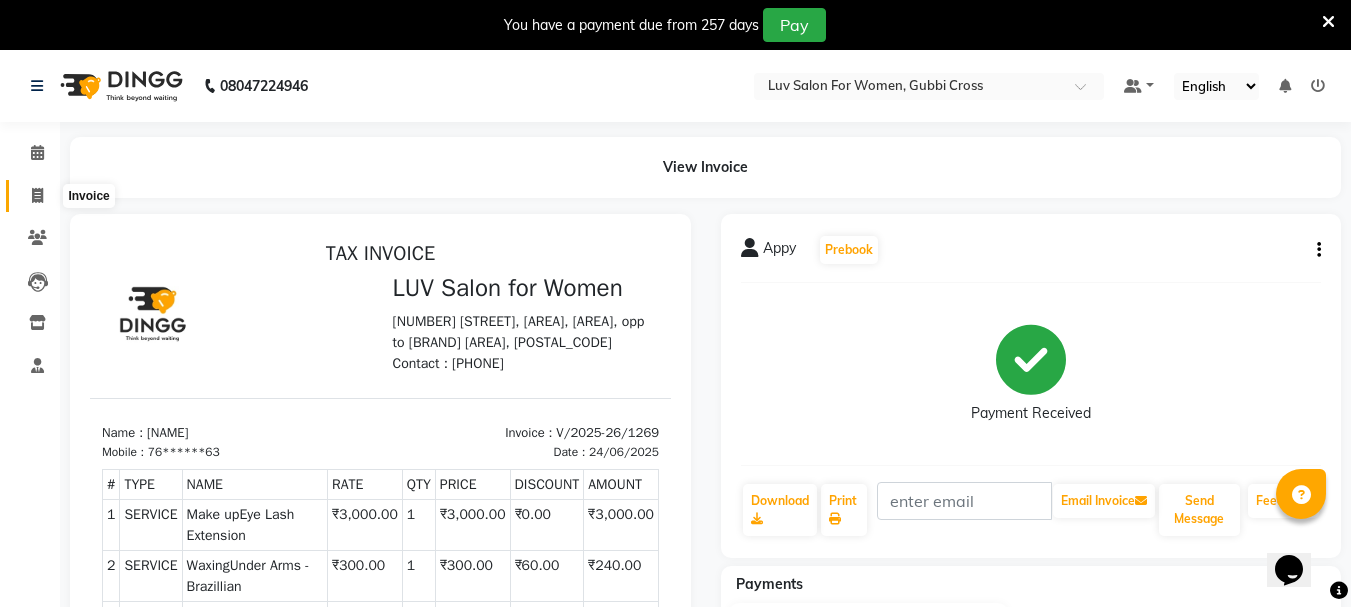 click 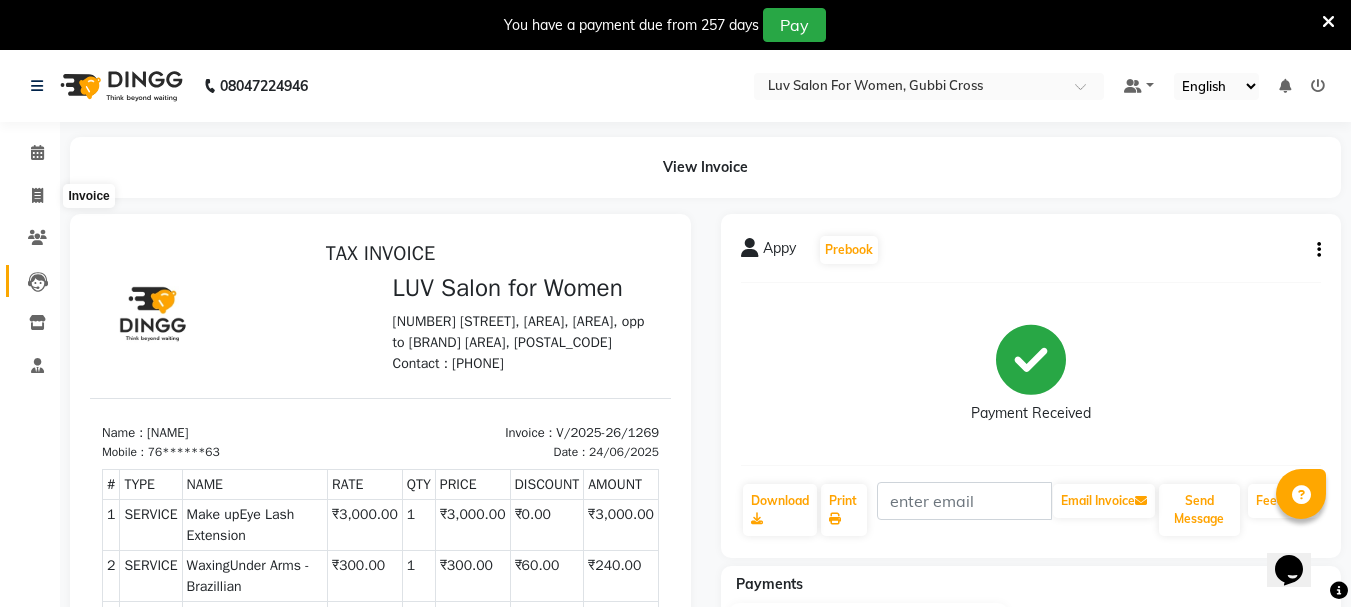 select on "7221" 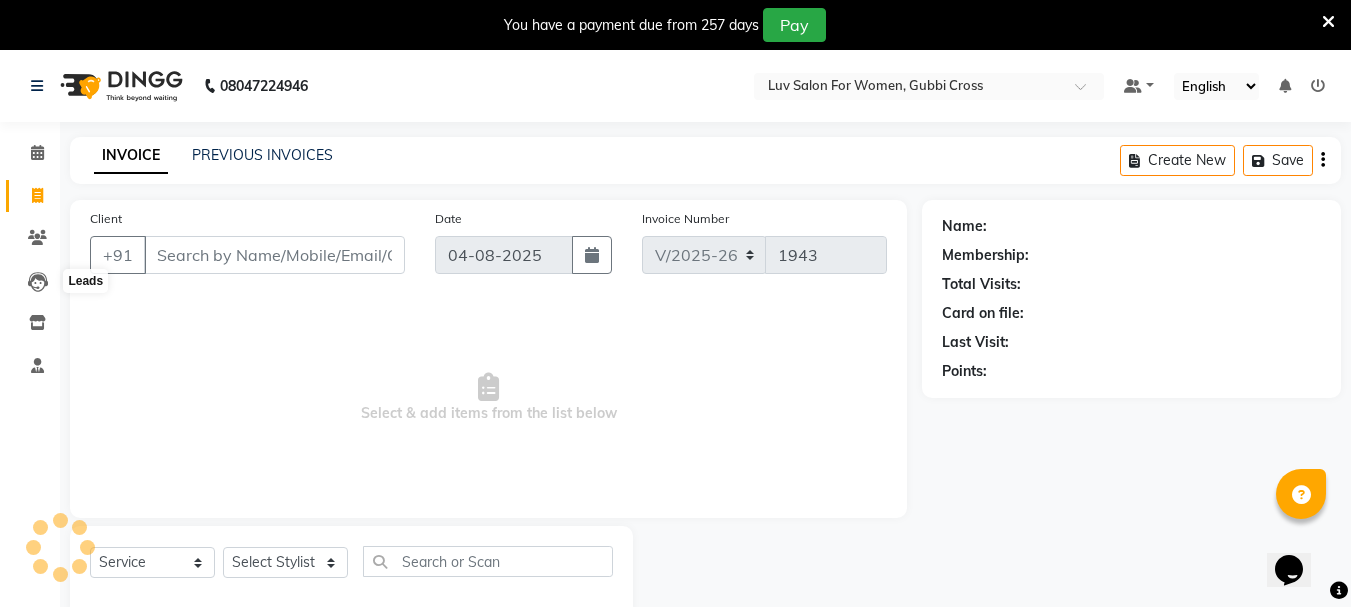 scroll, scrollTop: 50, scrollLeft: 0, axis: vertical 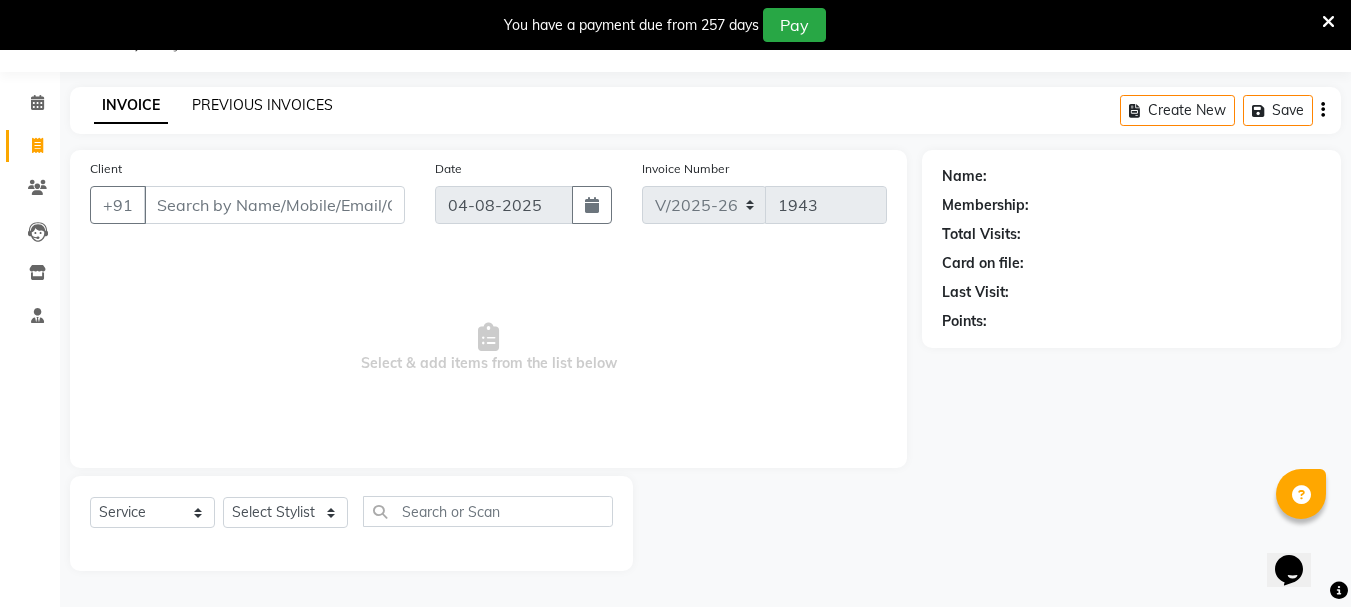 click on "PREVIOUS INVOICES" 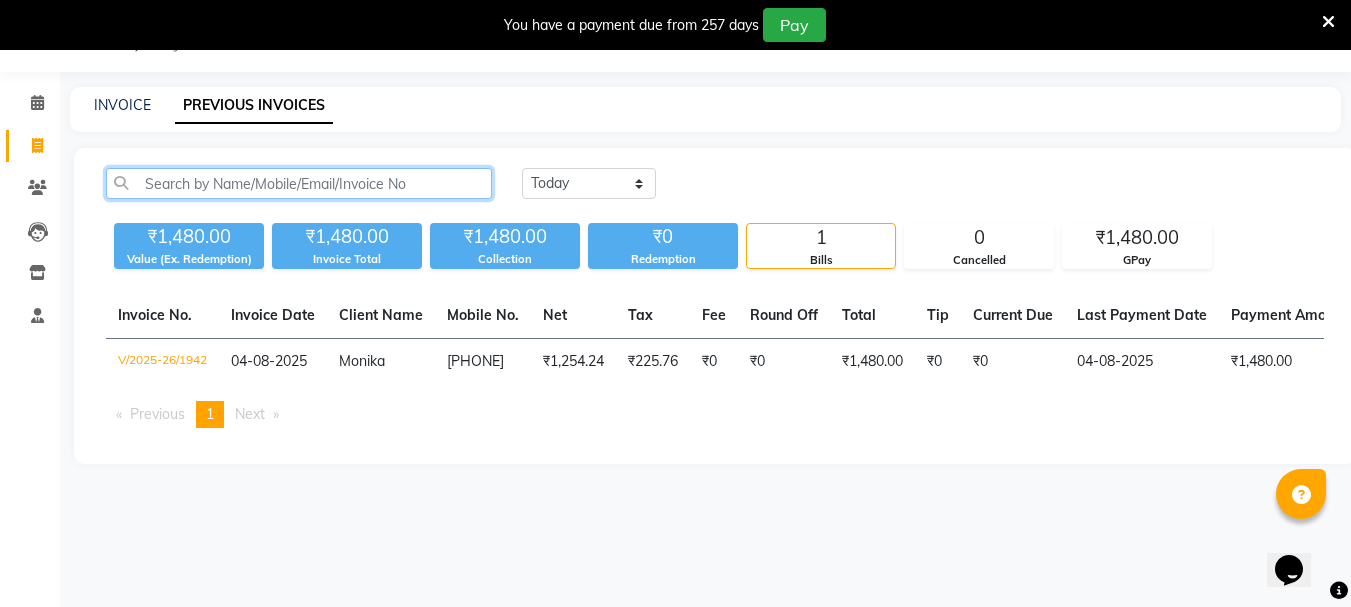 click 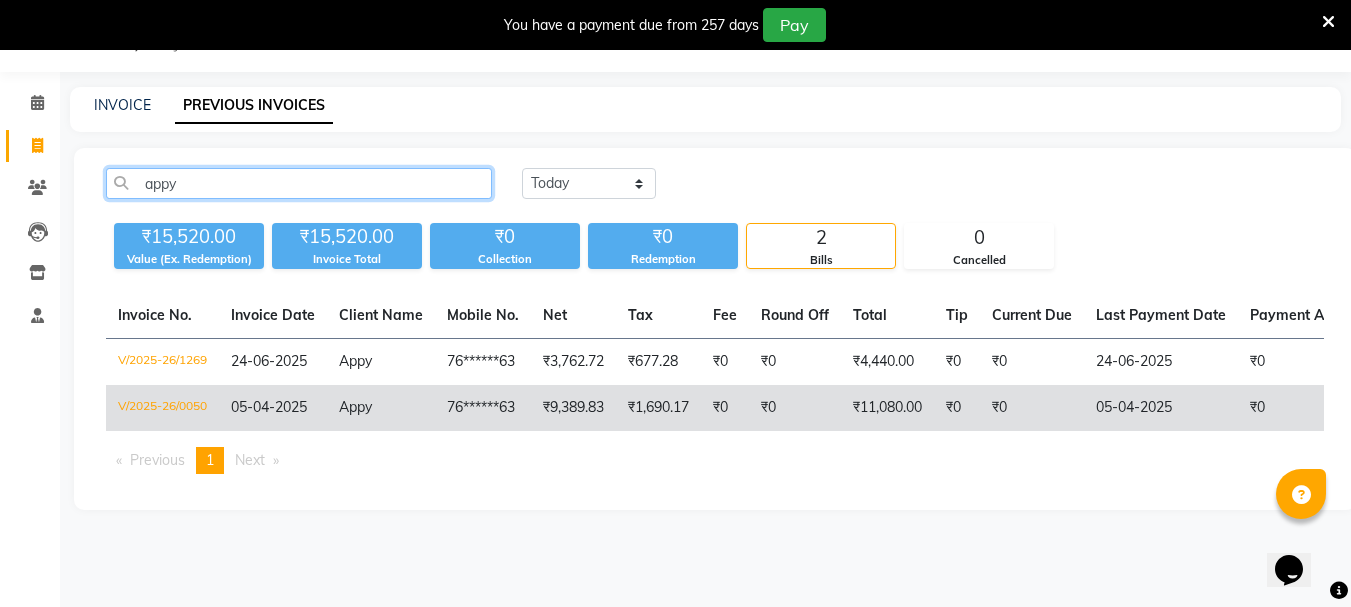 type on "appy" 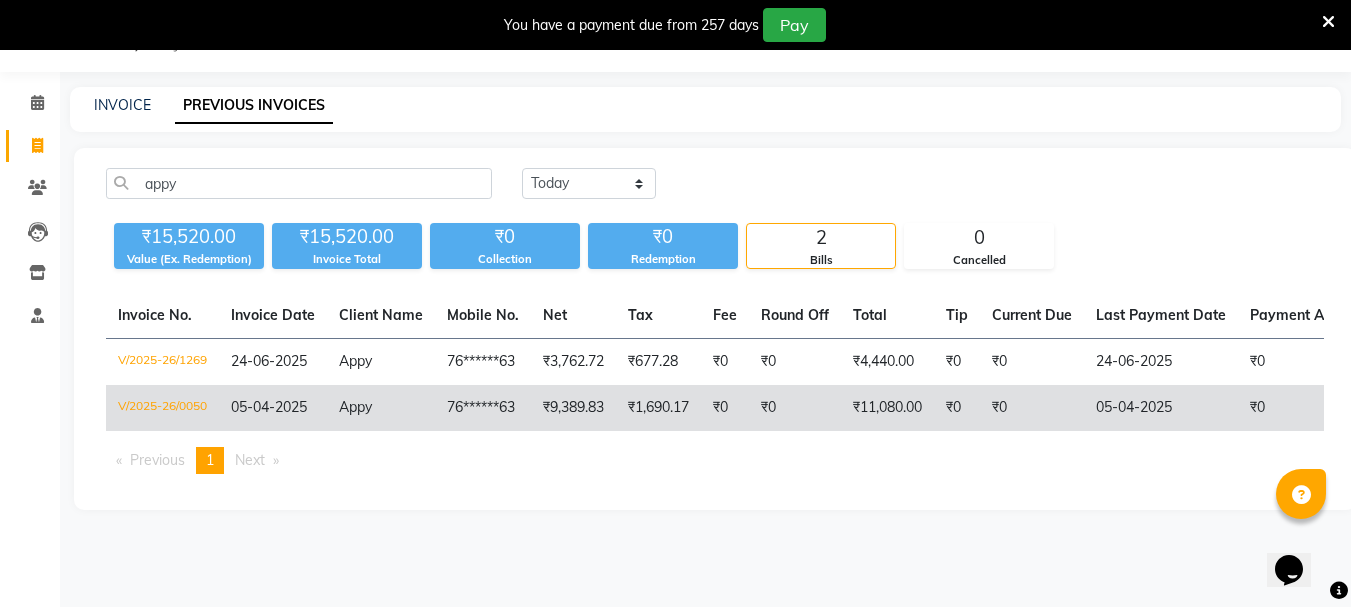 click on "Appy" 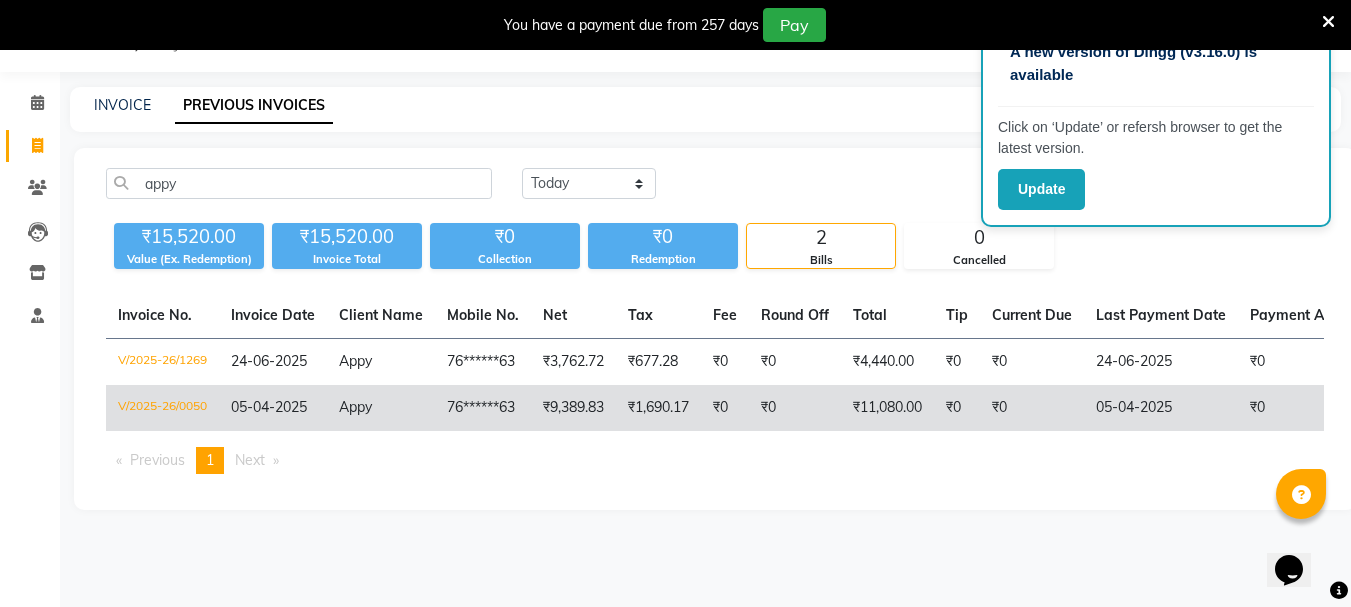 click on "₹0" 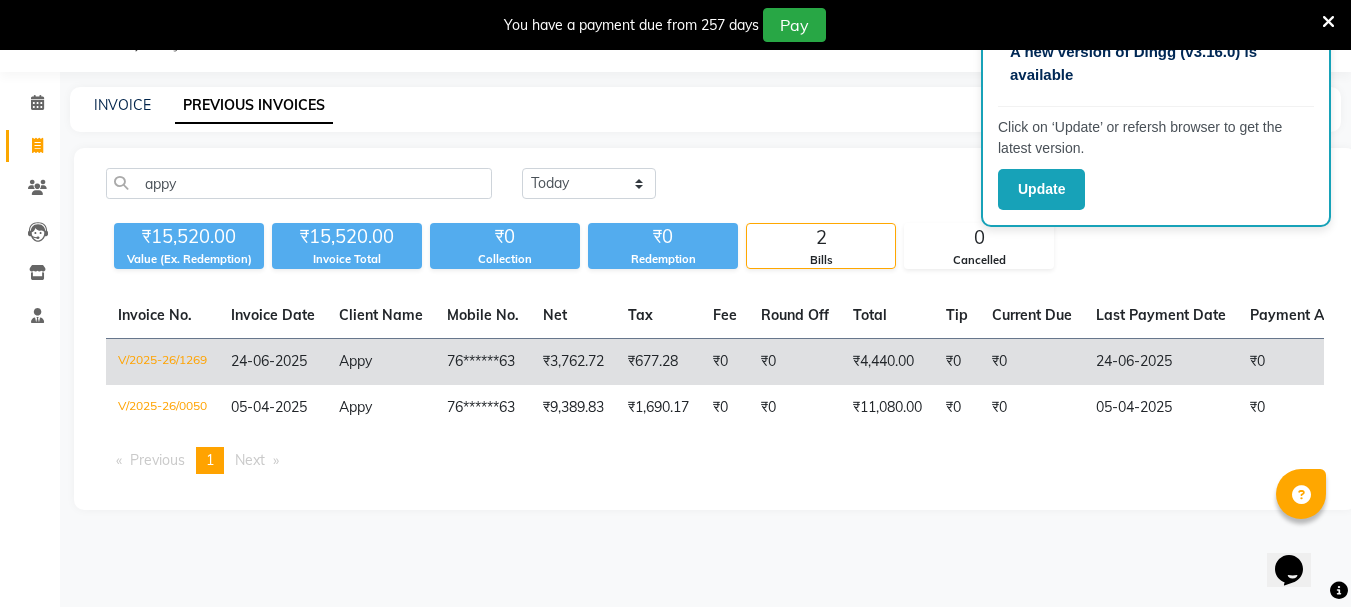 click on "76******63" 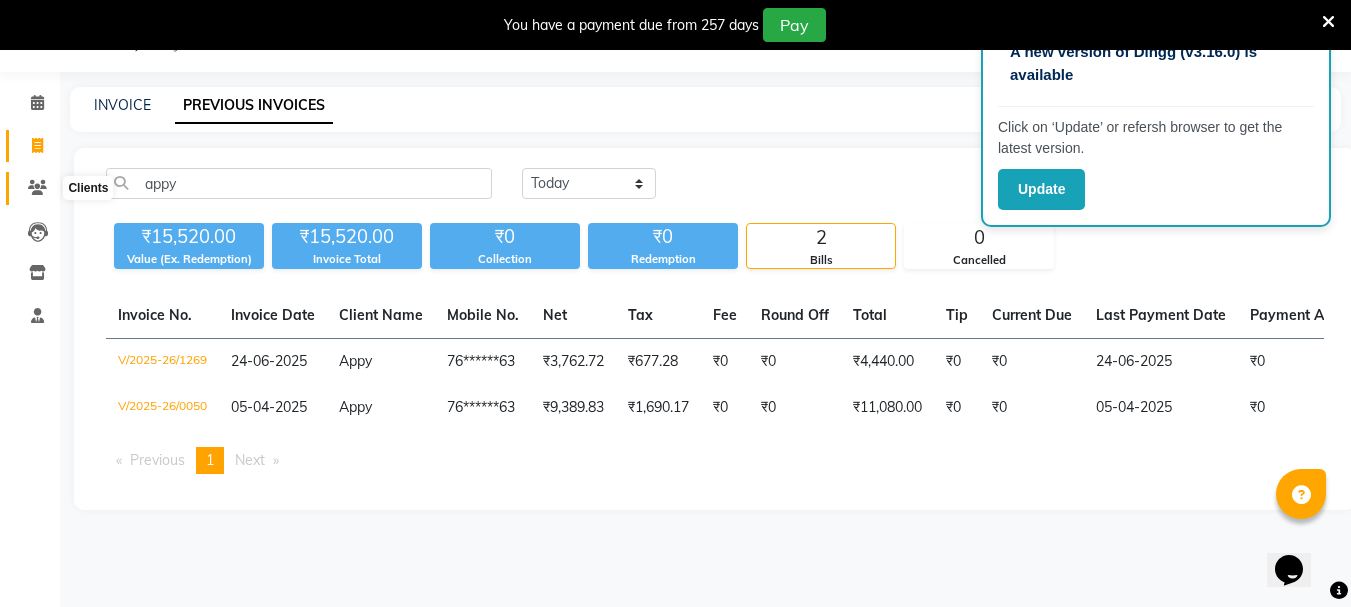 click 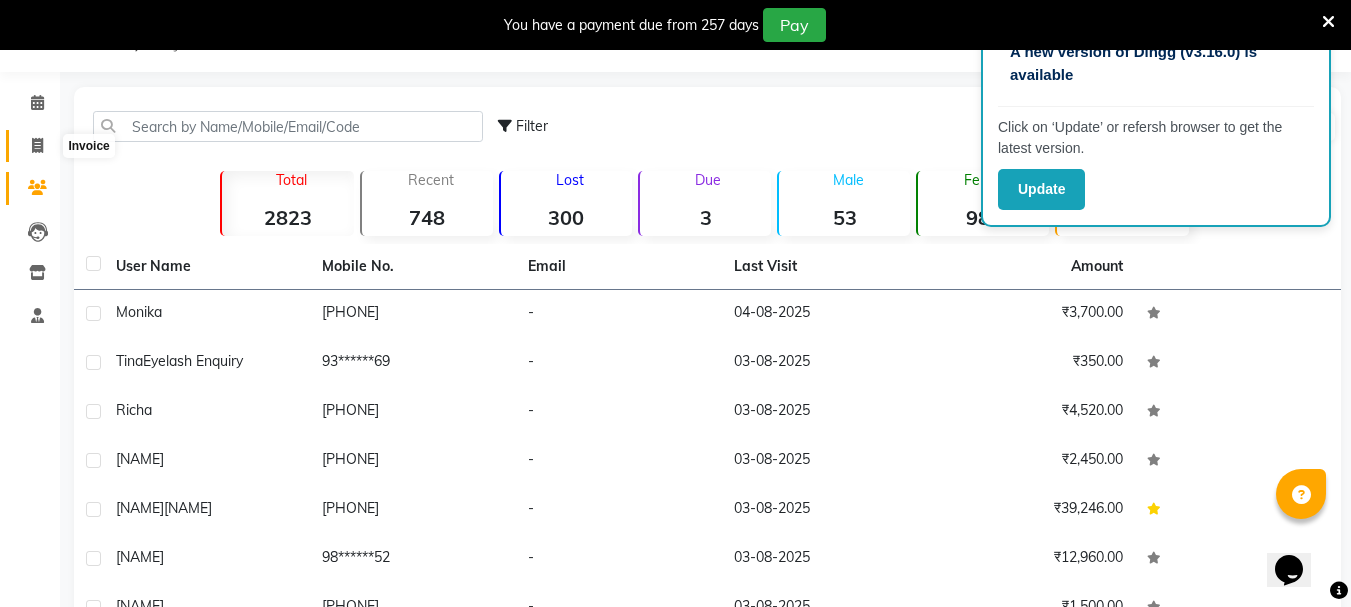 click 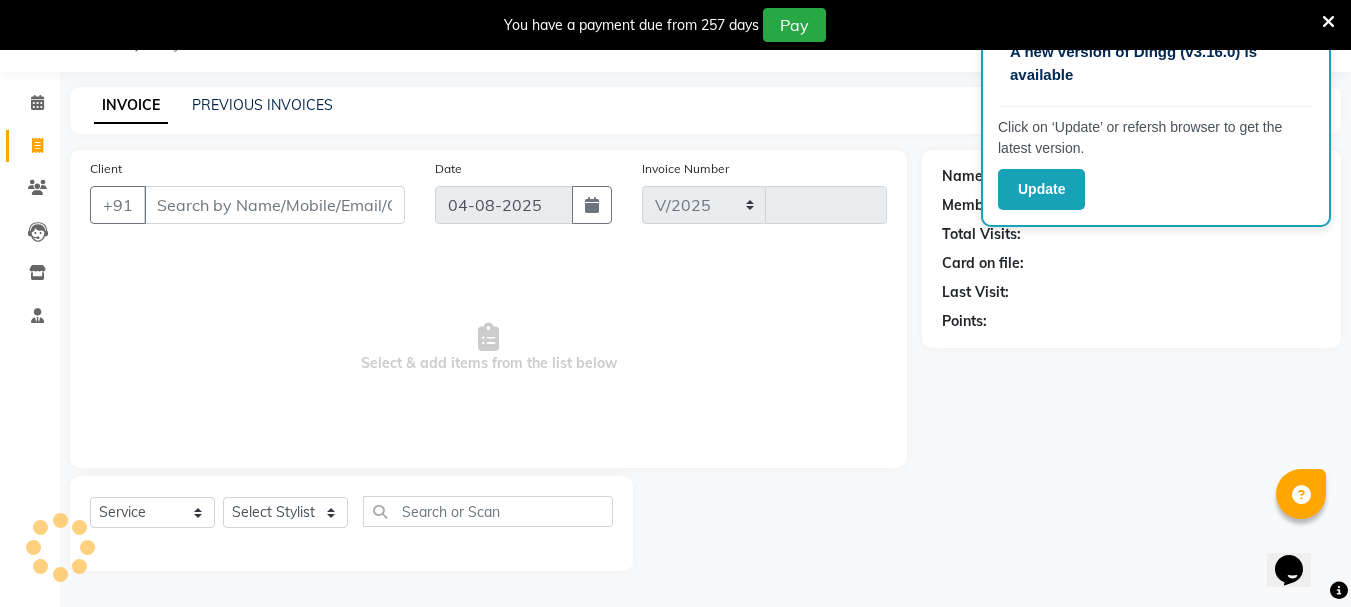 select on "7221" 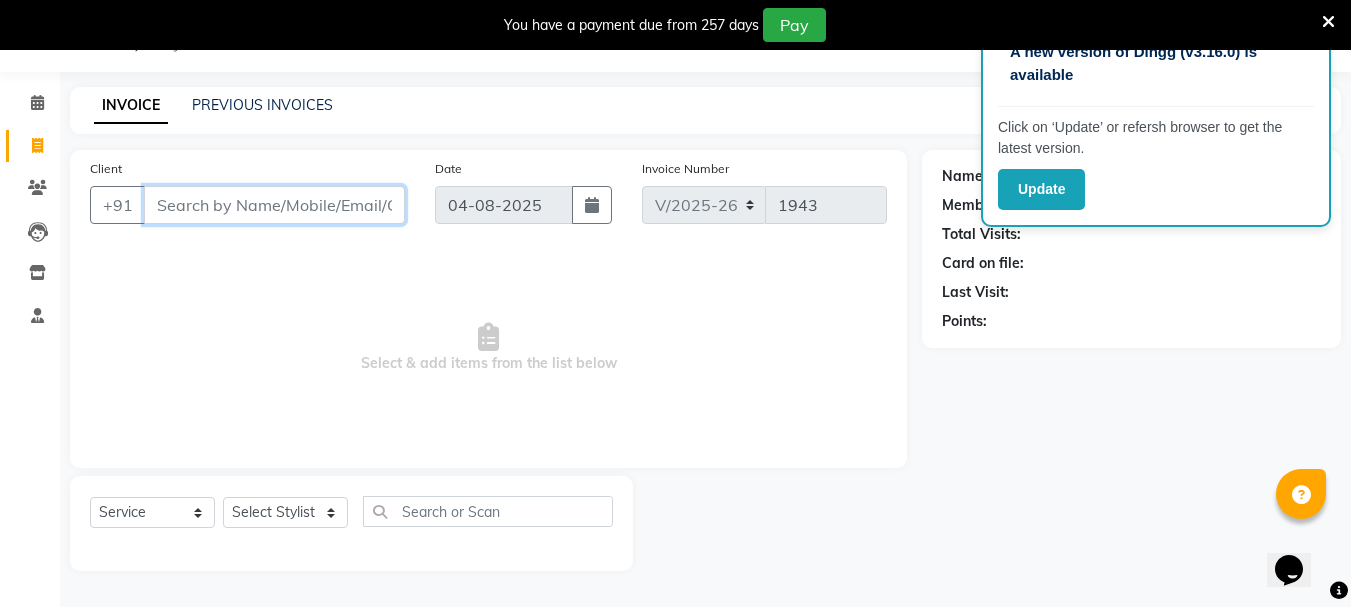 click on "Client" at bounding box center (274, 205) 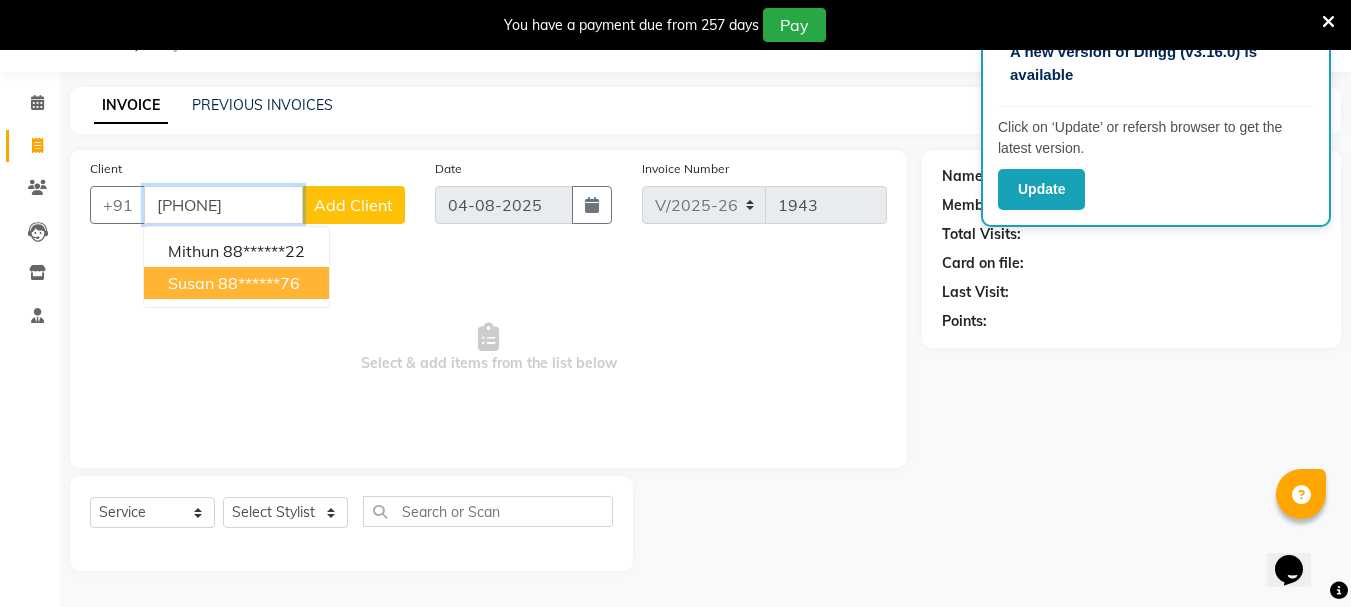 click on "88******76" at bounding box center (259, 283) 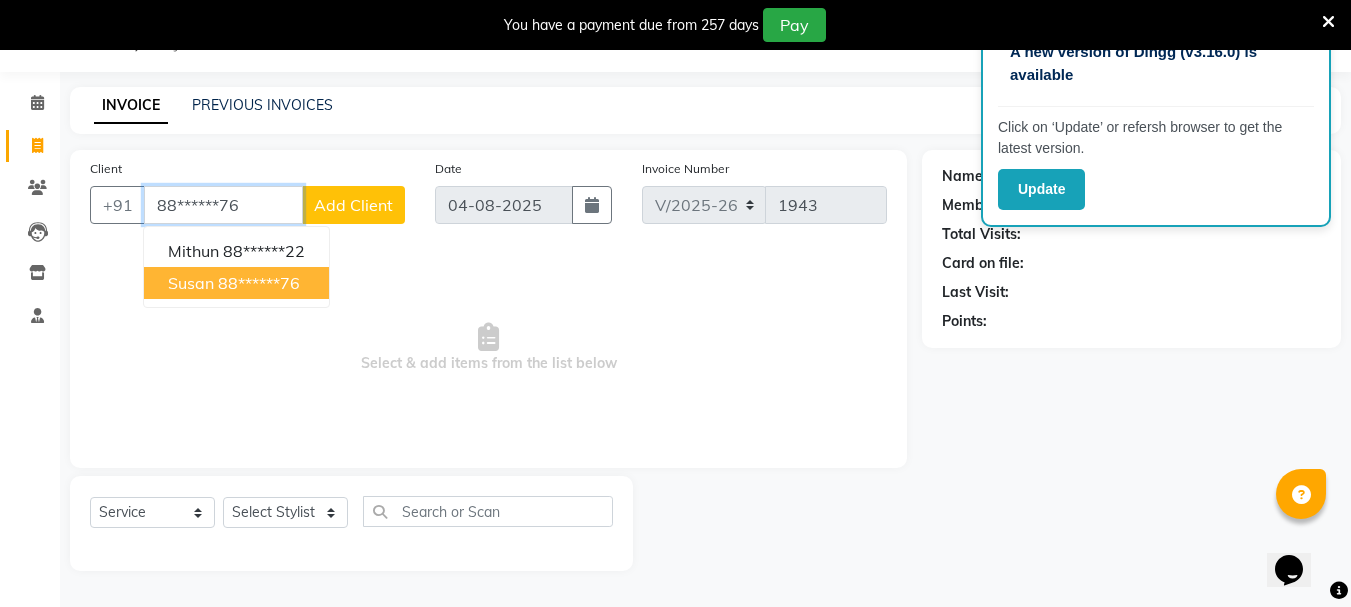 type on "88******76" 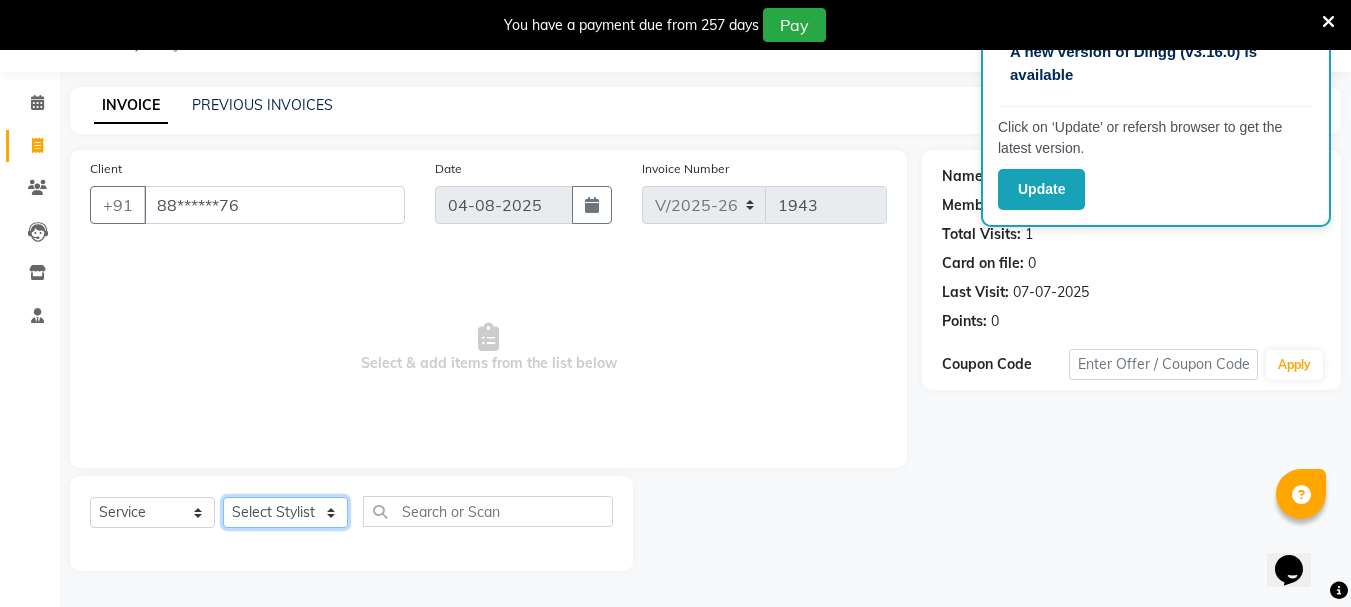 click on "Select Stylist Bhavani Buati Deepa Fardeen Hriatpuii Jeho Khup Kimi Lisa LUV Salon Manager Lydia Mani Mercy Murthy Ncy Rehya Sathiya Shelly Sofia Zomuani Zovi" 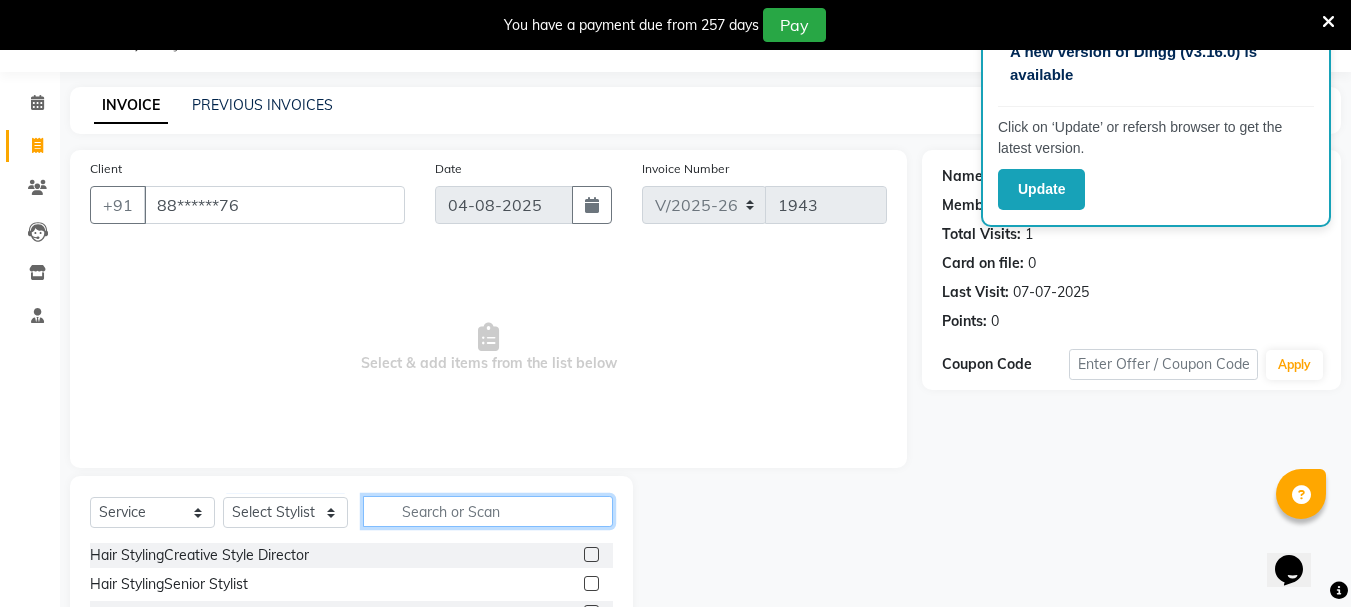 click 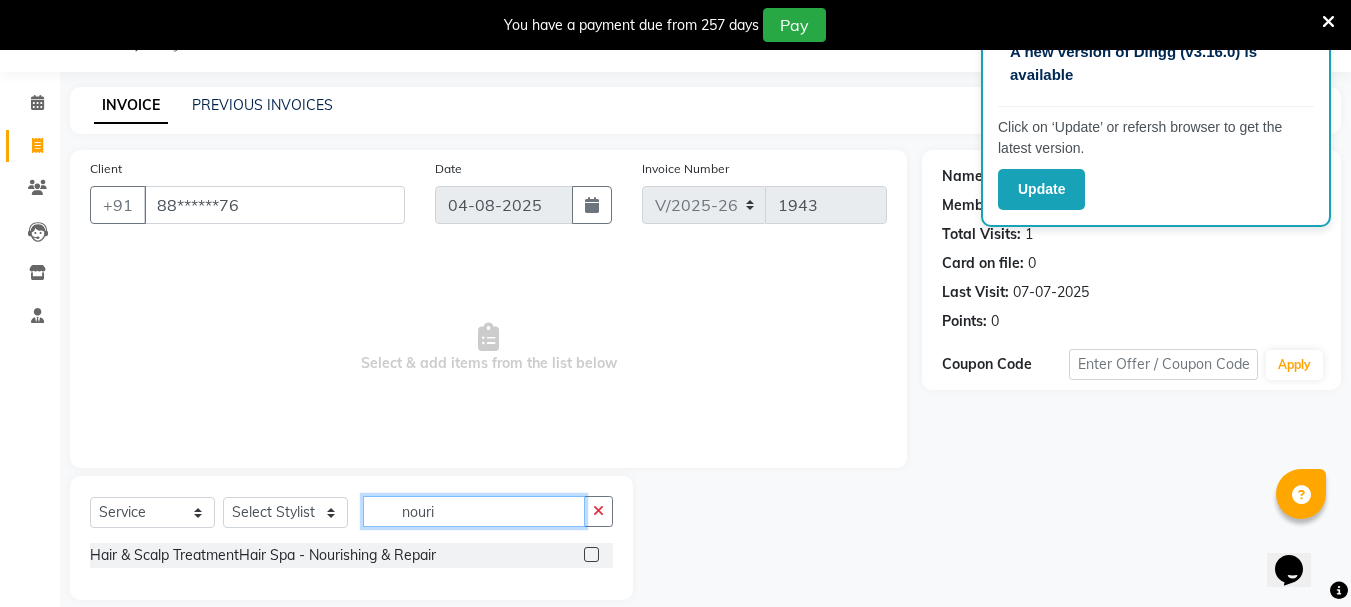 type on "nouri" 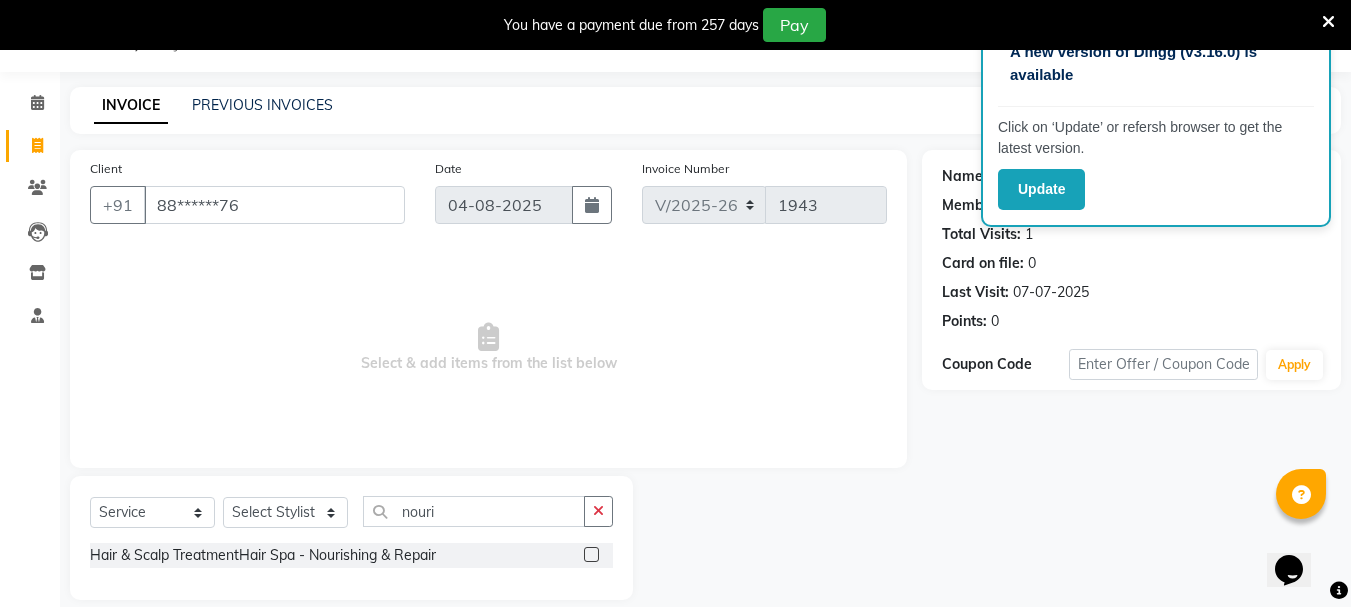 click 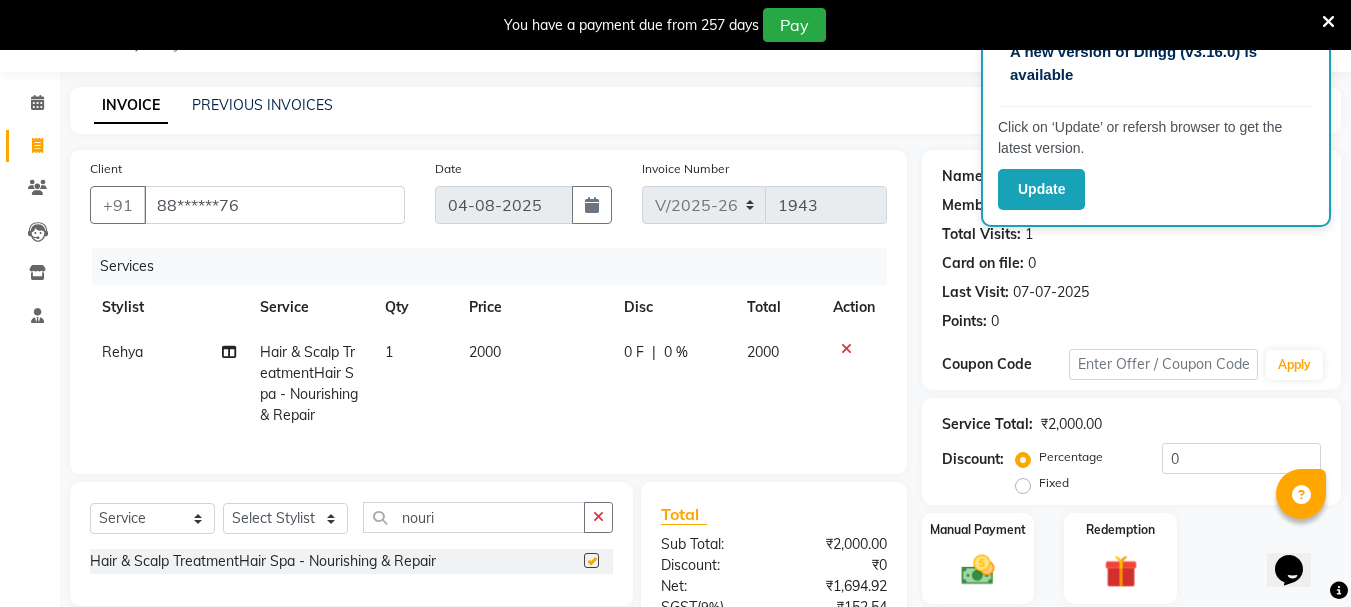 checkbox on "false" 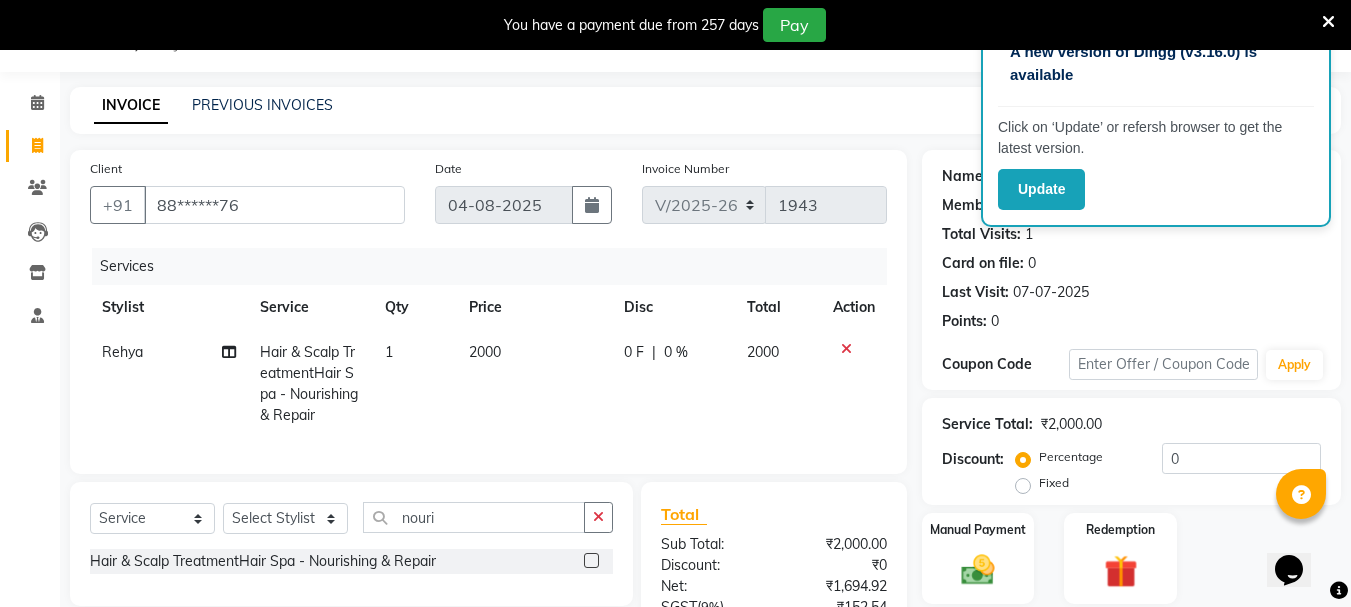 click on "0 %" 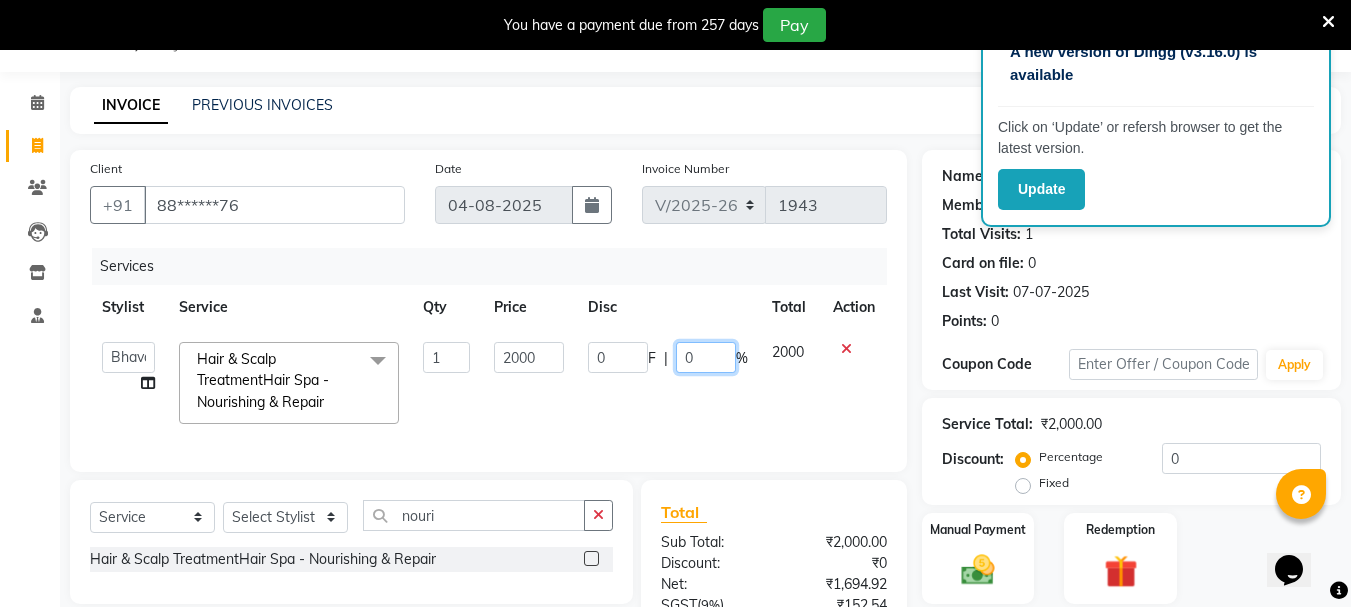 click on "0" 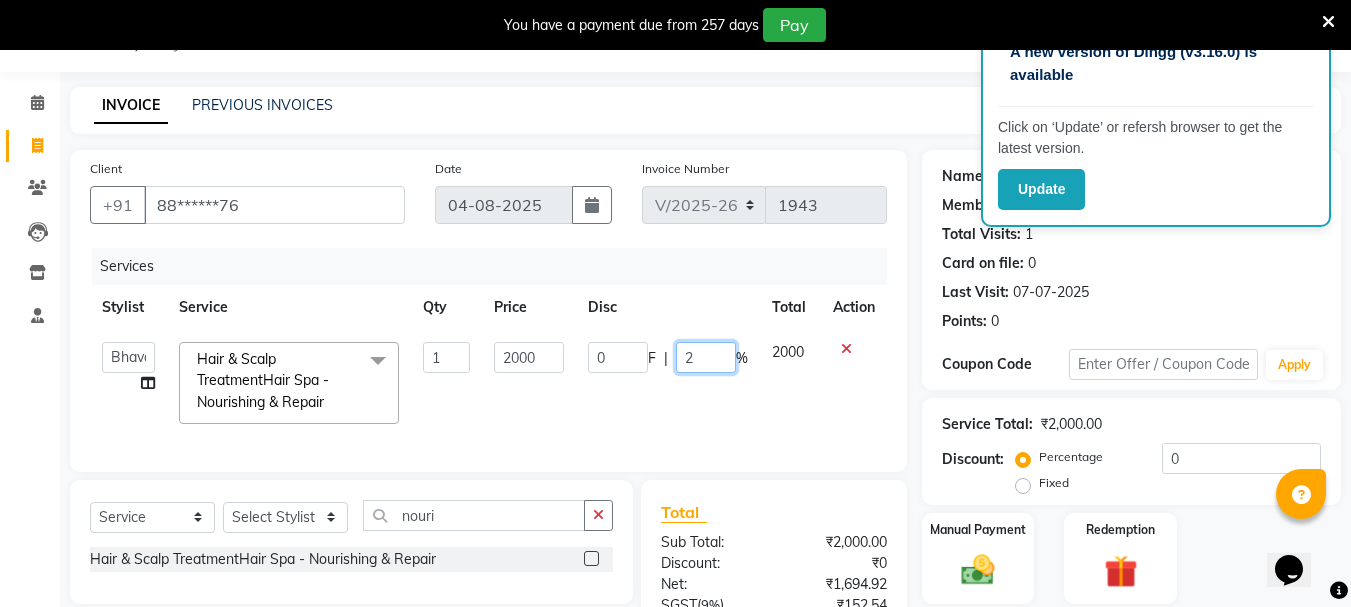 type on "20" 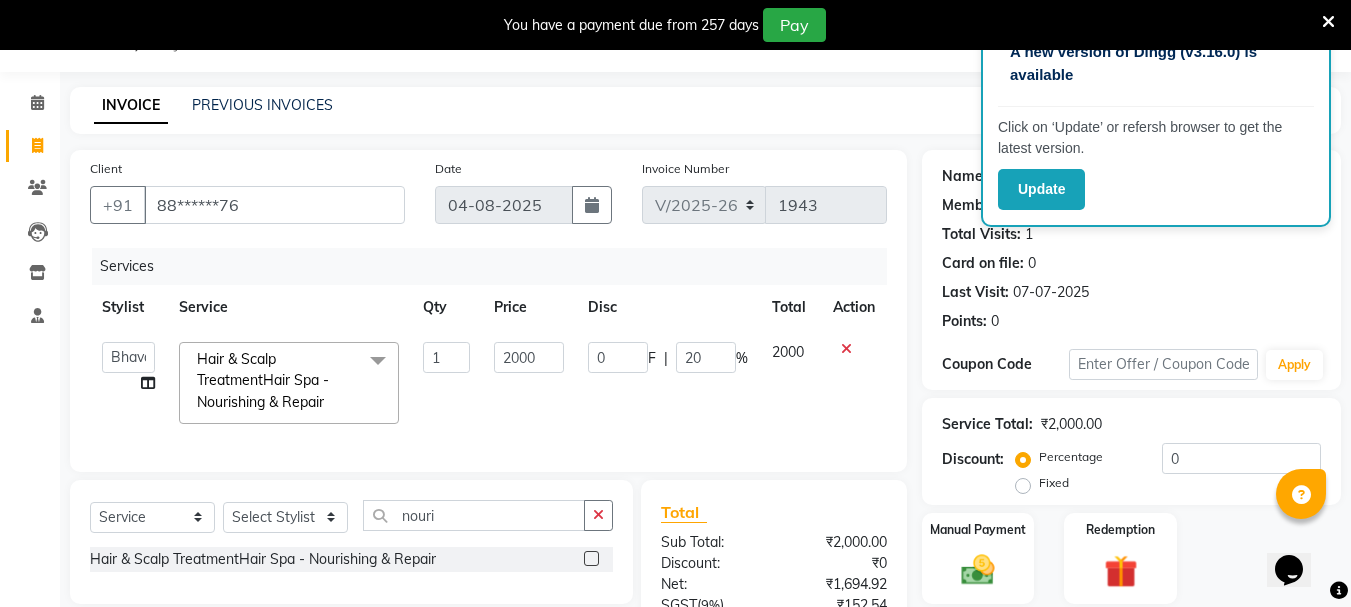 click on "0 F | 20 %" 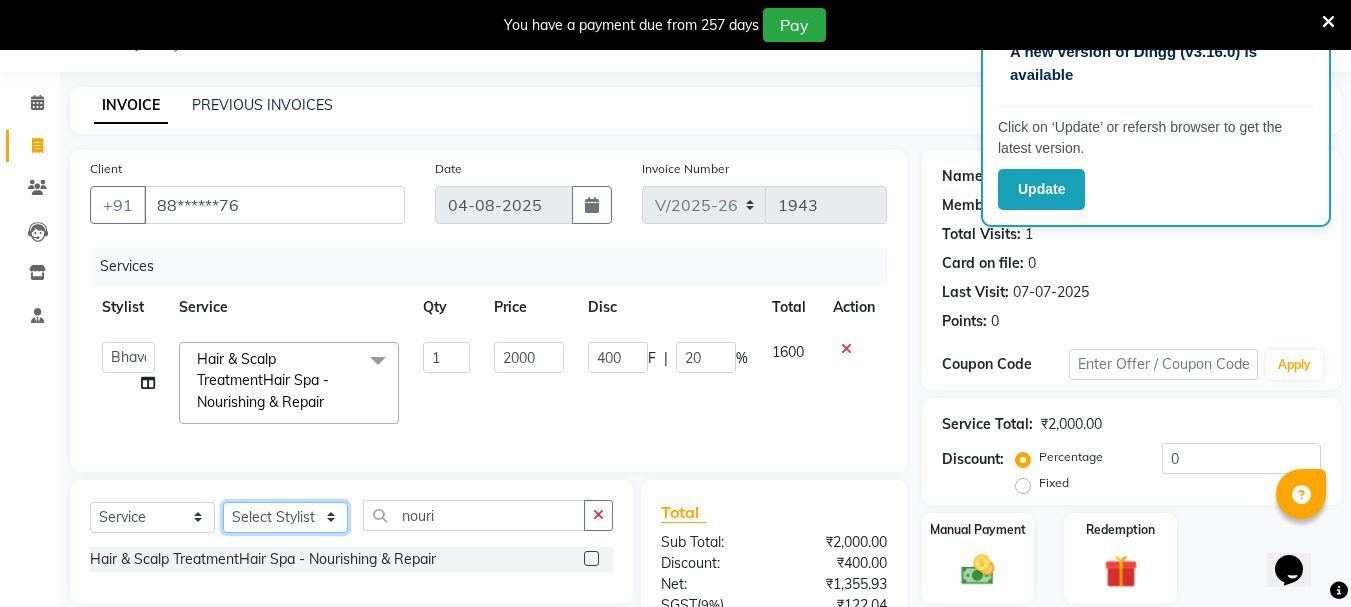 click on "Select Stylist Bhavani Buati Deepa Fardeen Hriatpuii Jeho Khup Kimi Lisa LUV Salon Manager Lydia Mani Mercy Murthy Ncy Rehya Sathiya Shelly Sofia Zomuani Zovi" 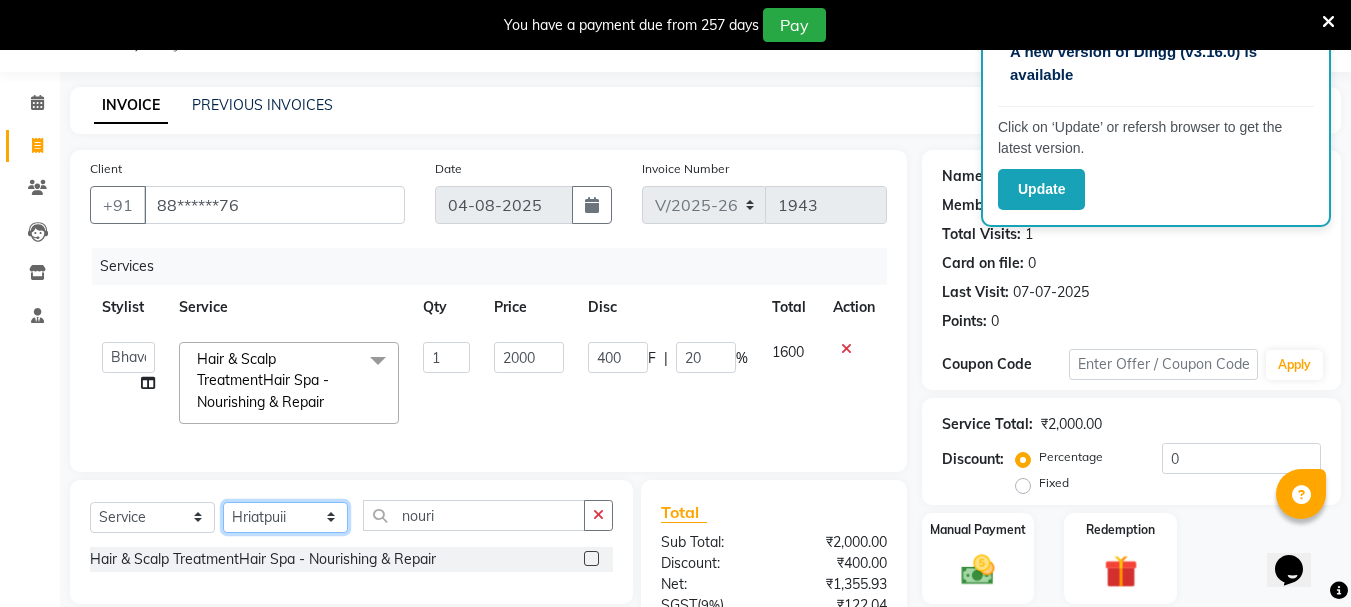 click on "Select Stylist Bhavani Buati Deepa Fardeen Hriatpuii Jeho Khup Kimi Lisa LUV Salon Manager Lydia Mani Mercy Murthy Ncy Rehya Sathiya Shelly Sofia Zomuani Zovi" 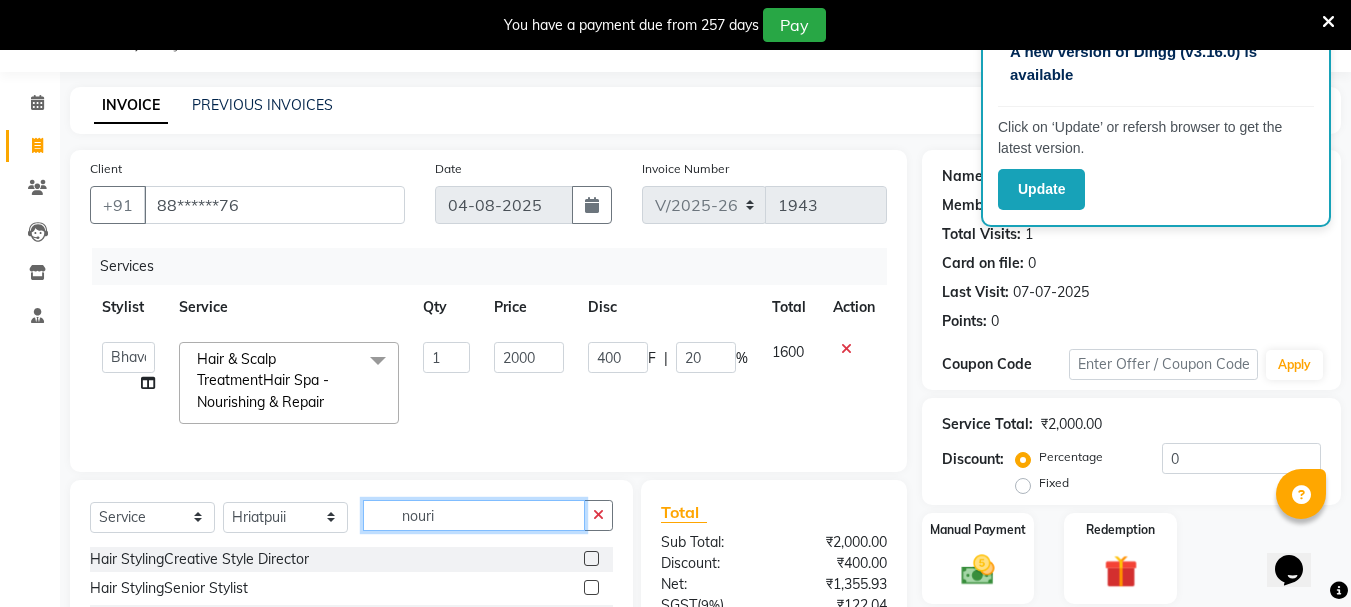 click on "nouri" 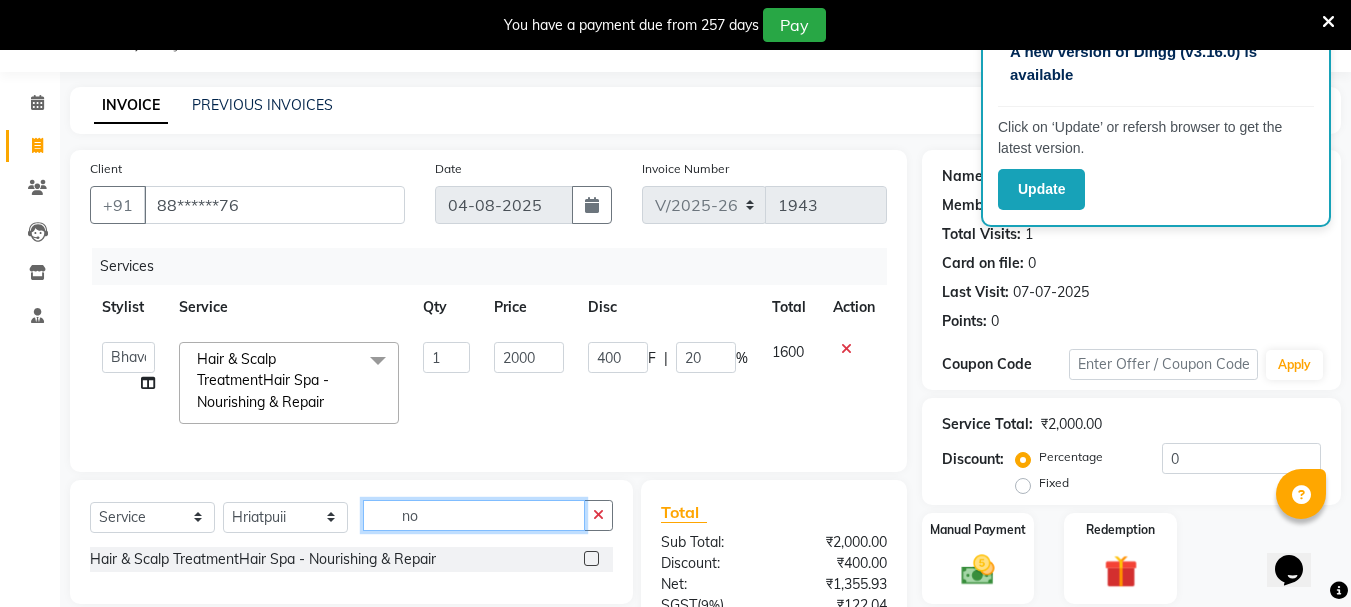 type on "n" 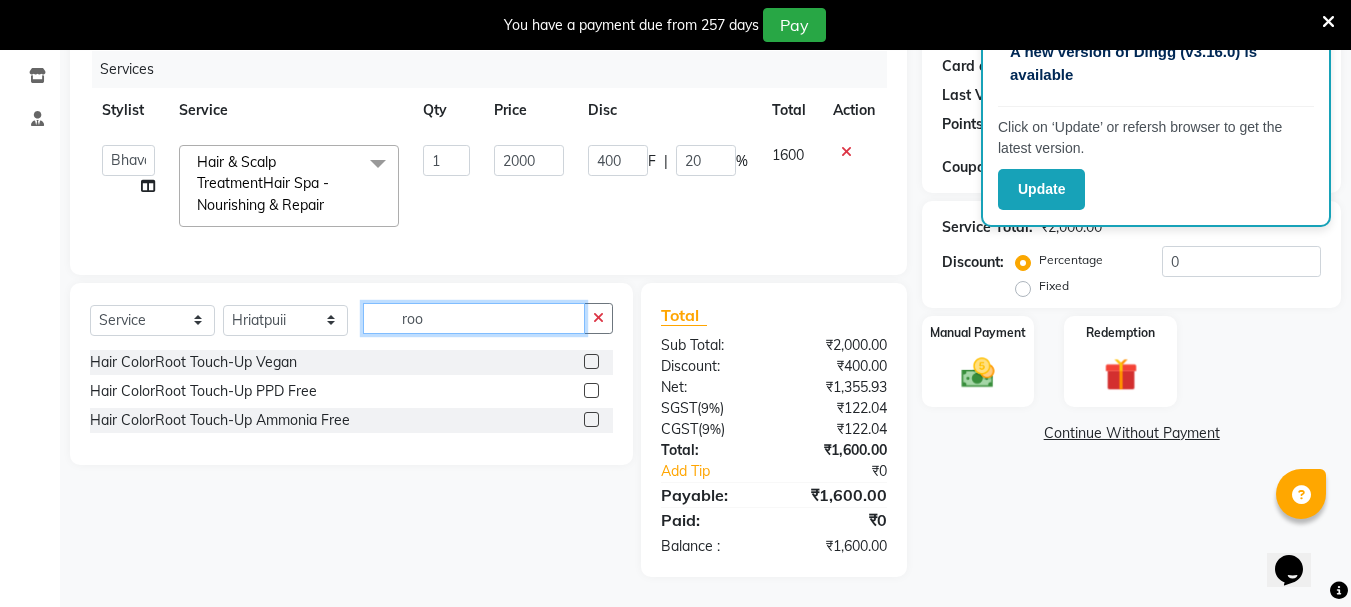 scroll, scrollTop: 262, scrollLeft: 0, axis: vertical 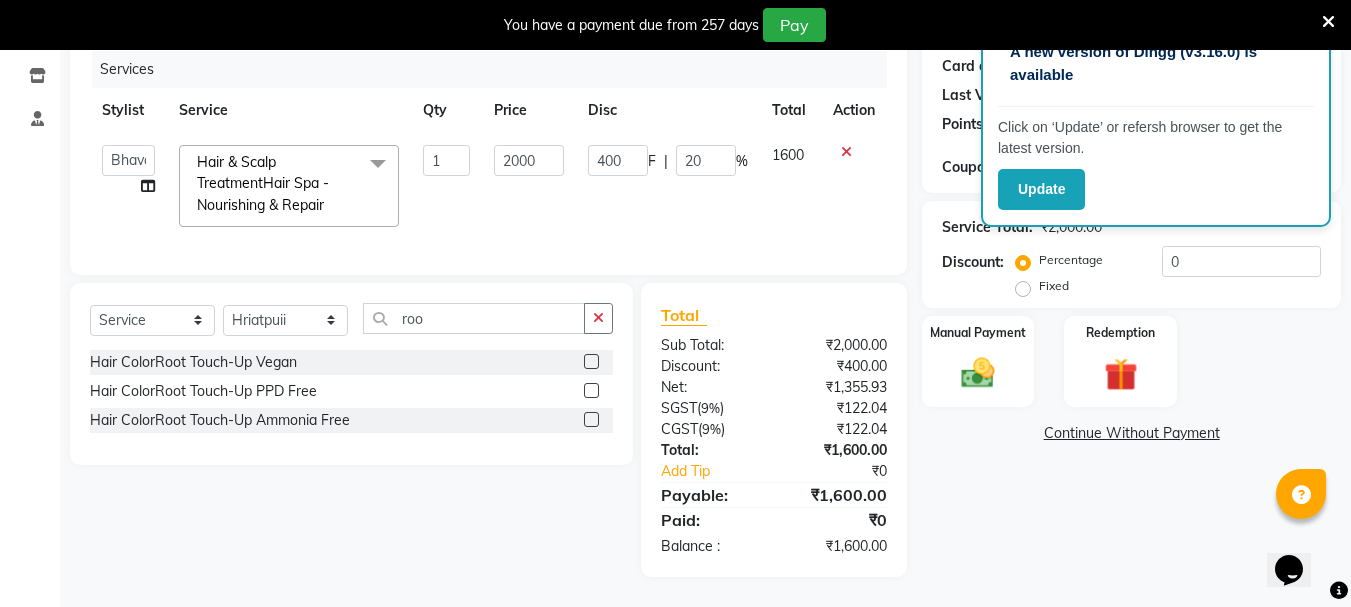 click 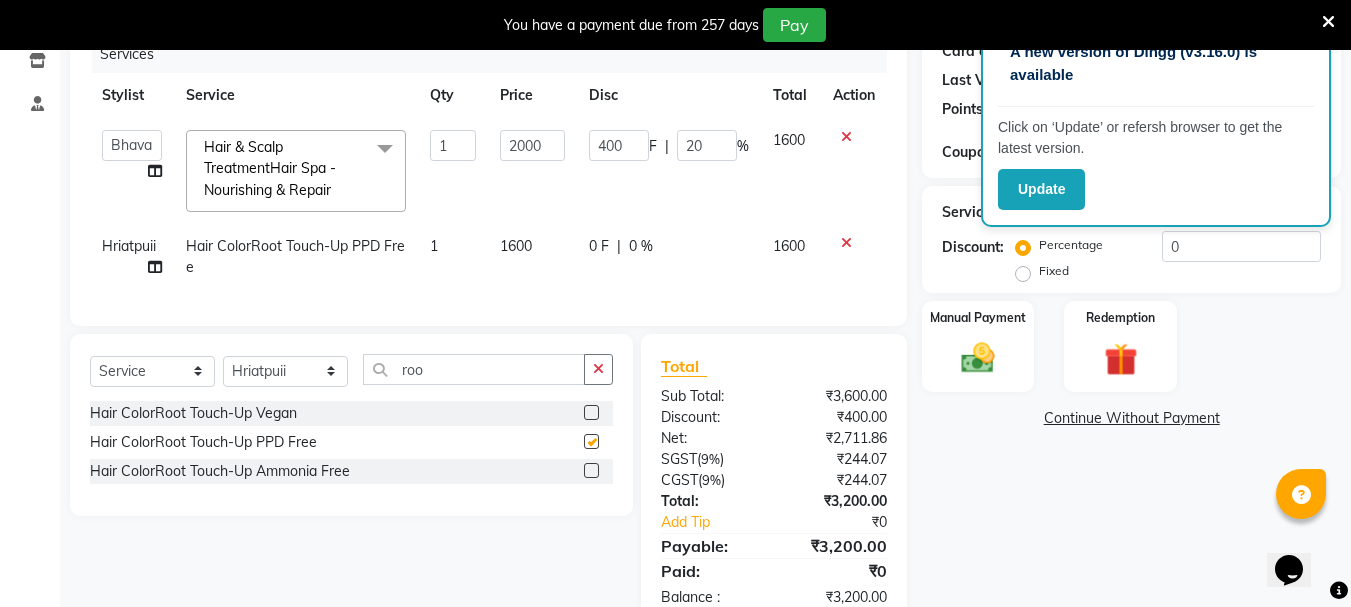 checkbox on "false" 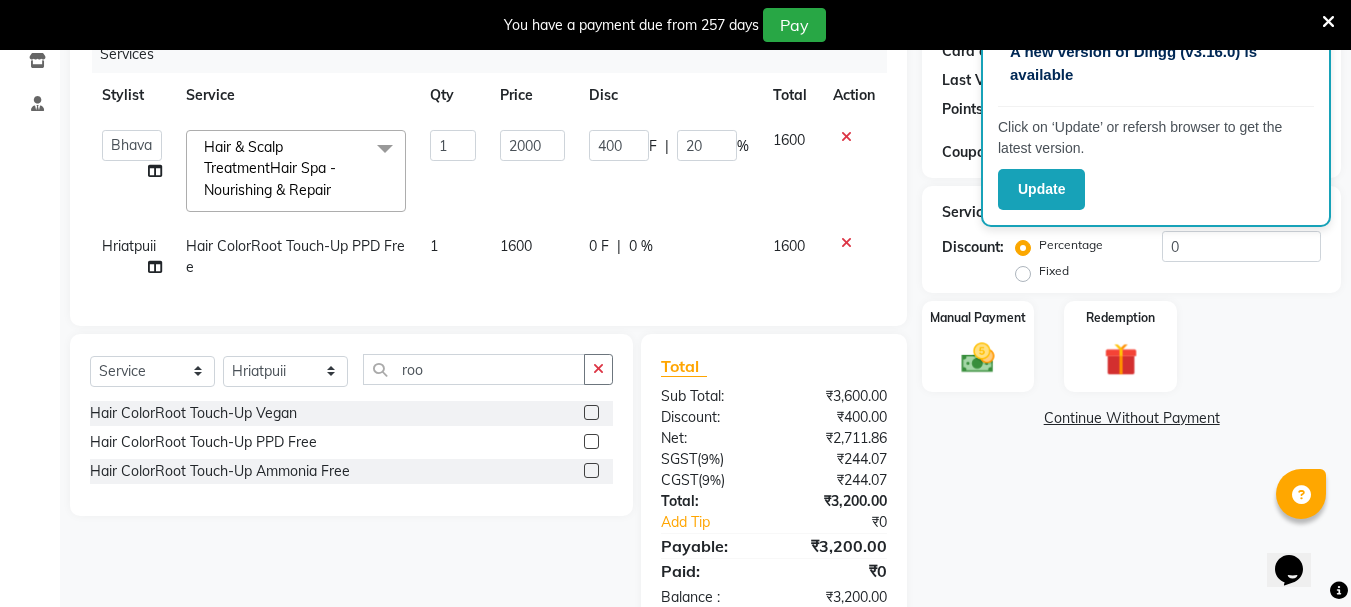 click on "0 F | 0 %" 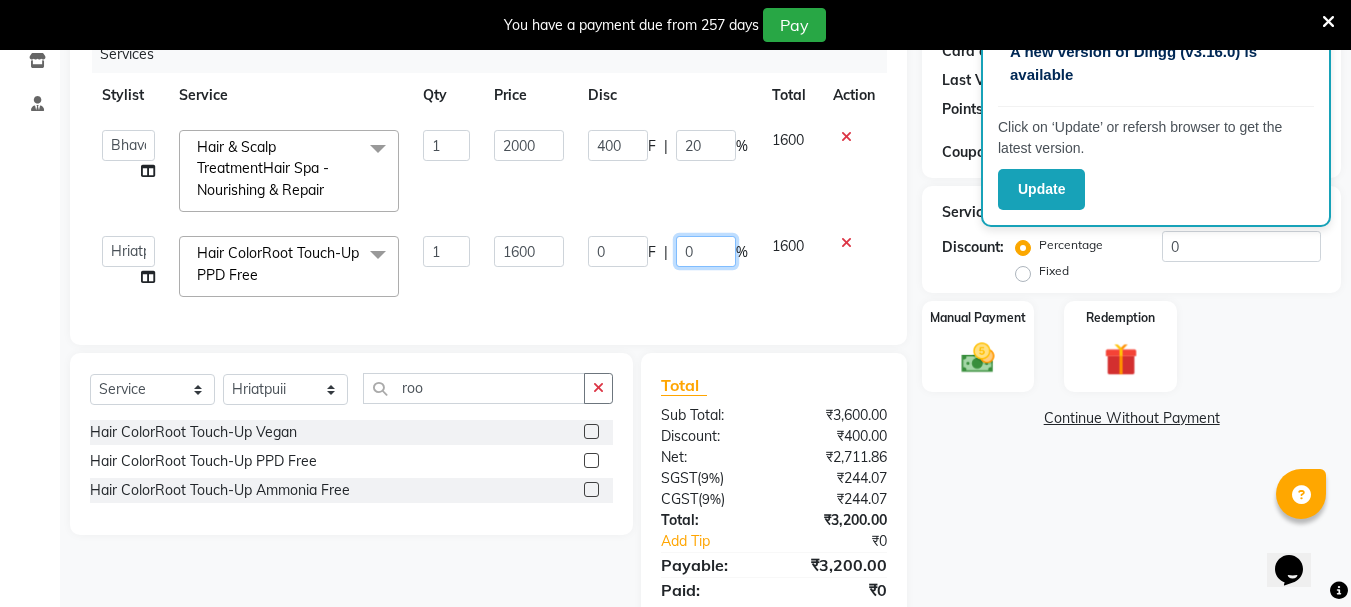 click on "0" 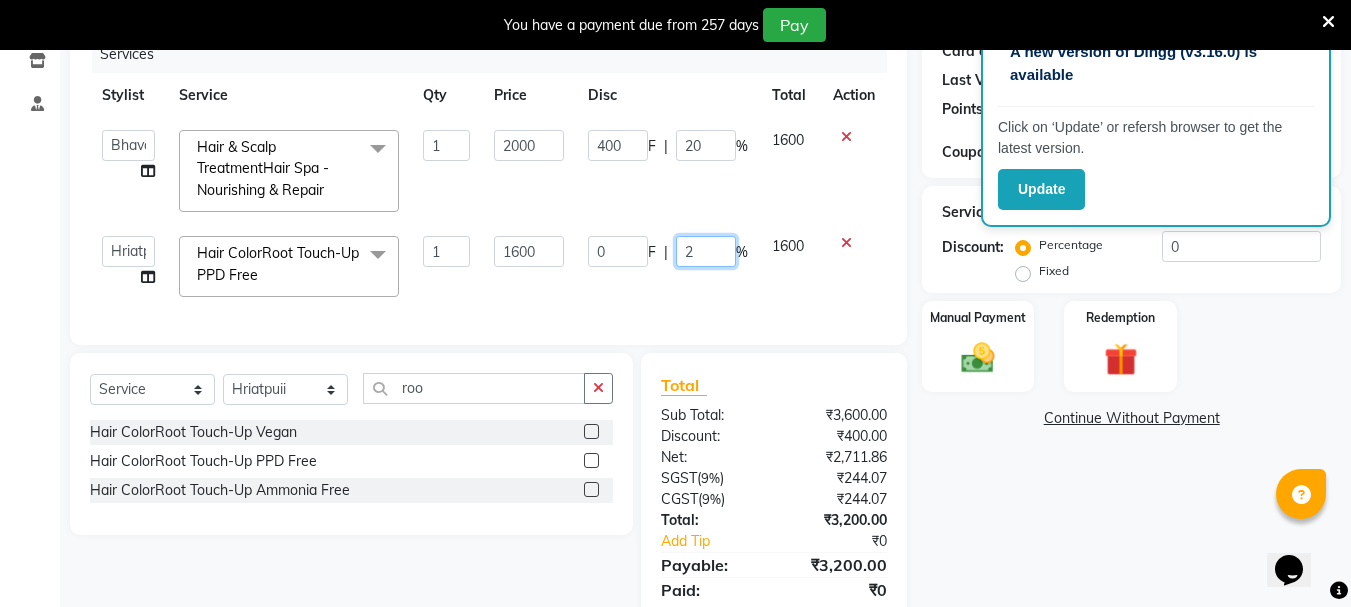 type on "20" 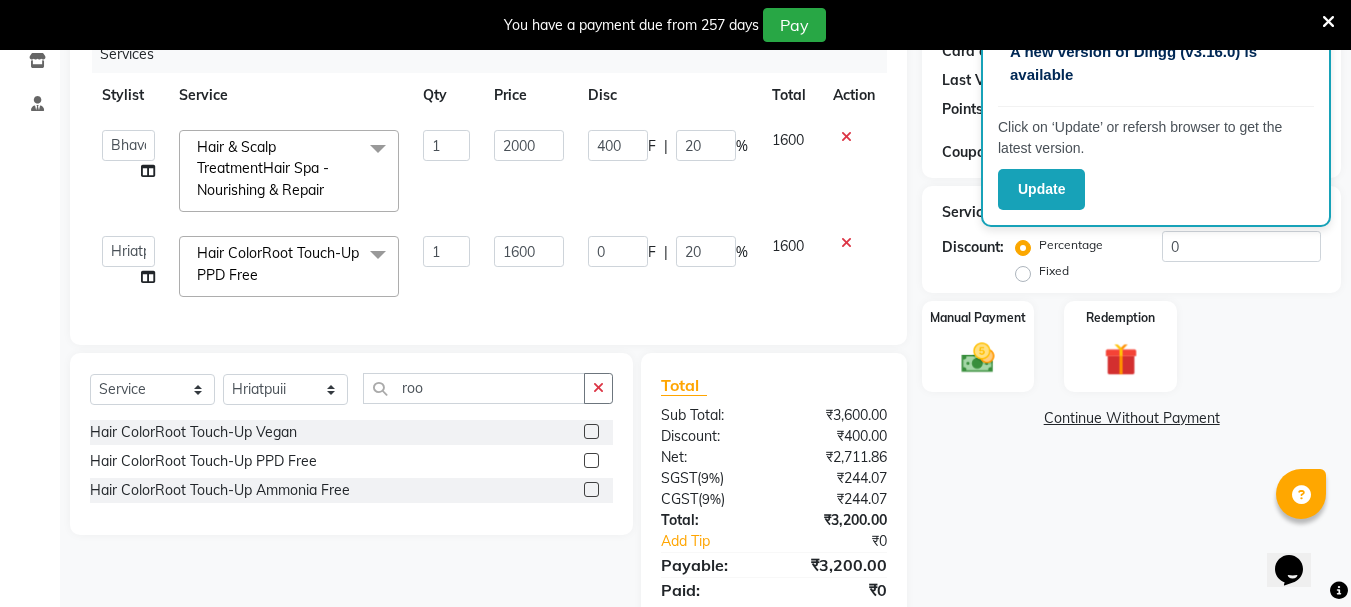 click on "Services Stylist Service Qty Price Disc Total Action  Bhavani   Buati   Deepa   Fardeen   Hriatpuii   Jeho   Khup   Kimi   Lisa   LUV Salon Manager   Lydia   Mani   Mercy   Murthy   Ncy   Rehya   Sathiya   Shelly   Sofia   Zomuani   Zovi  Hair & Scalp TreatmentHair Spa - Nourishing & Repair  x Hair StylingCreative Style Director Hair StylingSenior Stylist Hair StylingStylist Hair StylingBlunt Hair Cut Hair StylingFringe Hair StylingKids Hair Cut (below 6 years) Hair StylingShampoo & Conditioning Hair StylingBlow-dry Hair StylingIroning Hair StylingTong Curls Hair Accessories Hair ColorRoot Touch-Up Vegan Hair ColorRoot Touch-Up PPD Free Hair ColorRoot Touch-Up Ammonia Free Hair ColorHighlights (Per Foil) Hair ColorHighlights with pre lightener (Per Foil) Hair ColorCrazy Hair Color (Per Foil) Hair ColorGlobal Hair Color Hair ColorBalayage/Ombre Henna Hair Toning Hair & Scalp TreatmentHair Spa - Shea Butter Hair & Scalp TreatmentHair Spa - Nashi Hair & Scalp TreatmentRisana Hair & Scalp TreatmentQOD F4st 1 400" 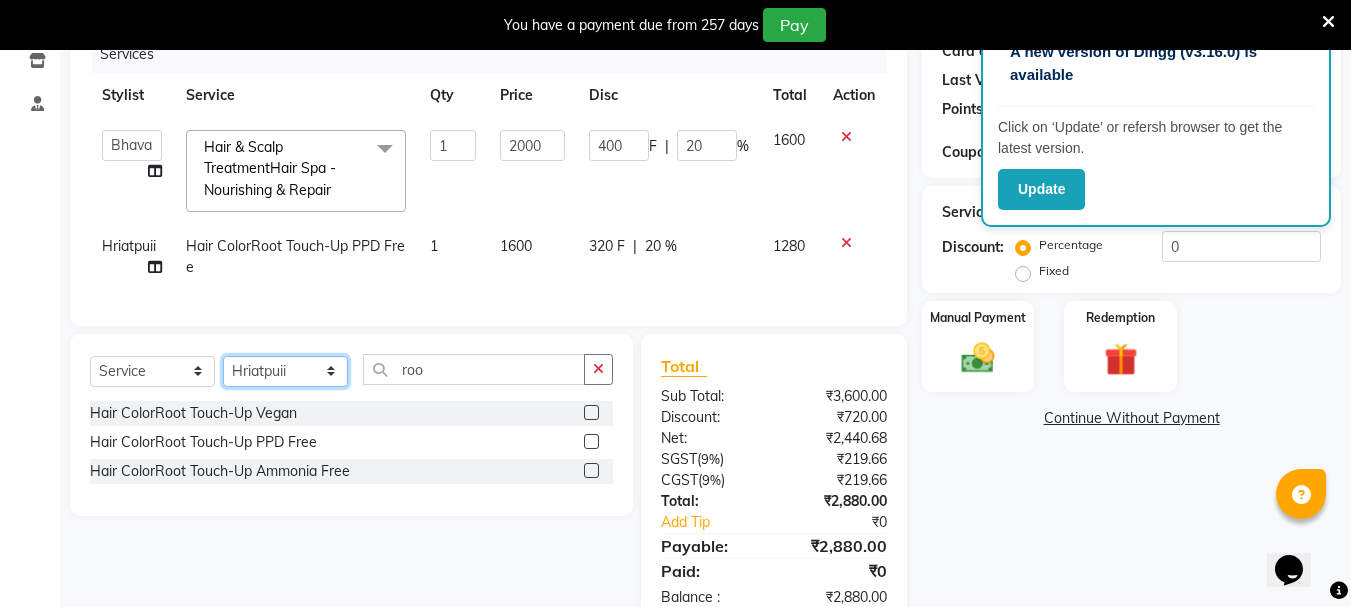 click on "Select Stylist Bhavani Buati Deepa Fardeen Hriatpuii Jeho Khup Kimi Lisa LUV Salon Manager Lydia Mani Mercy Murthy Ncy Rehya Sathiya Shelly Sofia Zomuani Zovi" 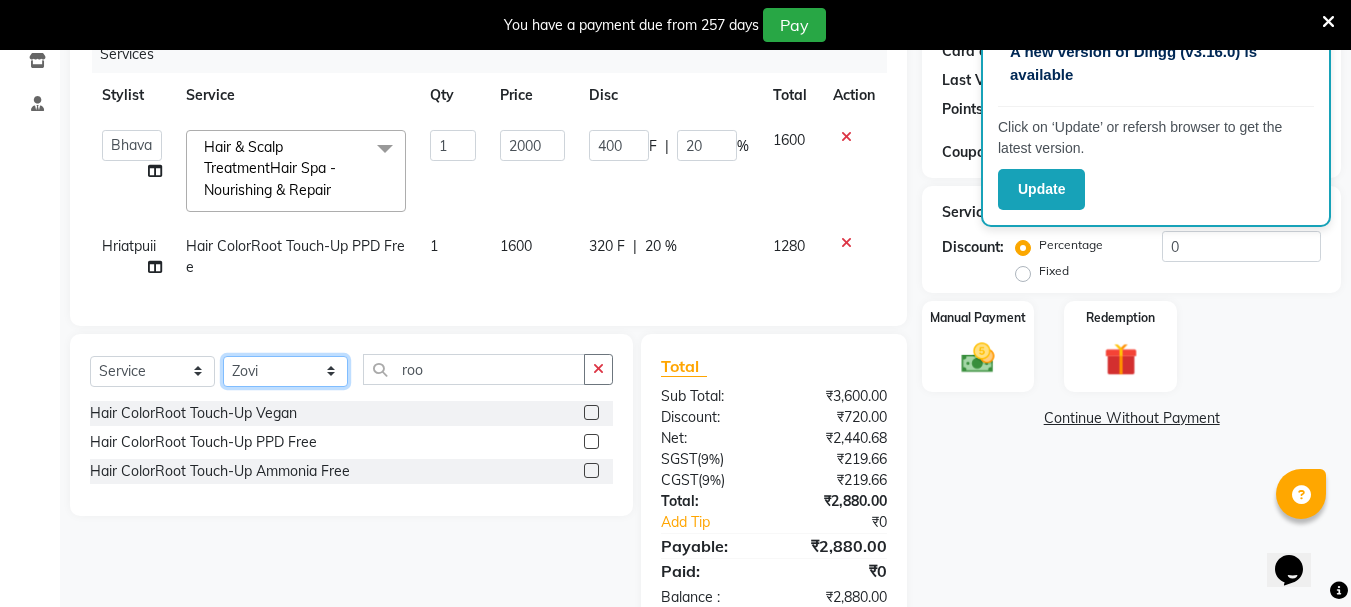 click on "Select Stylist Bhavani Buati Deepa Fardeen Hriatpuii Jeho Khup Kimi Lisa LUV Salon Manager Lydia Mani Mercy Murthy Ncy Rehya Sathiya Shelly Sofia Zomuani Zovi" 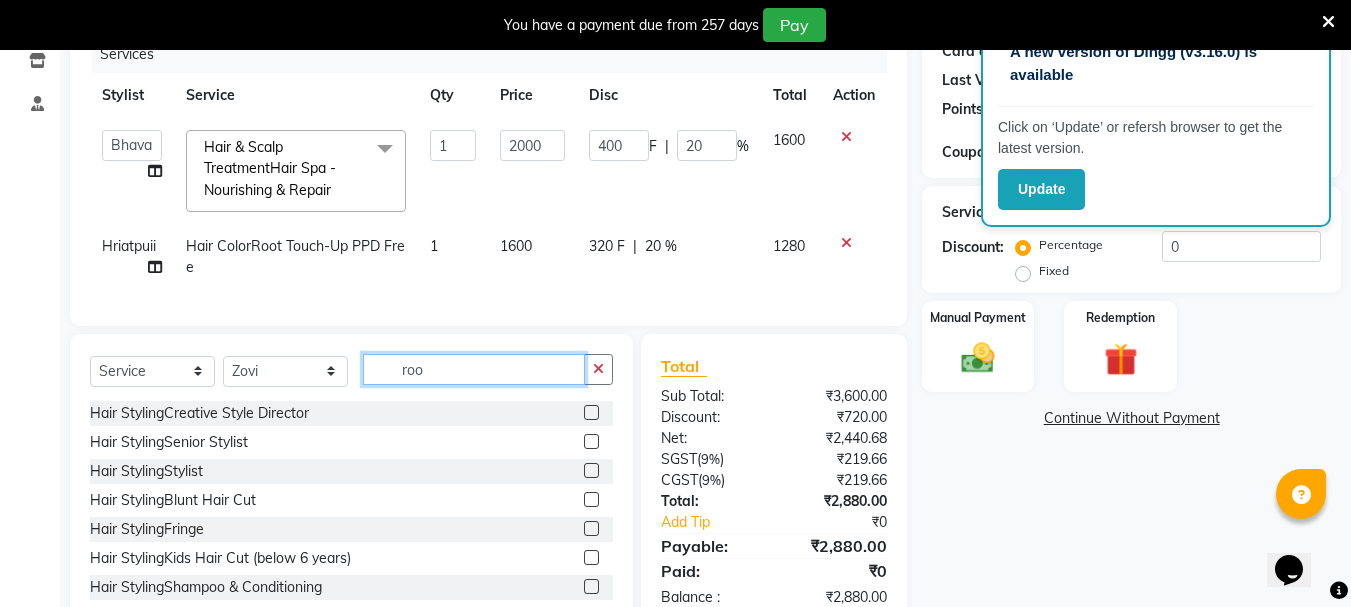 click on "roo" 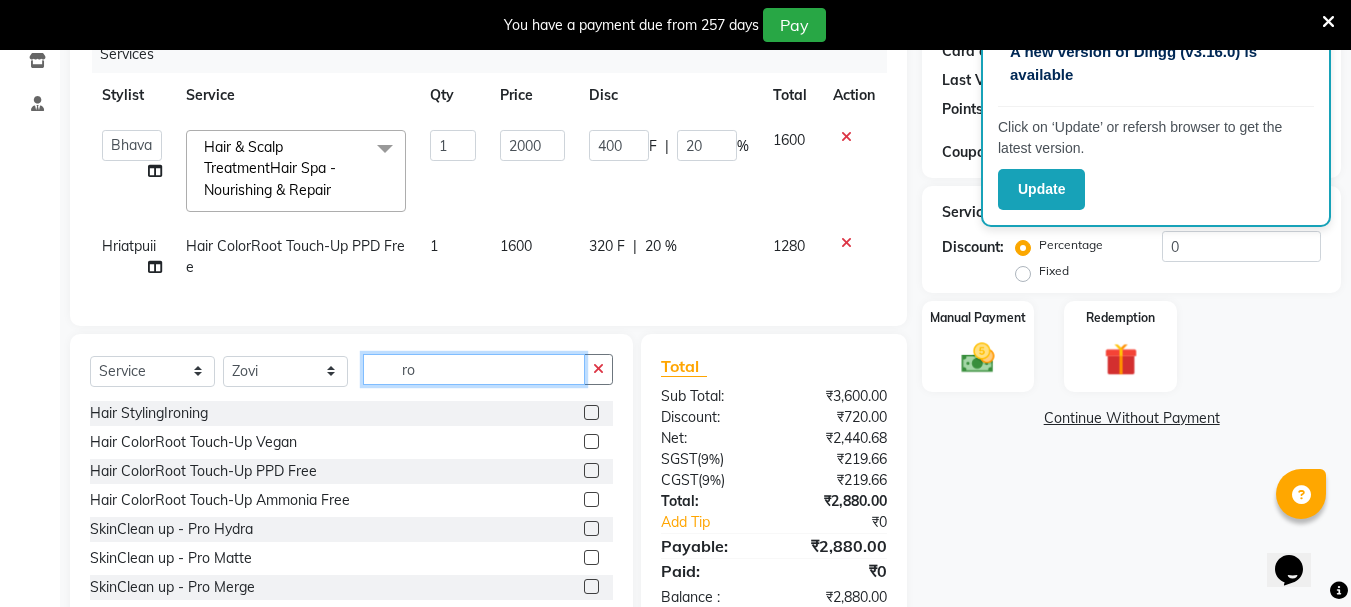 type on "r" 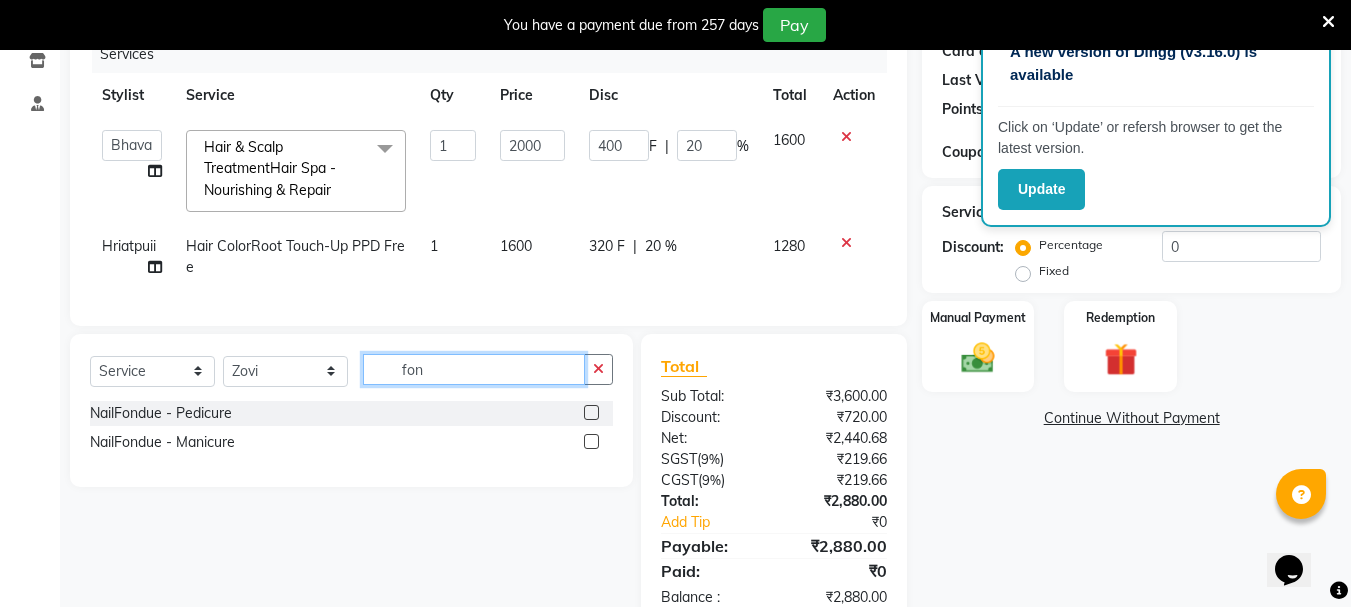 type on "fon" 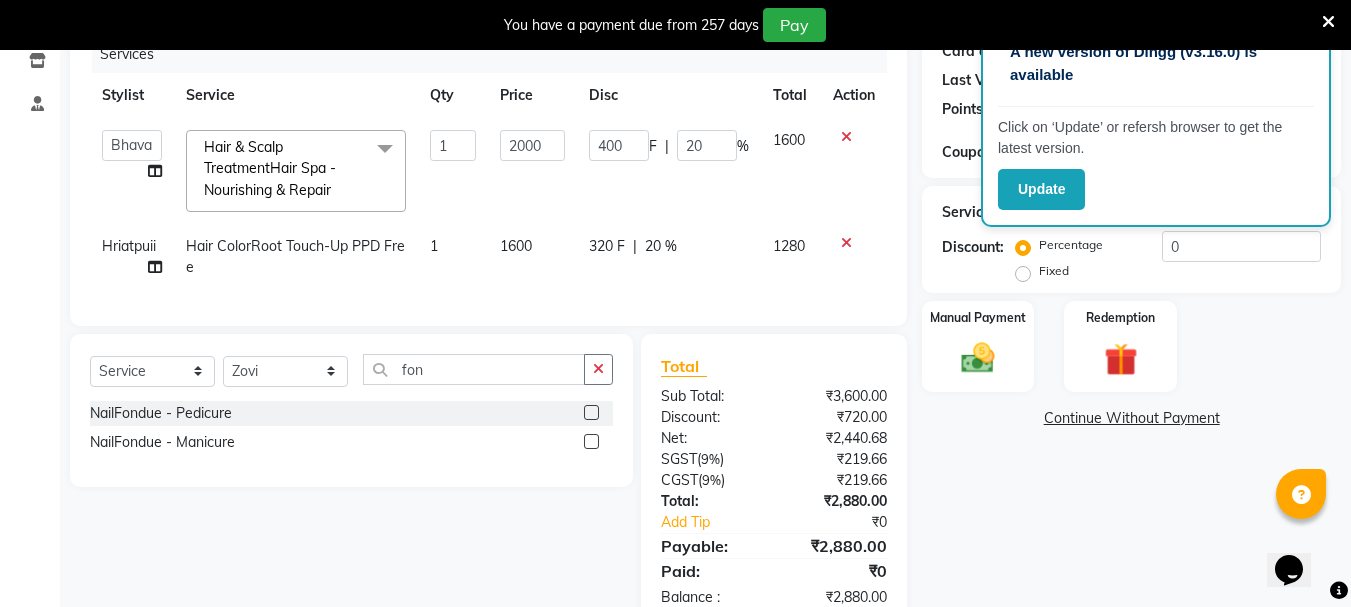 click 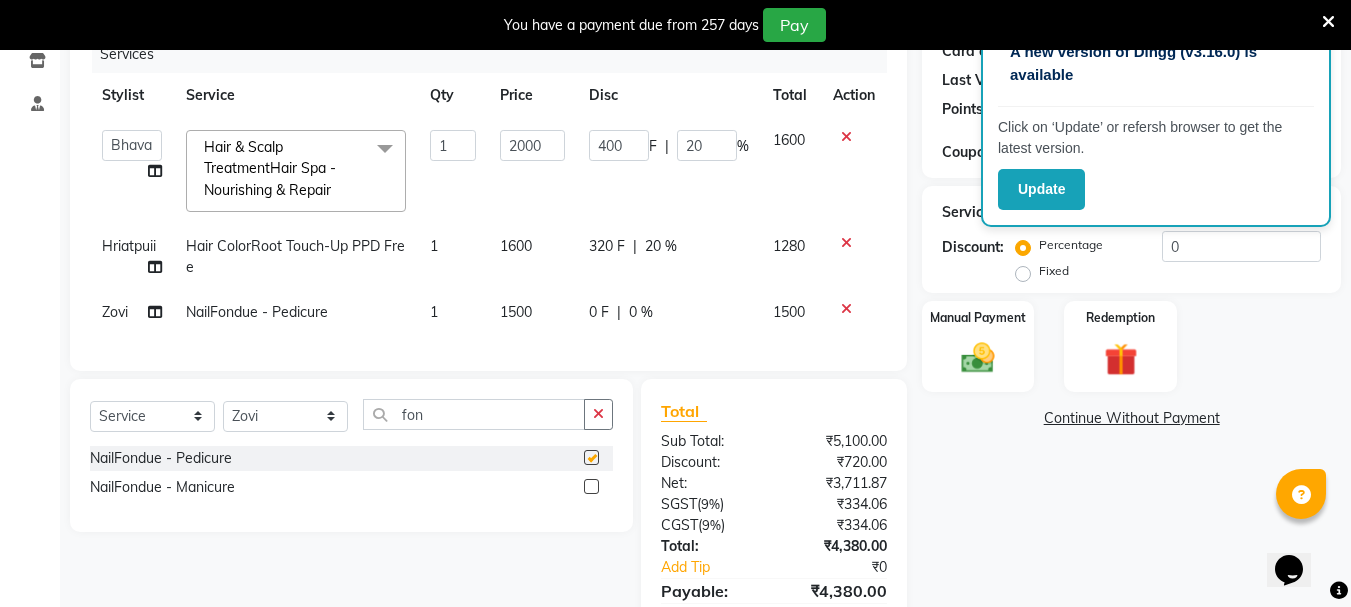checkbox on "false" 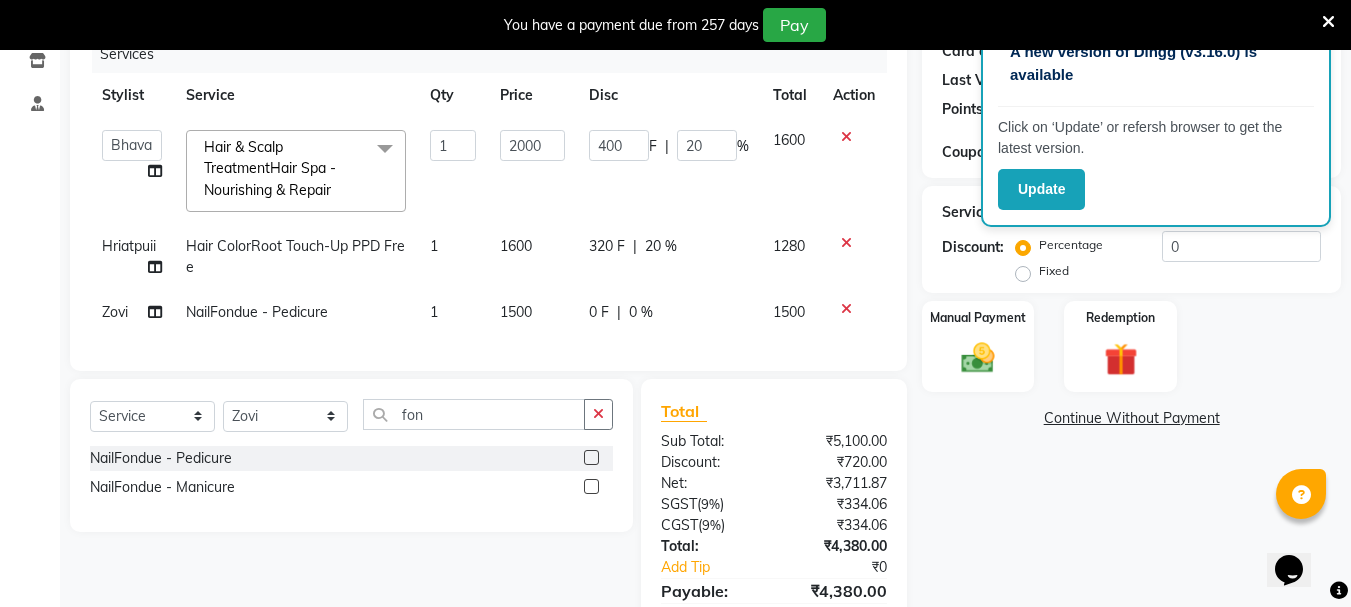 click on "0 %" 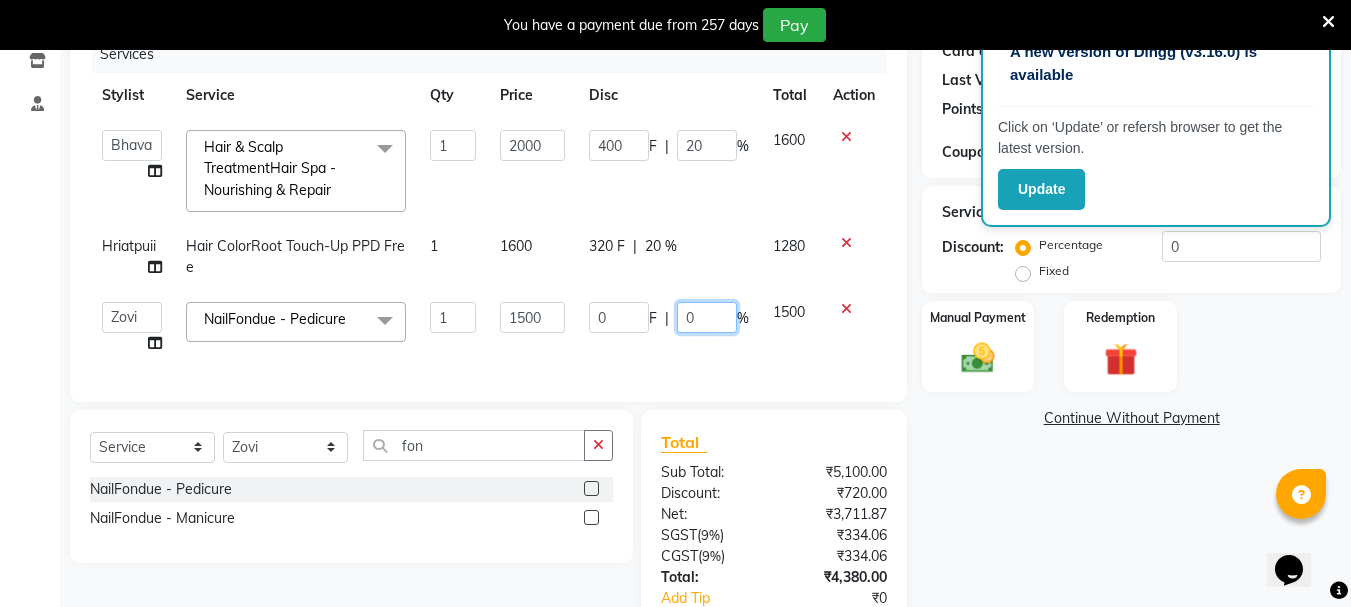 click on "0" 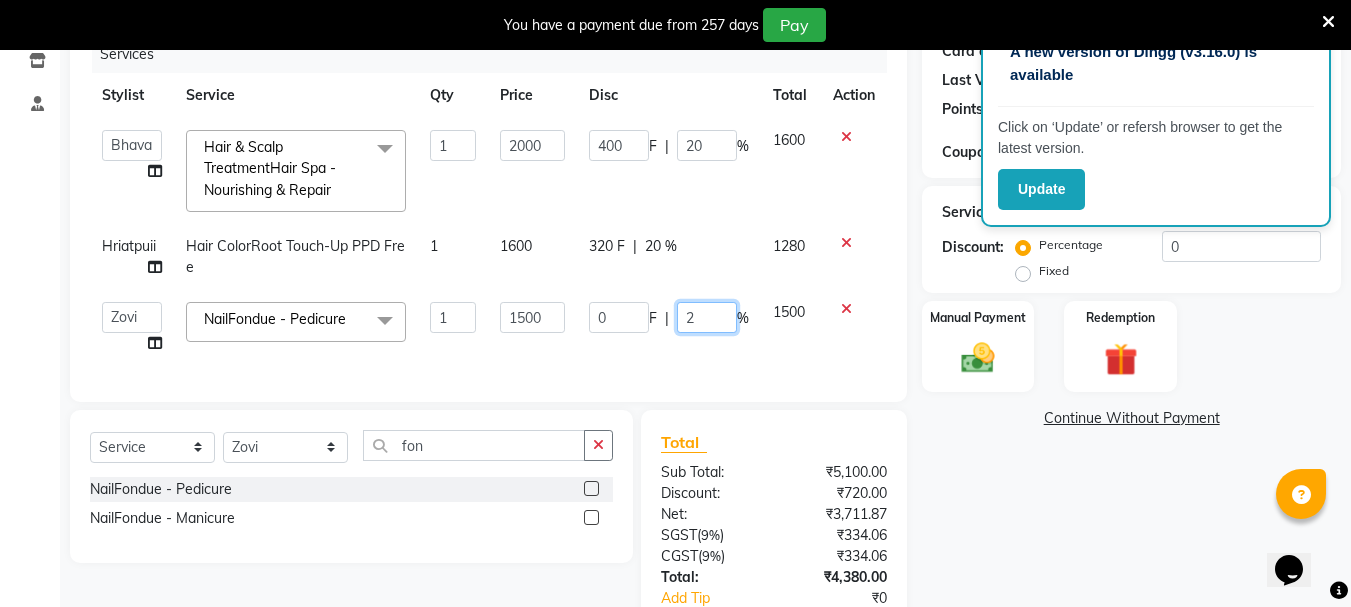 type on "20" 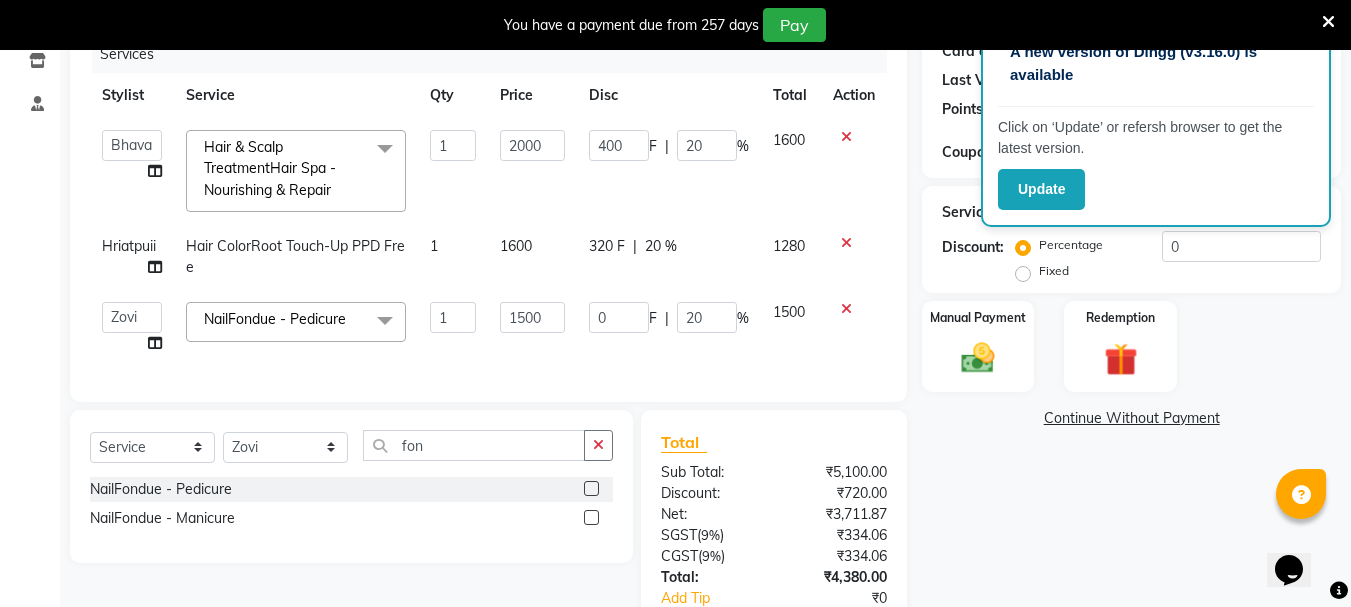 click on "Services Stylist Service Qty Price Disc Total Action  Bhavani   Buati   Deepa   Fardeen   Hriatpuii   Jeho   Khup   Kimi   Lisa   LUV Salon Manager   Lydia   Mani   Mercy   Murthy   Ncy   Rehya   Sathiya   Shelly   Sofia   Zomuani   Zovi  Hair & Scalp TreatmentHair Spa - Nourishing & Repair  x Hair StylingCreative Style Director Hair StylingSenior Stylist Hair StylingStylist Hair StylingBlunt Hair Cut Hair StylingFringe Hair StylingKids Hair Cut (below 6 years) Hair StylingShampoo & Conditioning Hair StylingBlow-dry Hair StylingIroning Hair StylingTong Curls Hair Accessories Hair ColorRoot Touch-Up Vegan Hair ColorRoot Touch-Up PPD Free Hair ColorRoot Touch-Up Ammonia Free Hair ColorHighlights (Per Foil) Hair ColorHighlights with pre lightener (Per Foil) Hair ColorCrazy Hair Color (Per Foil) Hair ColorGlobal Hair Color Hair ColorBalayage/Ombre Henna Hair Toning Hair & Scalp TreatmentHair Spa - Shea Butter Hair & Scalp TreatmentHair Spa - Nashi Hair & Scalp TreatmentRisana Hair & Scalp TreatmentQOD F4st 1 400" 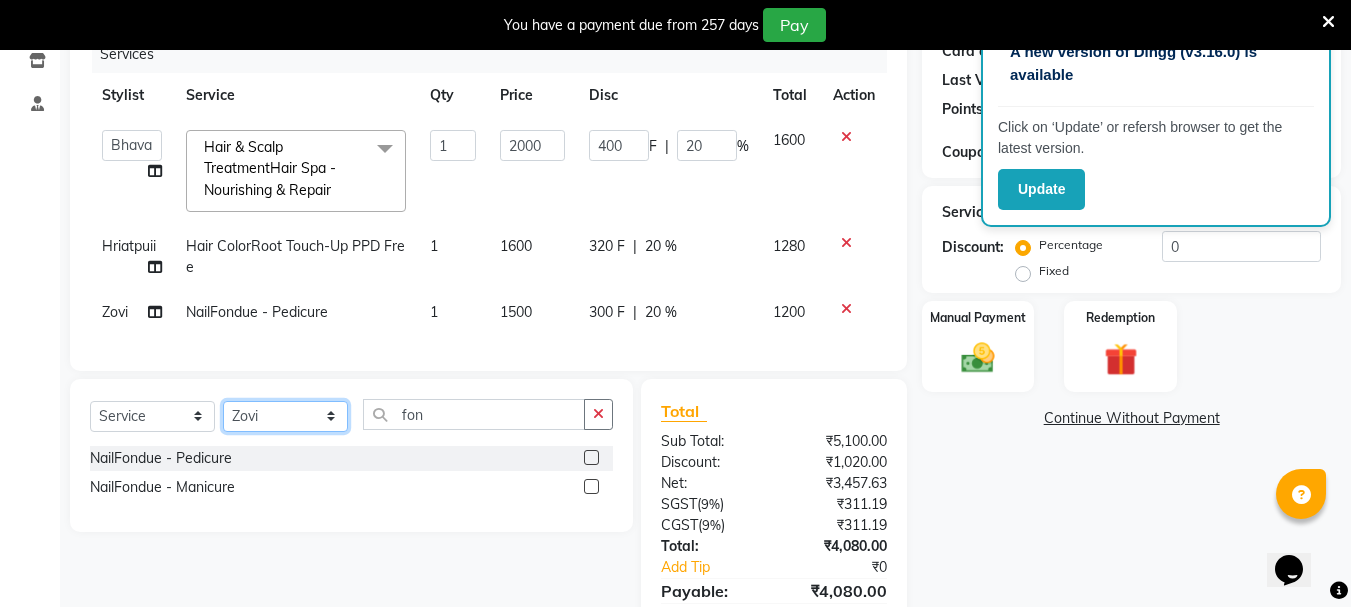 click on "Select Stylist Bhavani Buati Deepa Fardeen Hriatpuii Jeho Khup Kimi Lisa LUV Salon Manager Lydia Mani Mercy Murthy Ncy Rehya Sathiya Shelly Sofia Zomuani Zovi" 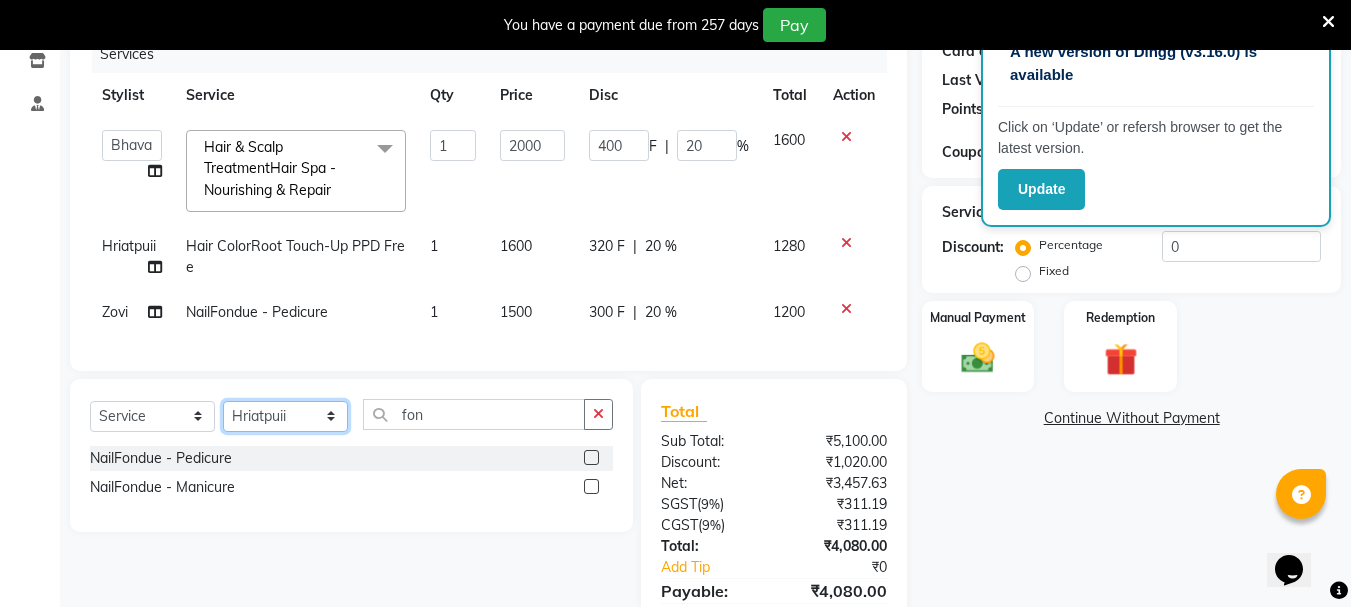 click on "Select Stylist Bhavani Buati Deepa Fardeen Hriatpuii Jeho Khup Kimi Lisa LUV Salon Manager Lydia Mani Mercy Murthy Ncy Rehya Sathiya Shelly Sofia Zomuani Zovi" 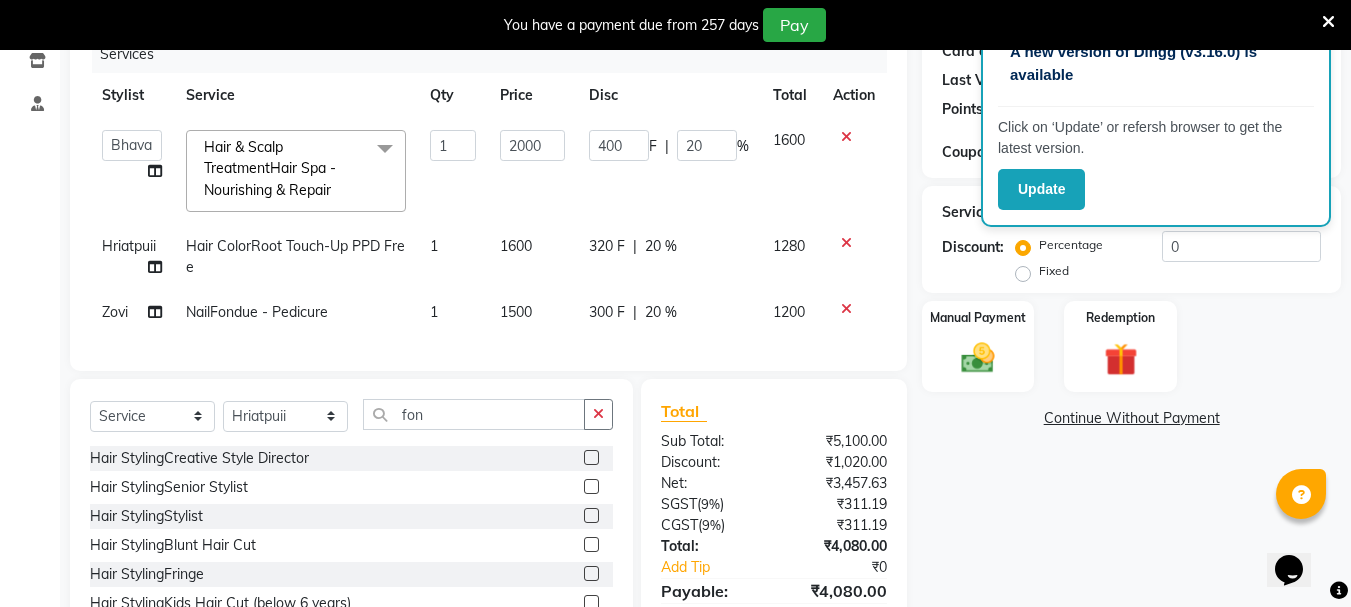 click 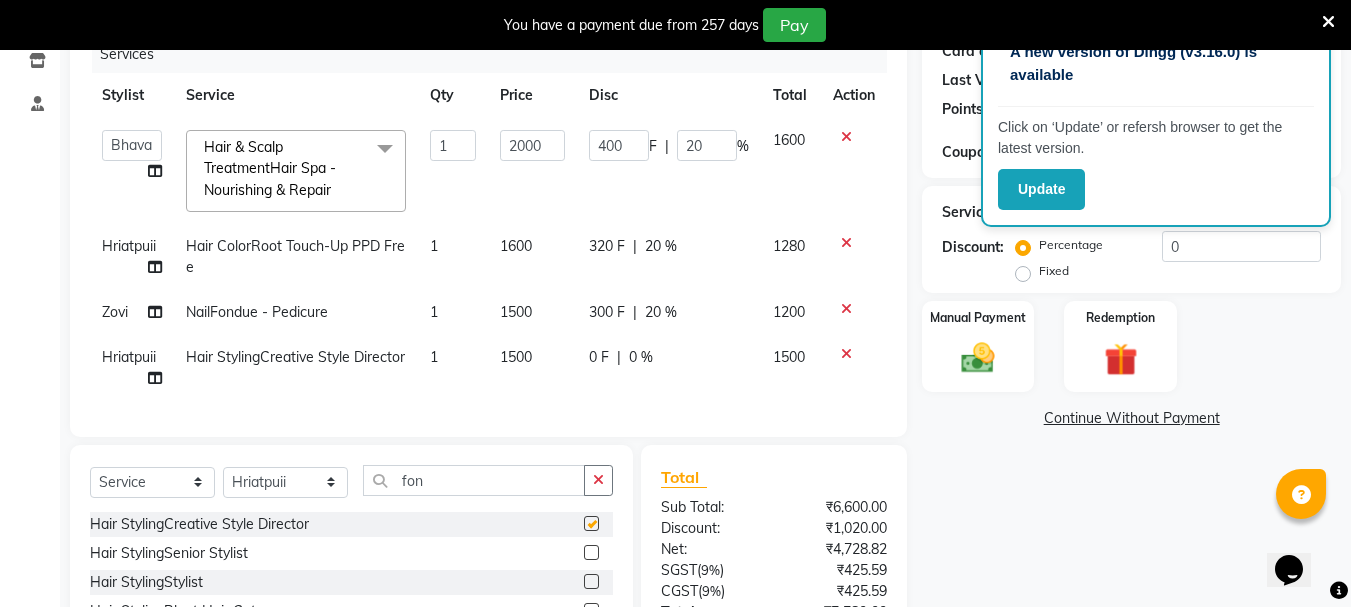 checkbox on "false" 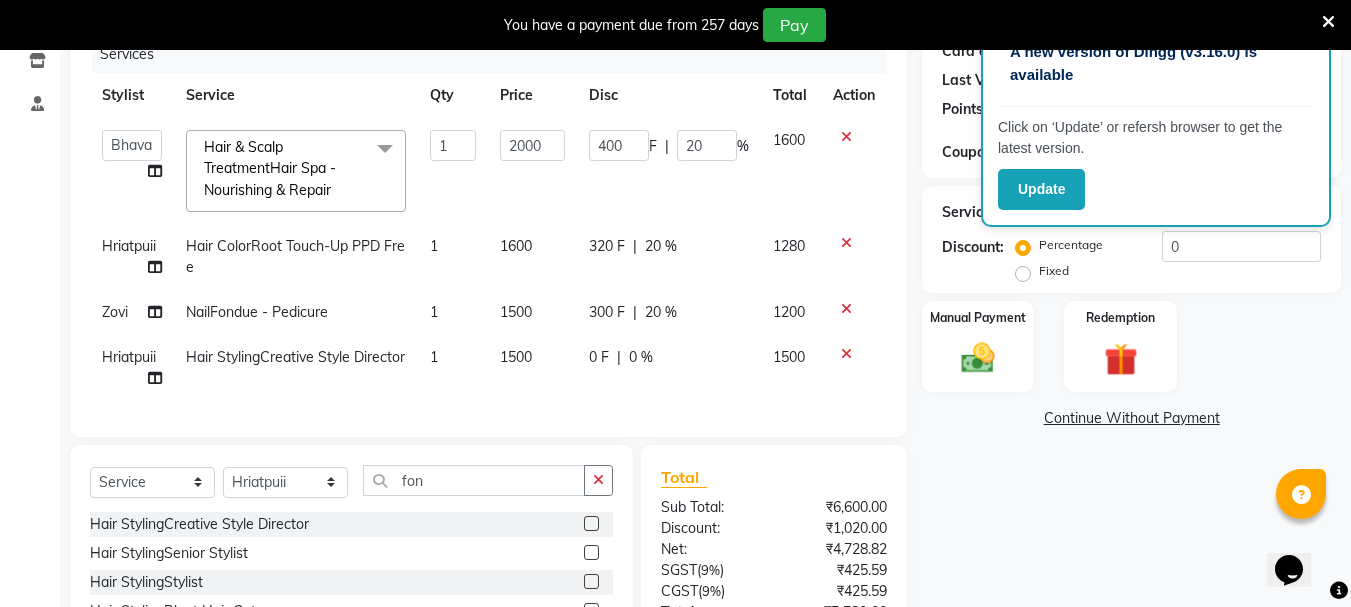 click on "0 F | 0 %" 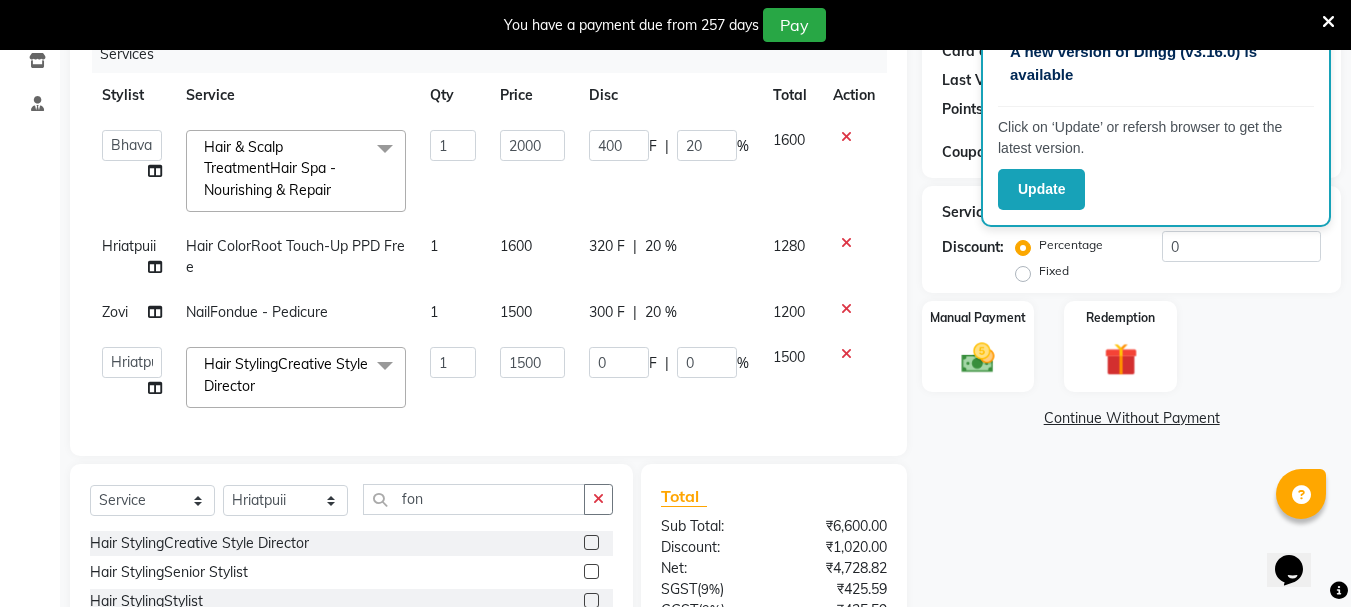 click 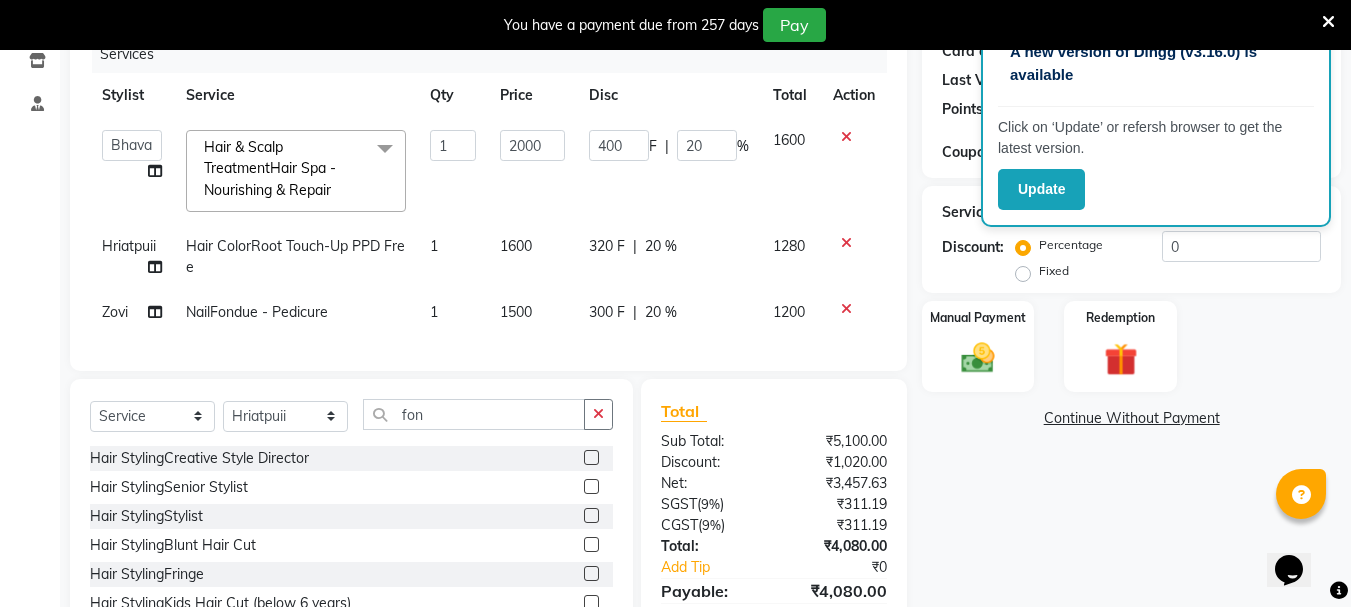click 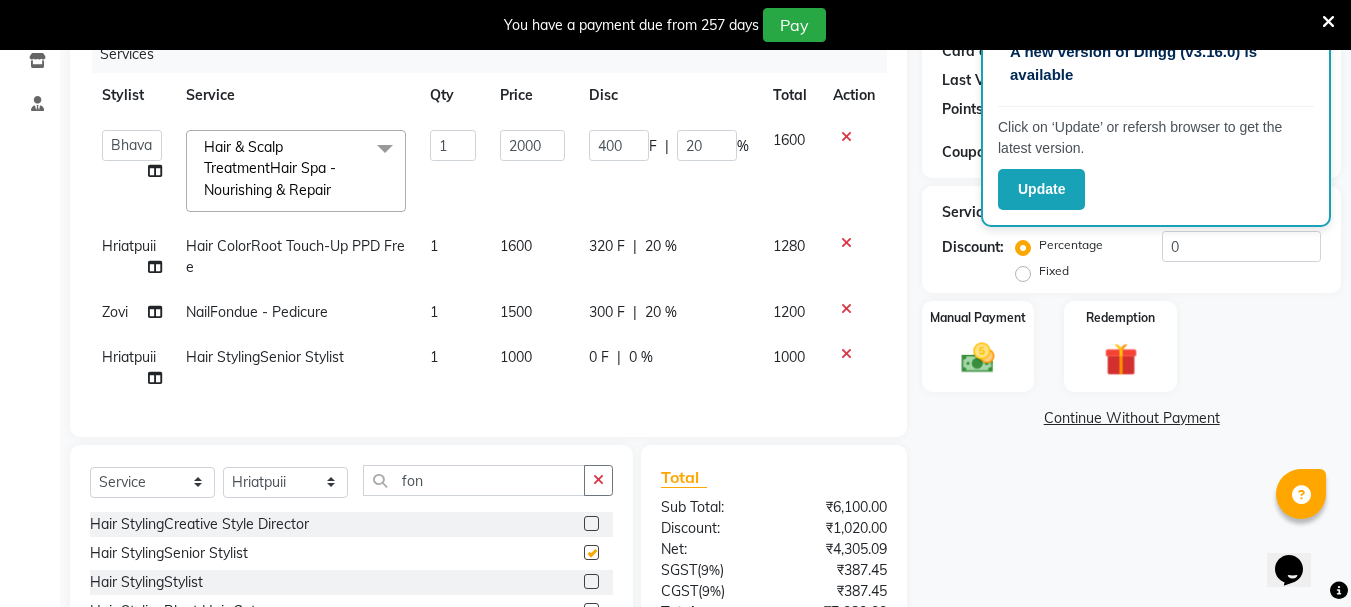checkbox on "false" 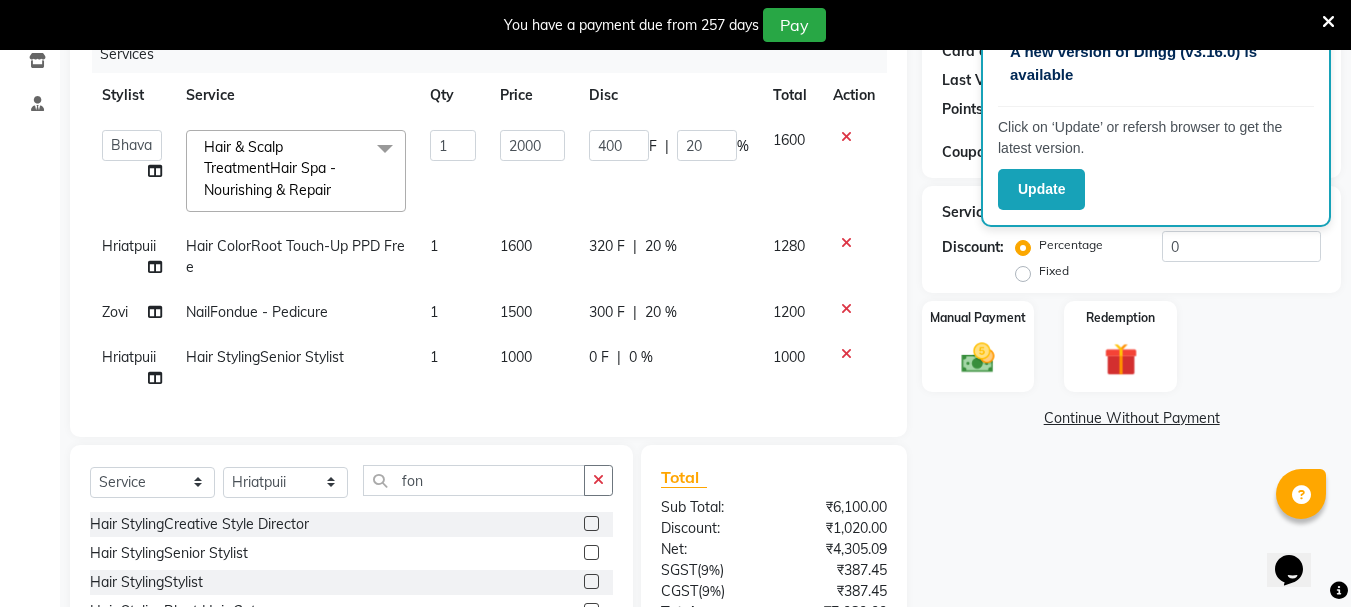 click on "|" 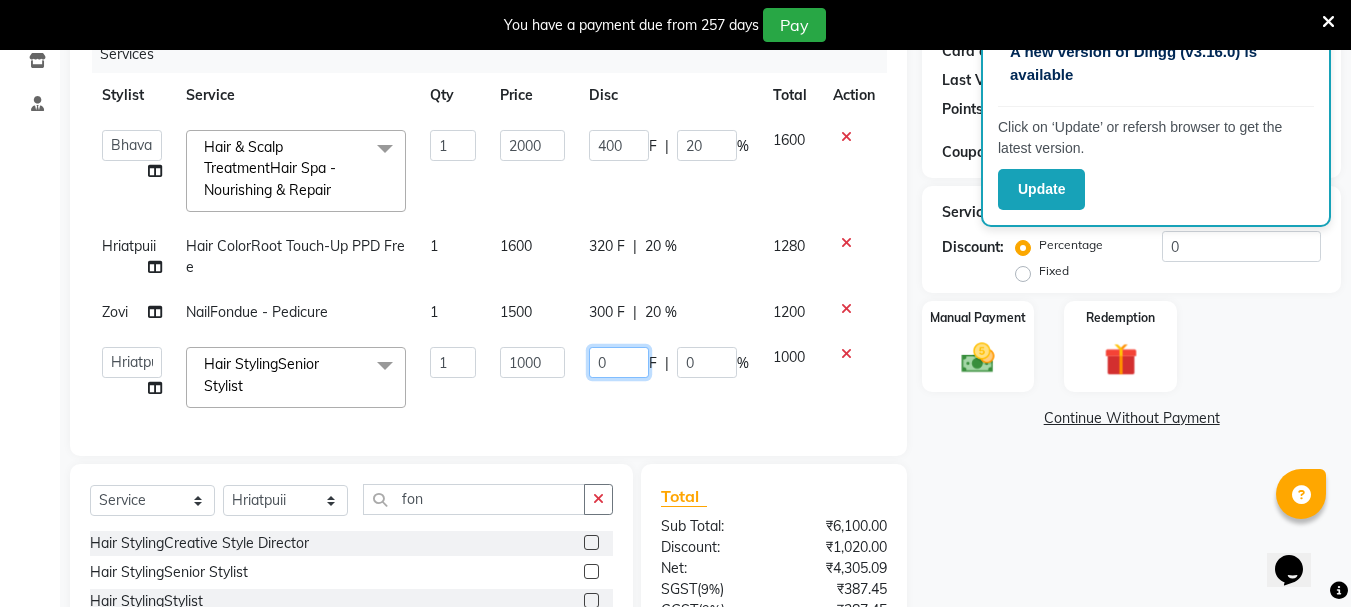 click on "0" 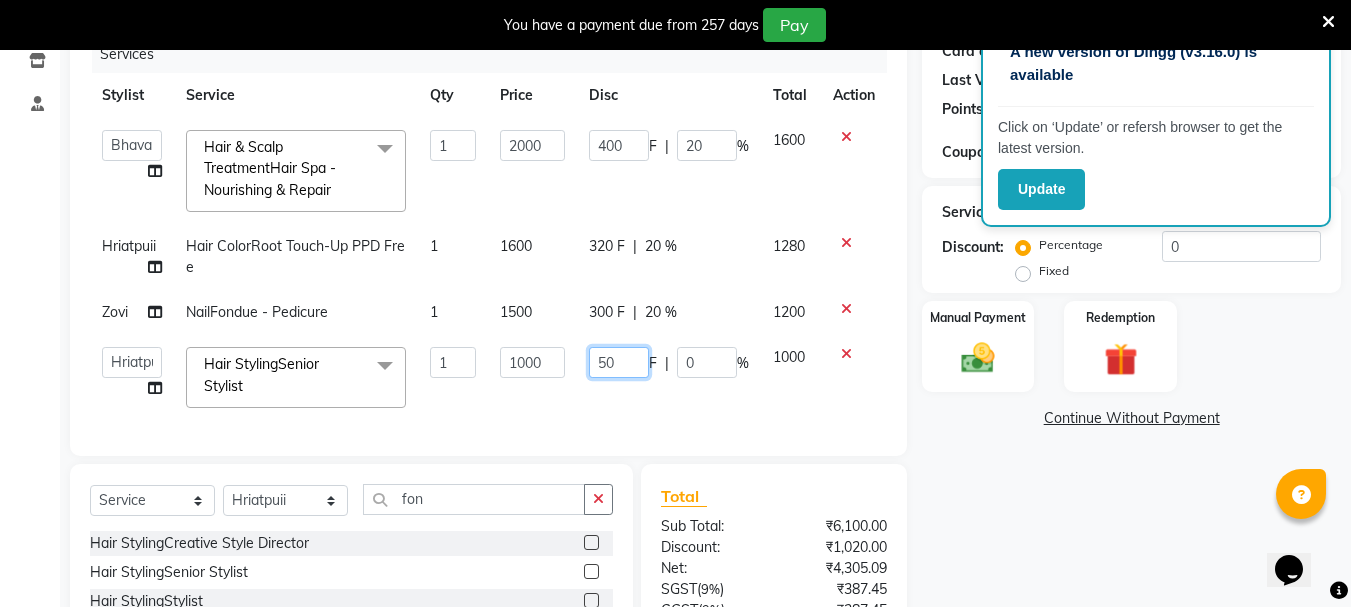 type on "500" 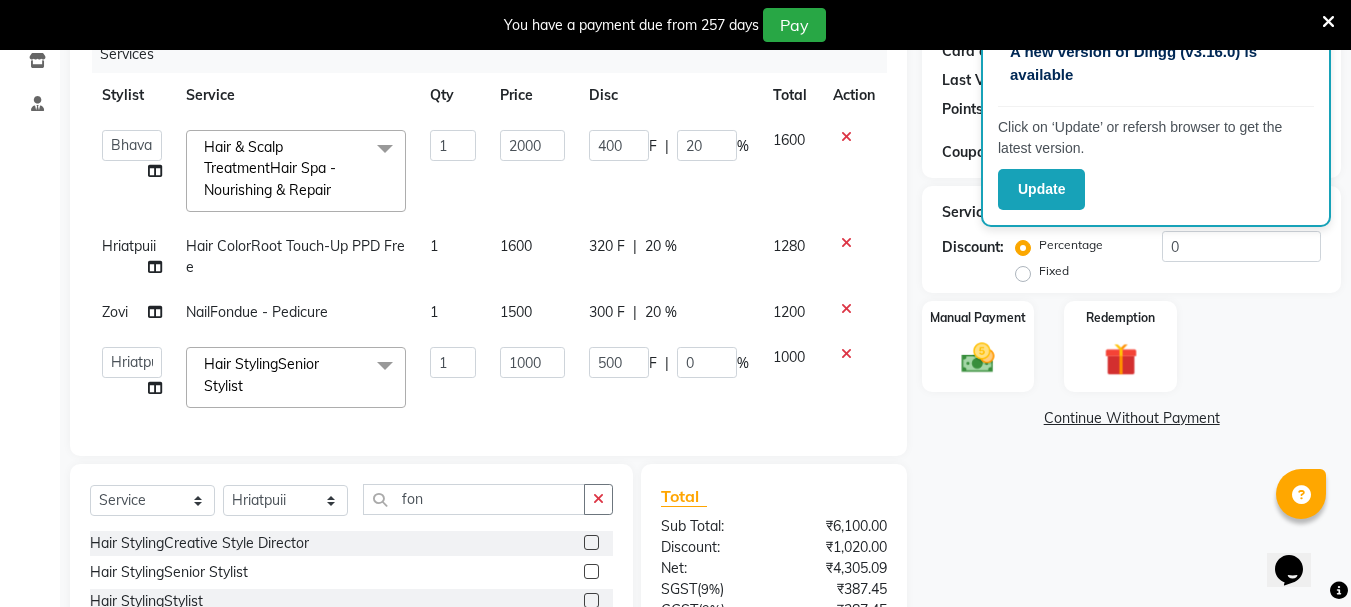 click on "Services Stylist Service Qty Price Disc Total Action  Bhavani   Buati   Deepa   Fardeen   Hriatpuii   Jeho   Khup   Kimi   Lisa   LUV Salon Manager   Lydia   Mani   Mercy   Murthy   Ncy   Rehya   Sathiya   Shelly   Sofia   Zomuani   Zovi  Hair & Scalp TreatmentHair Spa - Nourishing & Repair  x Hair StylingCreative Style Director Hair StylingSenior Stylist Hair StylingStylist Hair StylingBlunt Hair Cut Hair StylingFringe Hair StylingKids Hair Cut (below 6 years) Hair StylingShampoo & Conditioning Hair StylingBlow-dry Hair StylingIroning Hair StylingTong Curls Hair Accessories Hair ColorRoot Touch-Up Vegan Hair ColorRoot Touch-Up PPD Free Hair ColorRoot Touch-Up Ammonia Free Hair ColorHighlights (Per Foil) Hair ColorHighlights with pre lightener (Per Foil) Hair ColorCrazy Hair Color (Per Foil) Hair ColorGlobal Hair Color Hair ColorBalayage/Ombre Henna Hair Toning Hair & Scalp TreatmentHair Spa - Shea Butter Hair & Scalp TreatmentHair Spa - Nashi Hair & Scalp TreatmentRisana Hair & Scalp TreatmentQOD F4st 1 400" 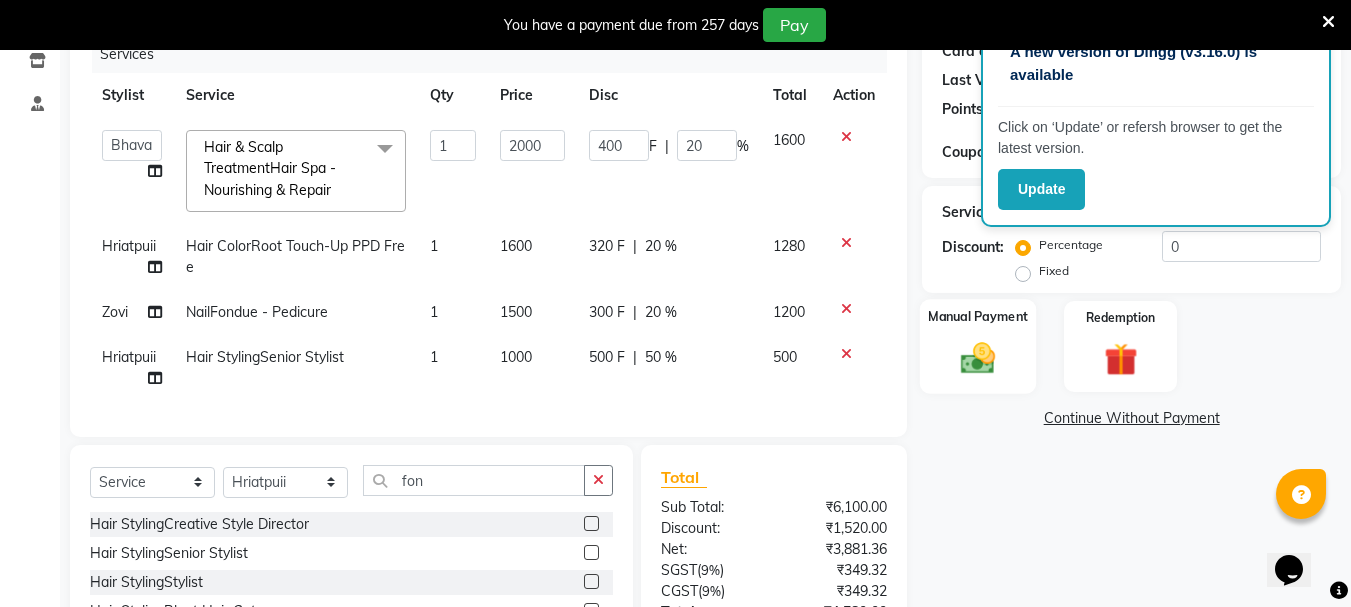 click 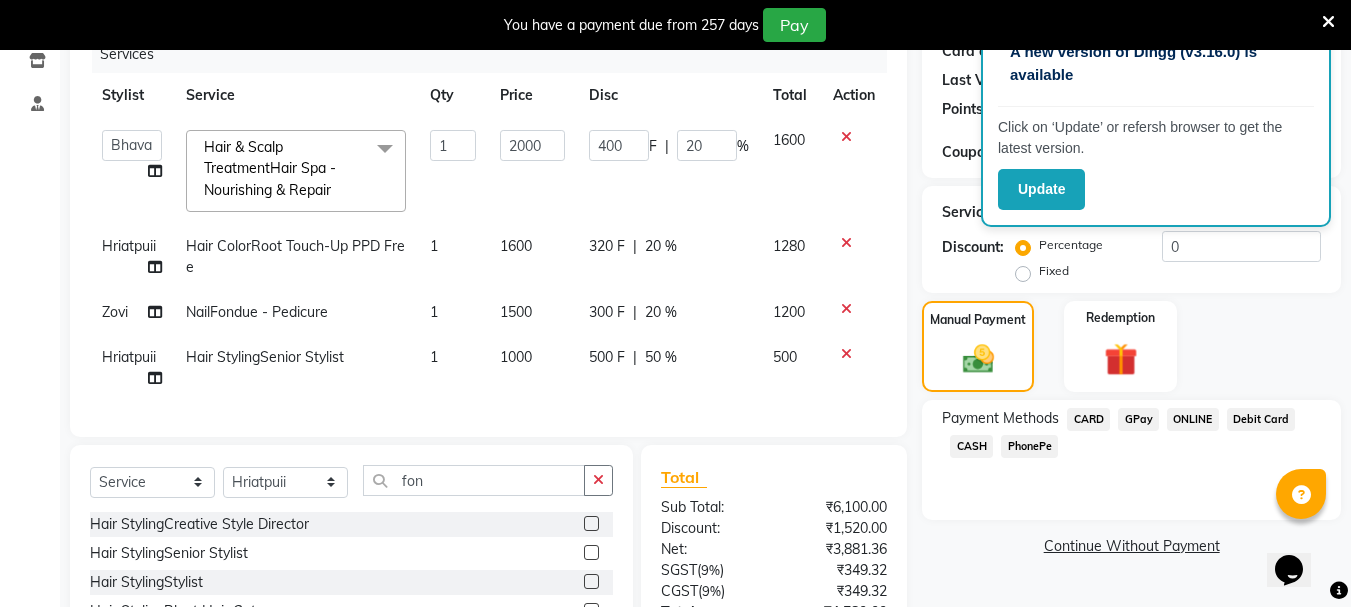 click on "GPay" 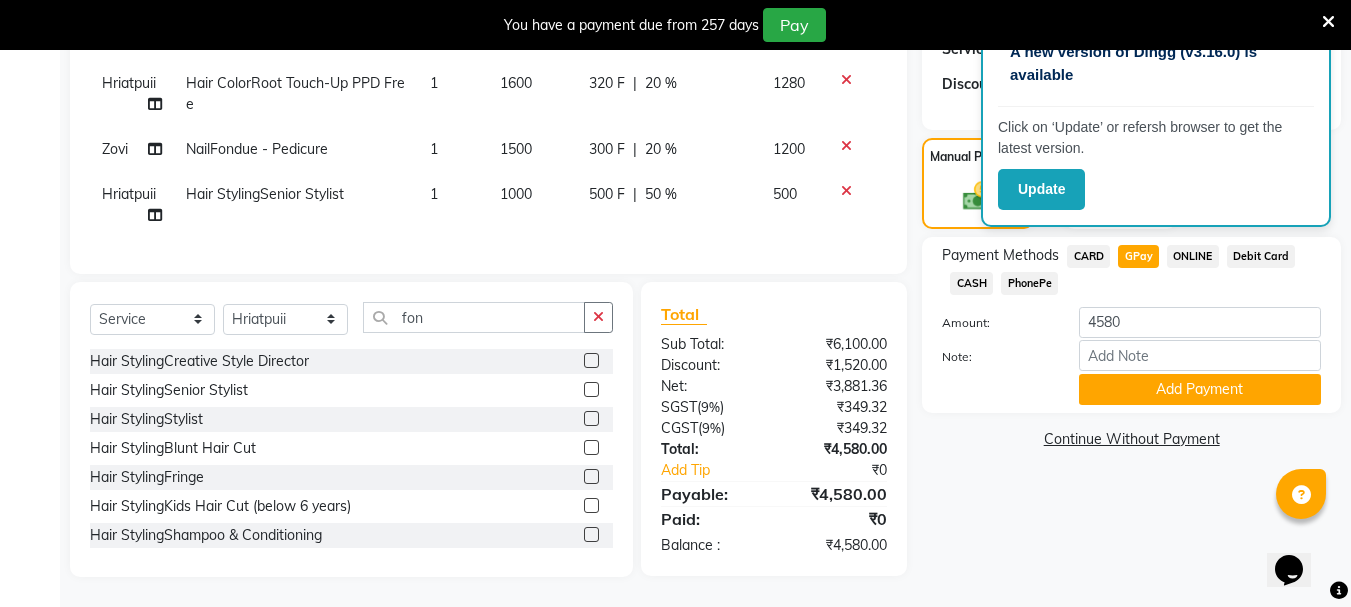 scroll, scrollTop: 440, scrollLeft: 0, axis: vertical 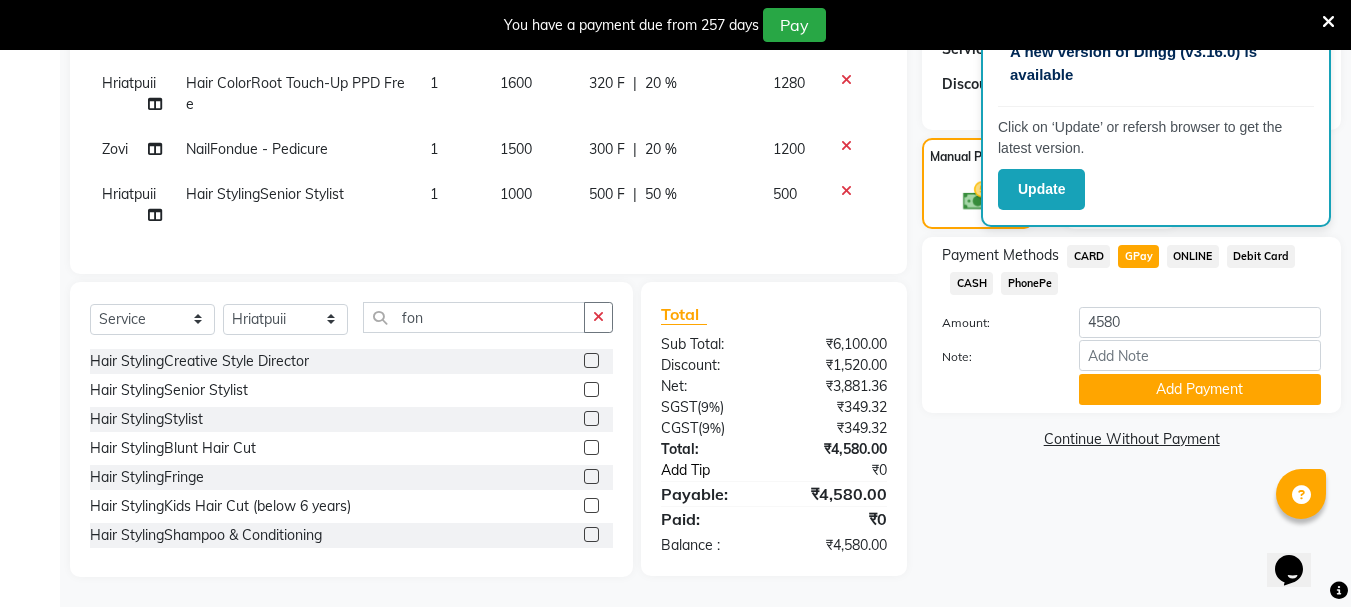 click on "Add Tip" 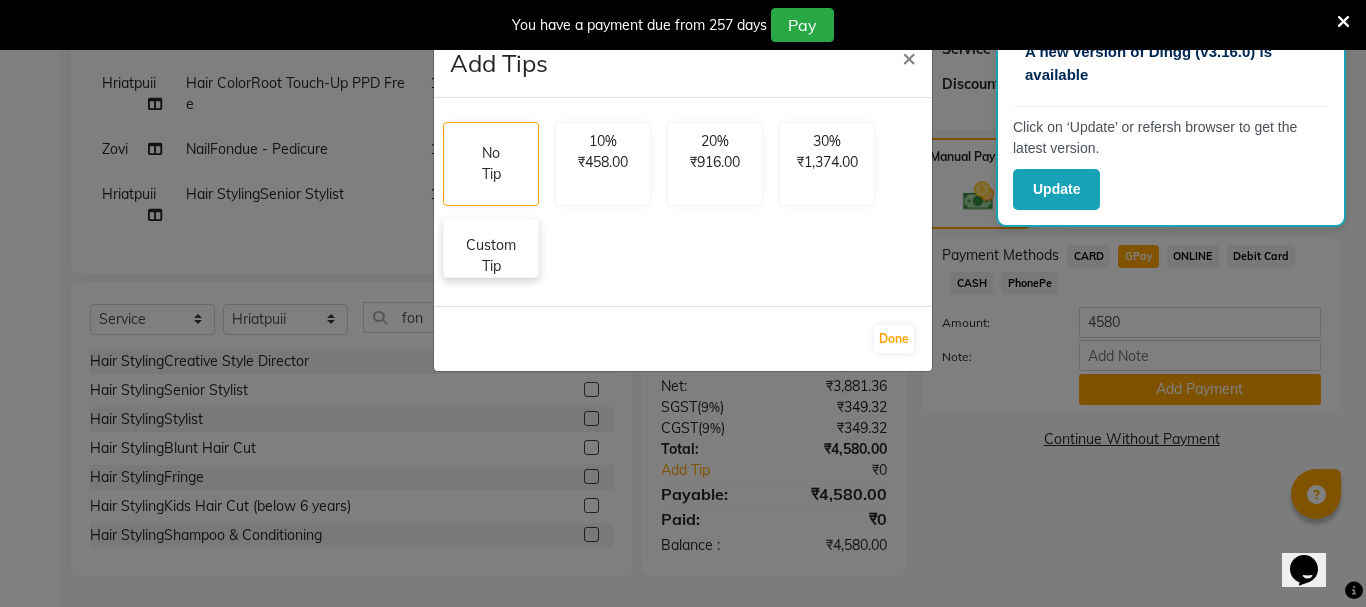 click on "Custom Tip" 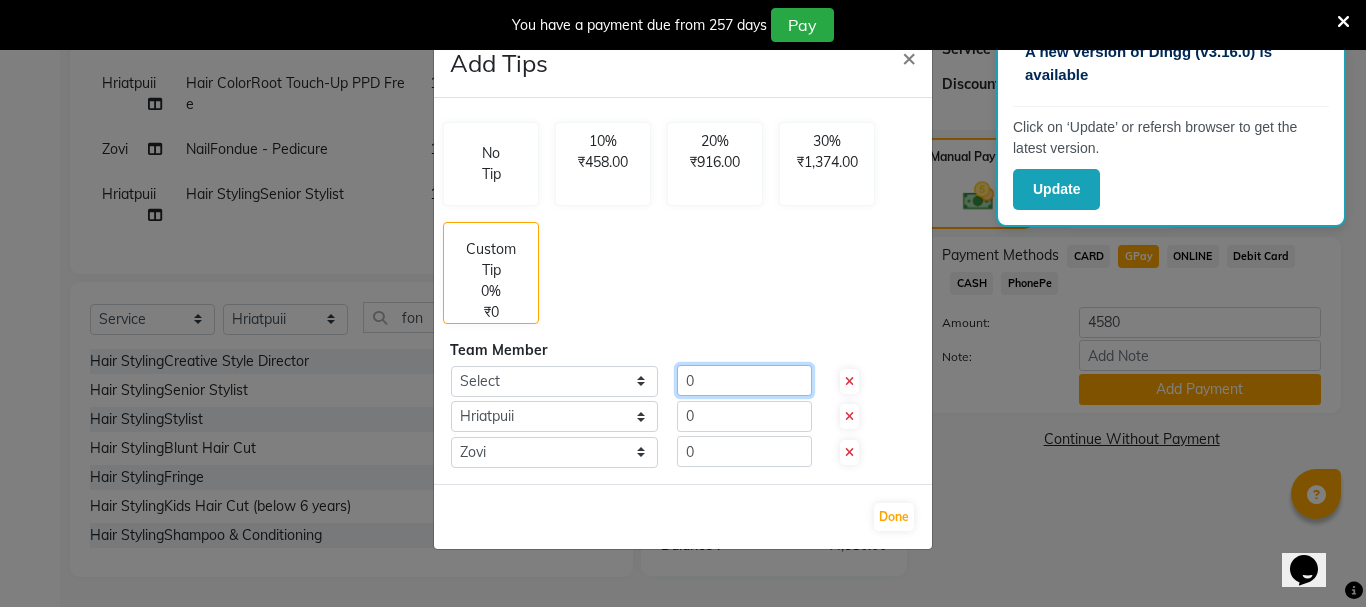 click on "0" 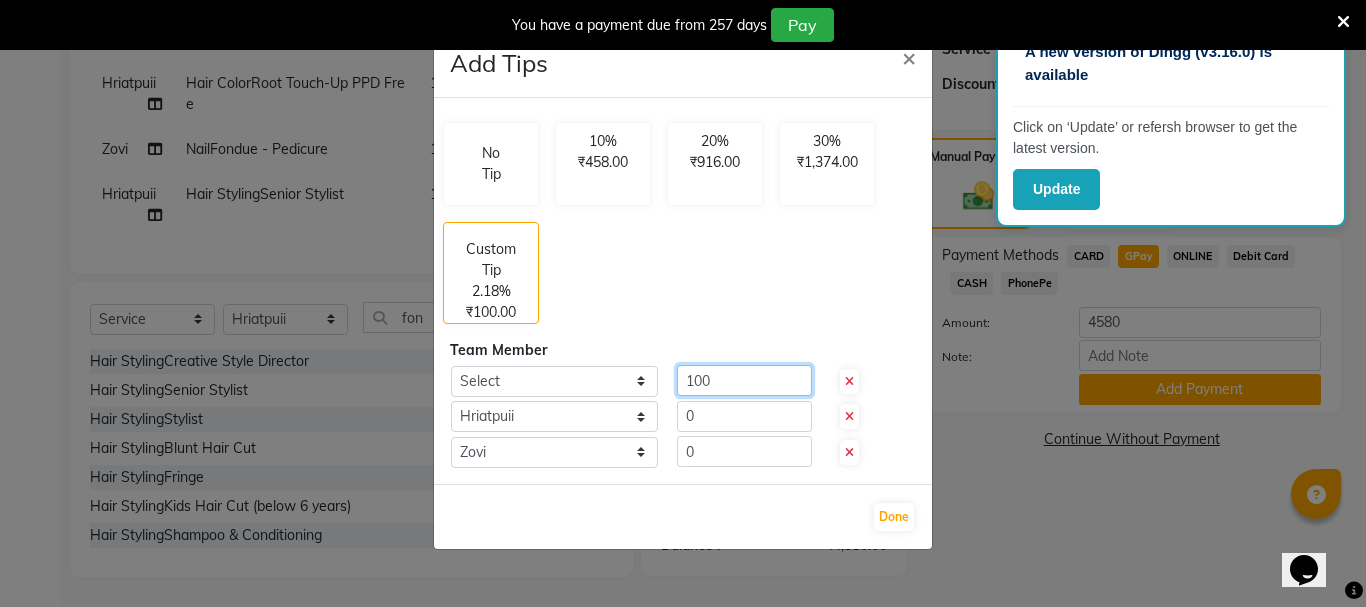 type on "100" 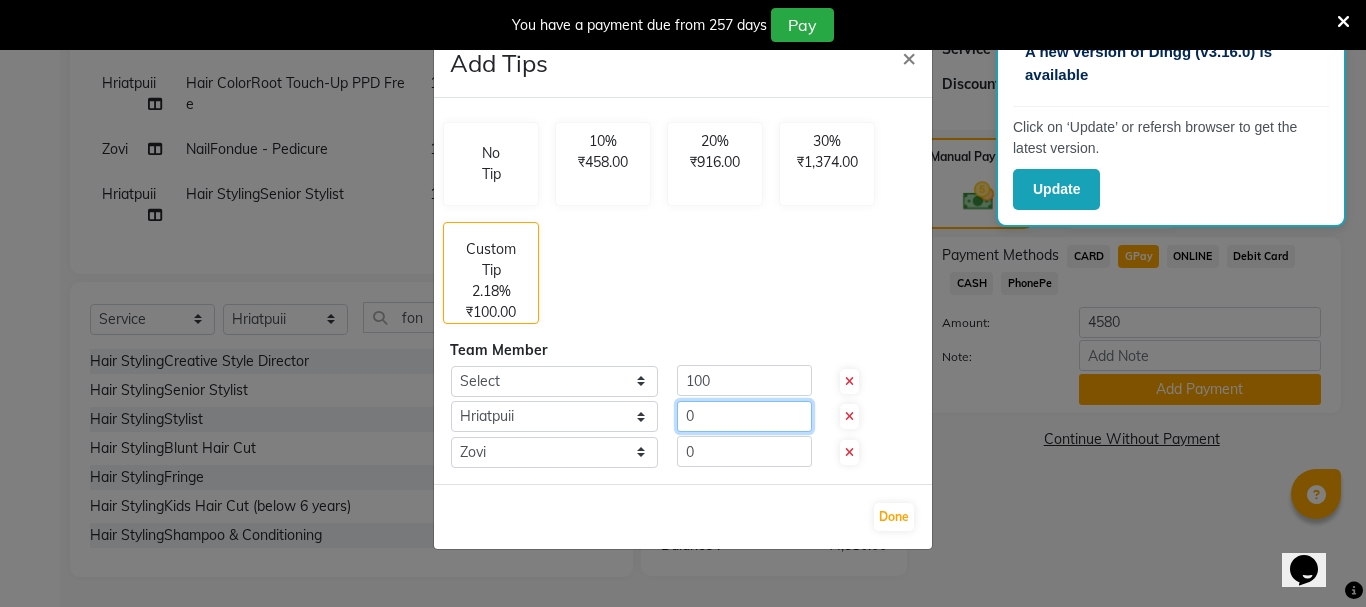 click on "0" 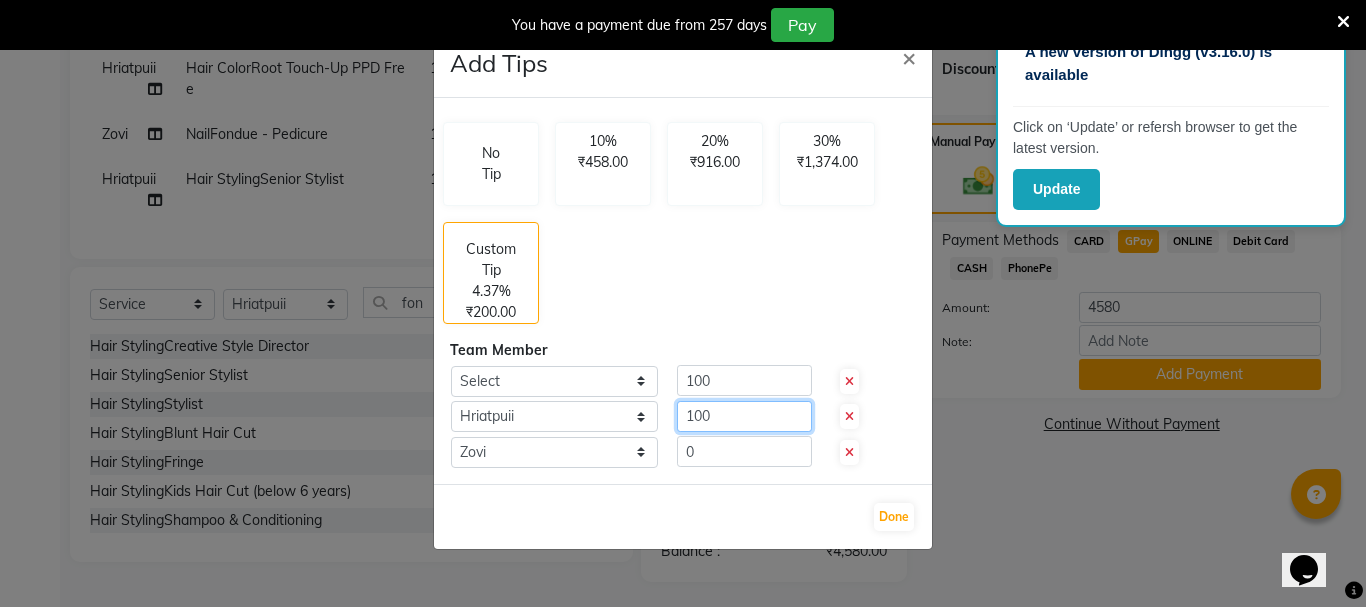 type on "100" 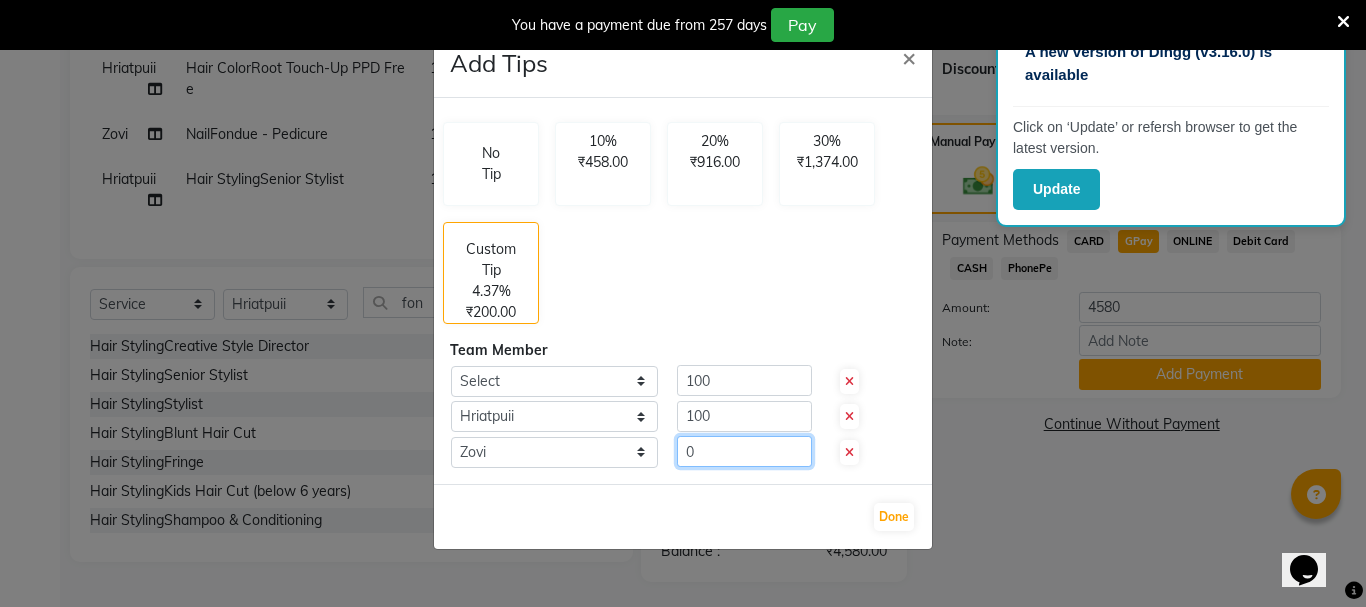 click on "0" 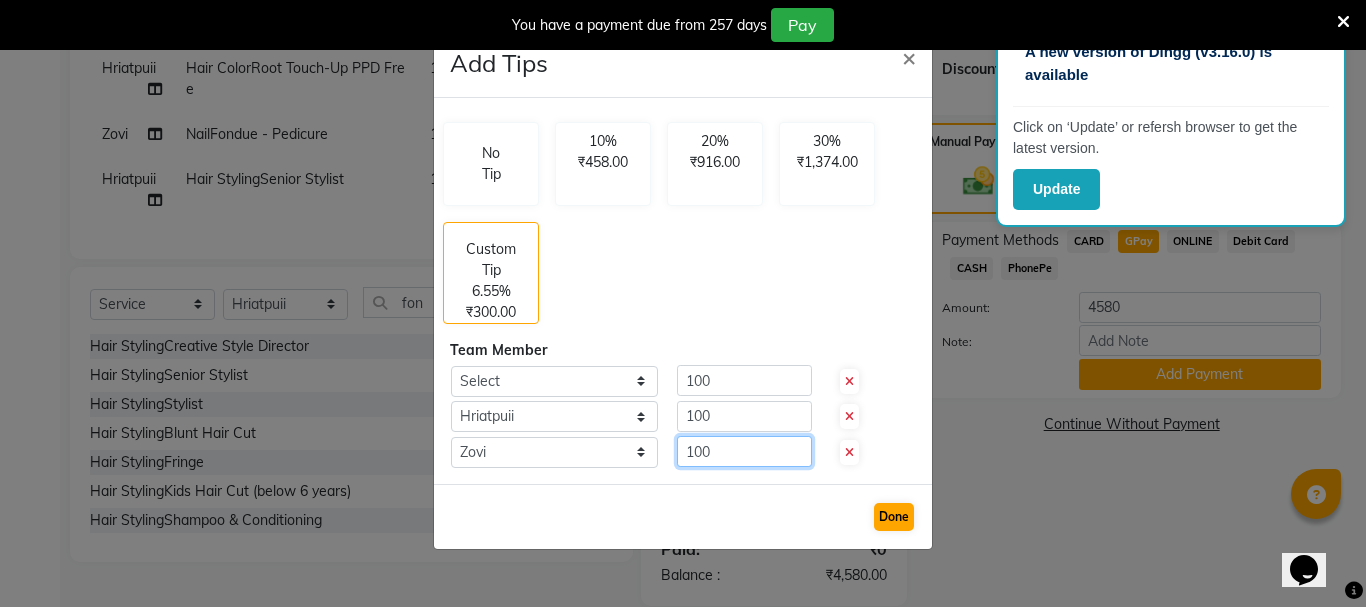 type on "100" 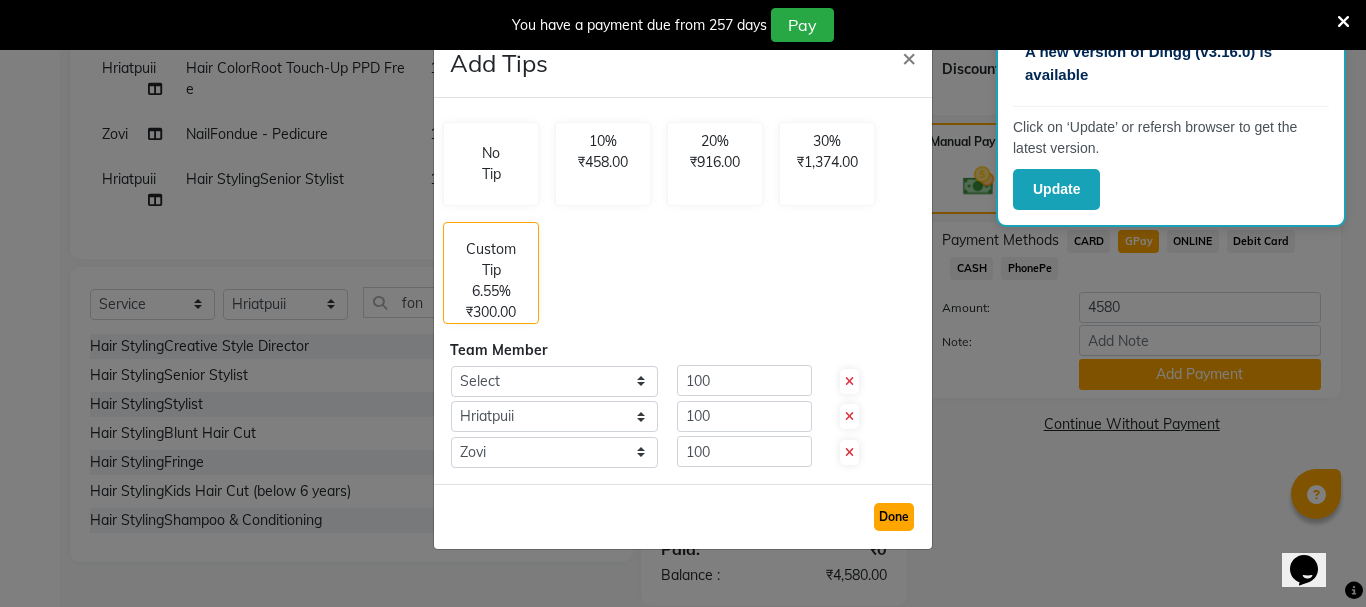 click on "Done" 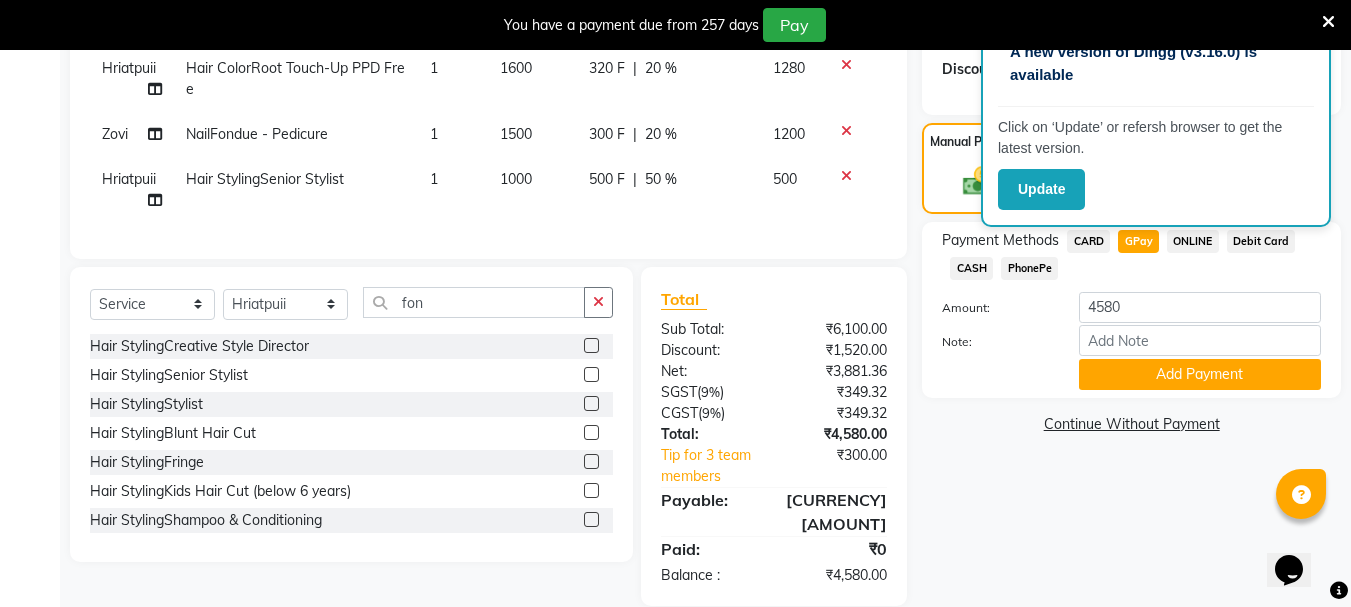 click on "ONLINE" 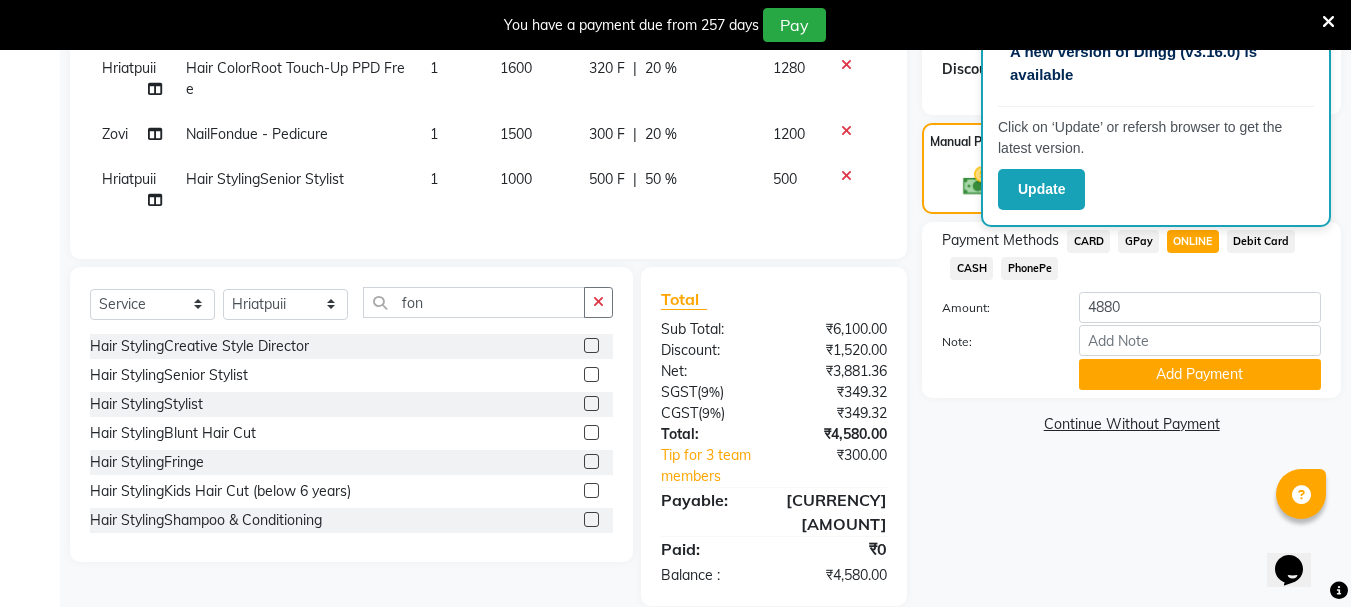 click on "GPay" 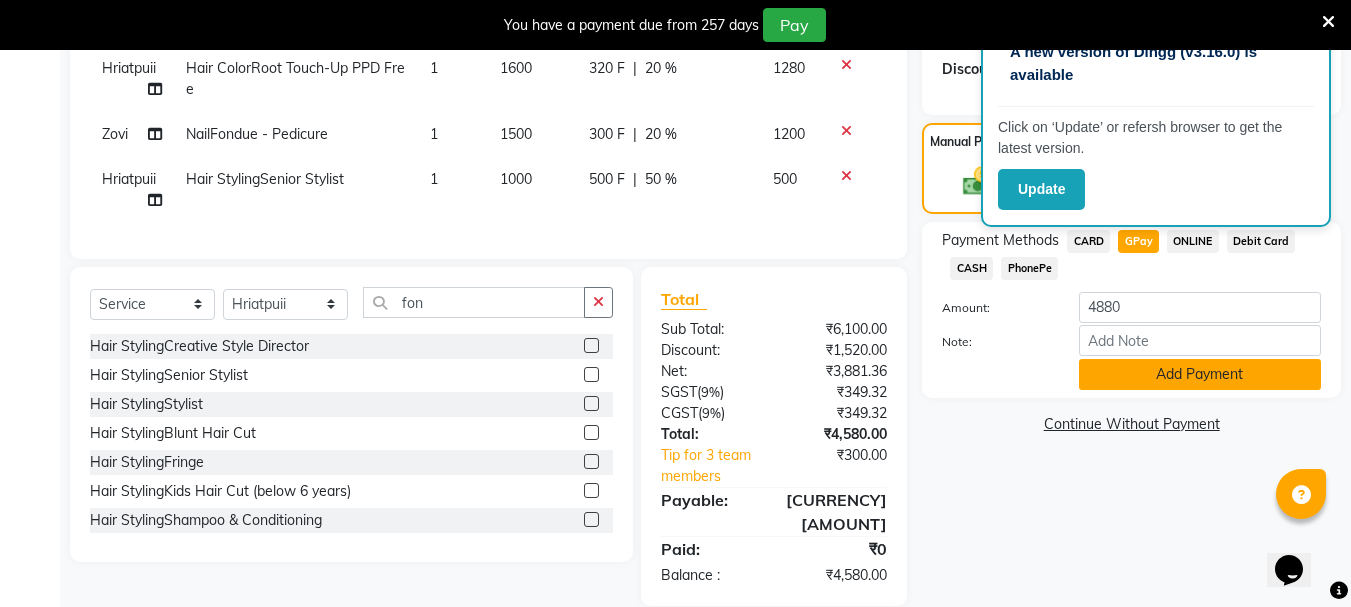 click on "Add Payment" 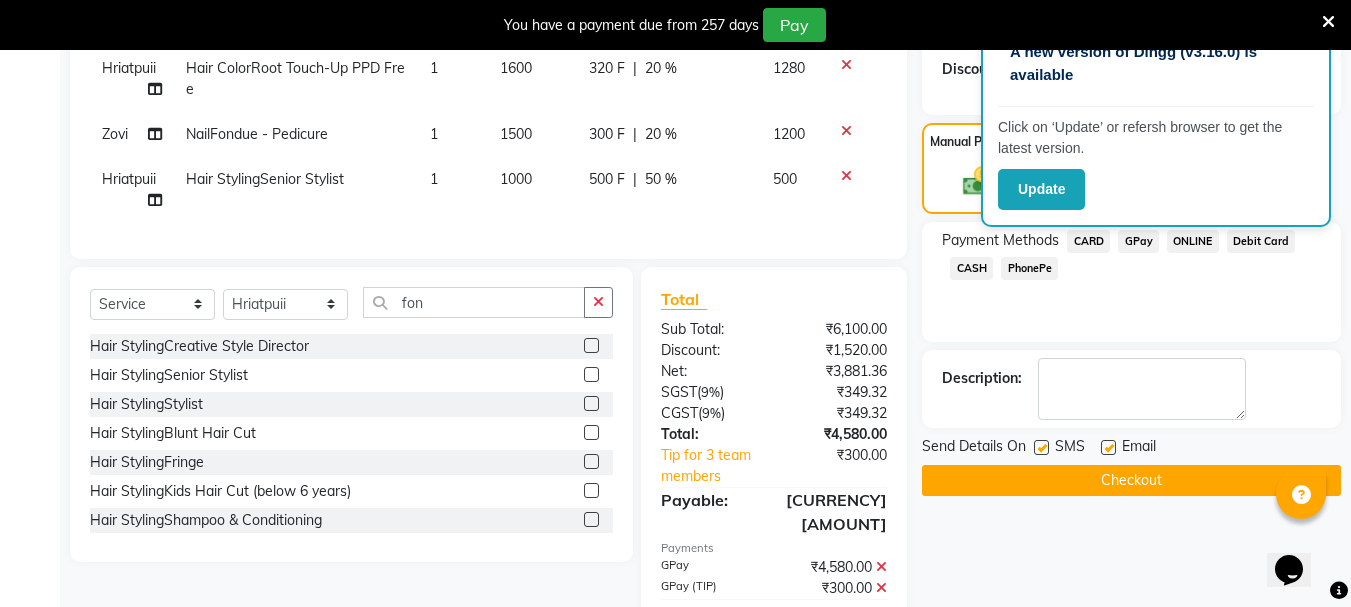 click on "Checkout" 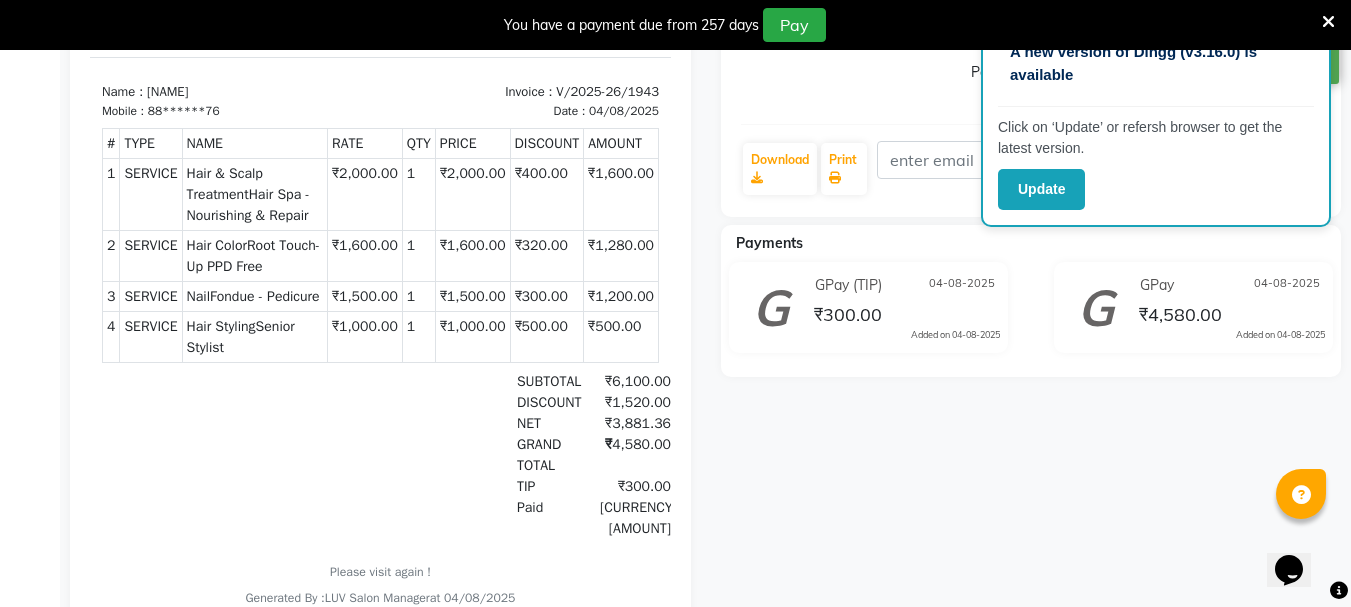 scroll, scrollTop: 0, scrollLeft: 0, axis: both 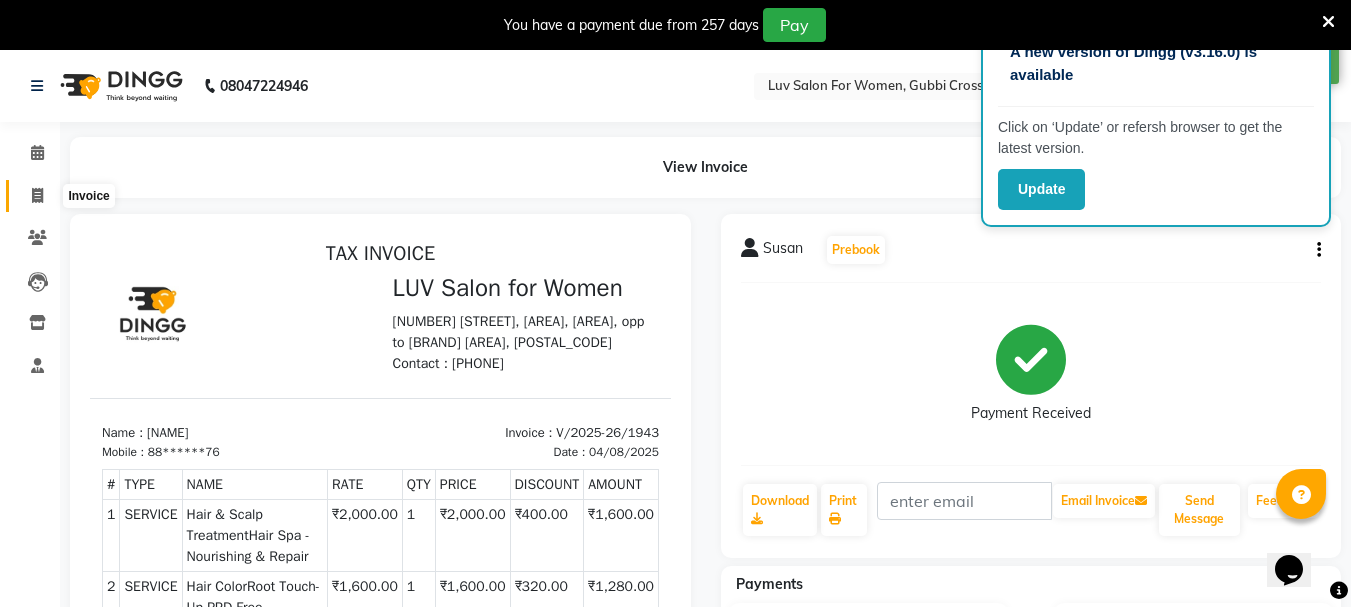 click 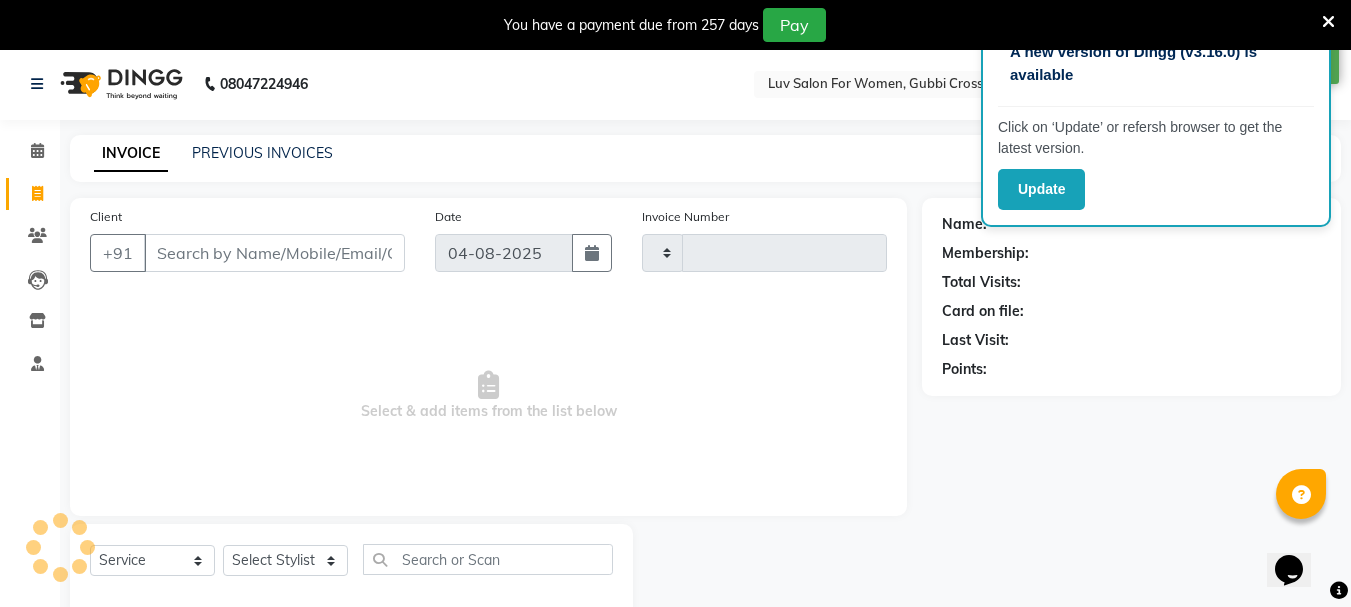 scroll, scrollTop: 50, scrollLeft: 0, axis: vertical 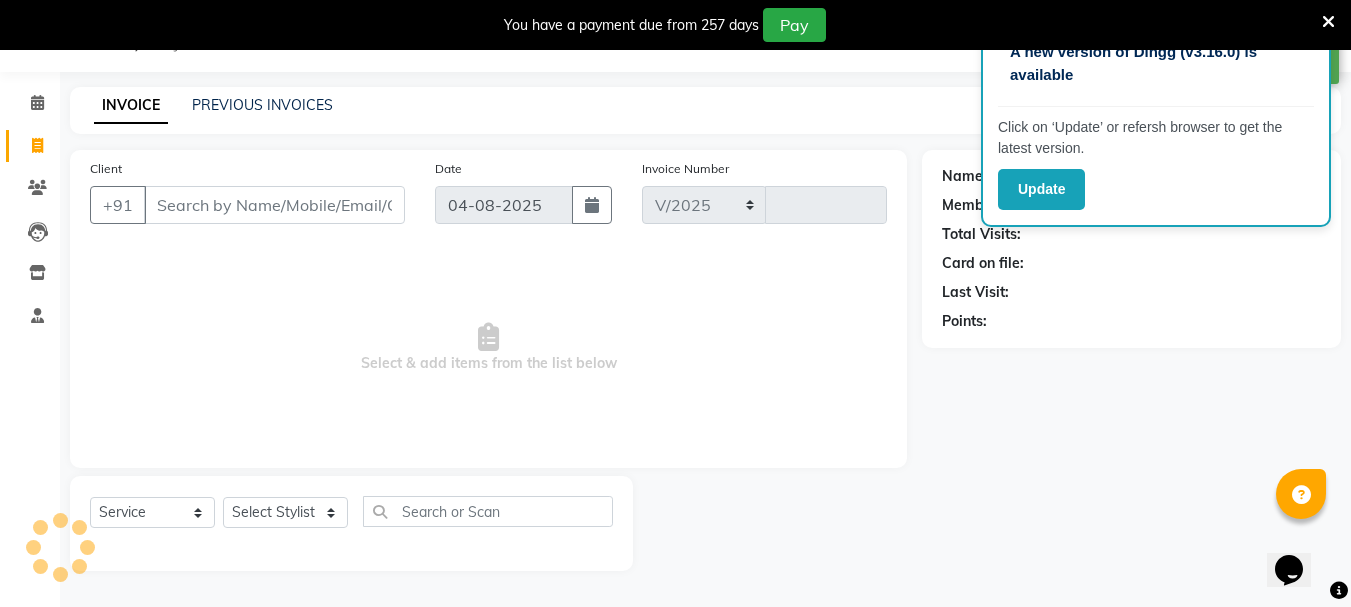 select on "7221" 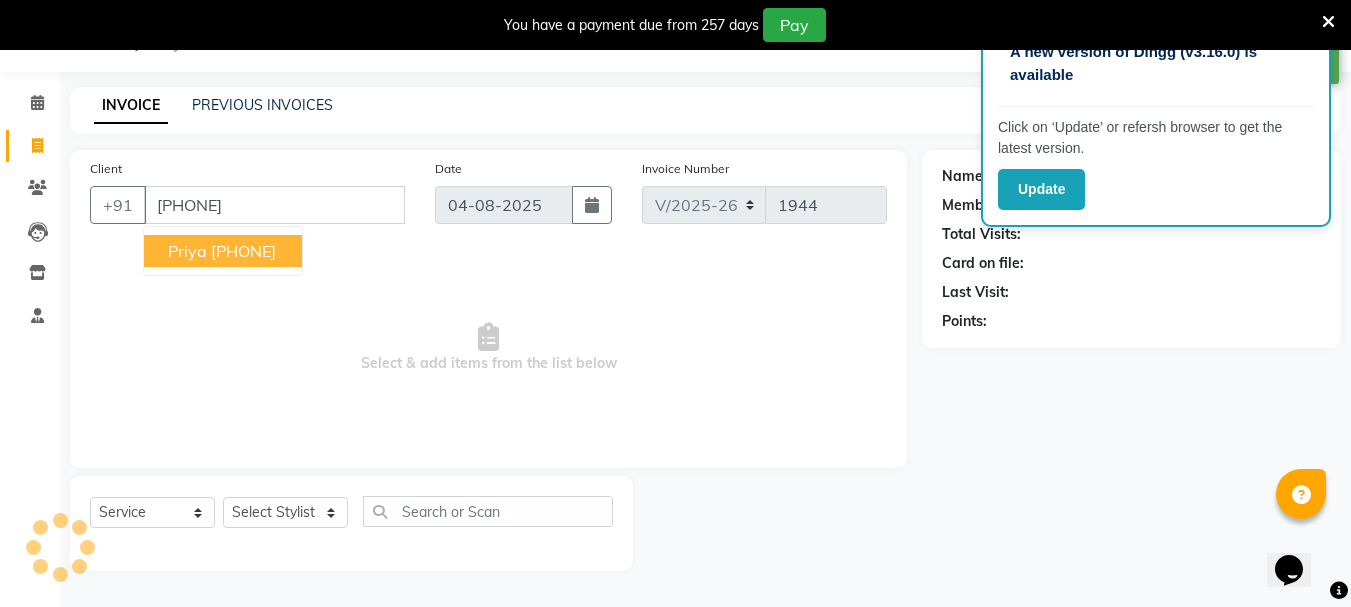 type on "9986782899" 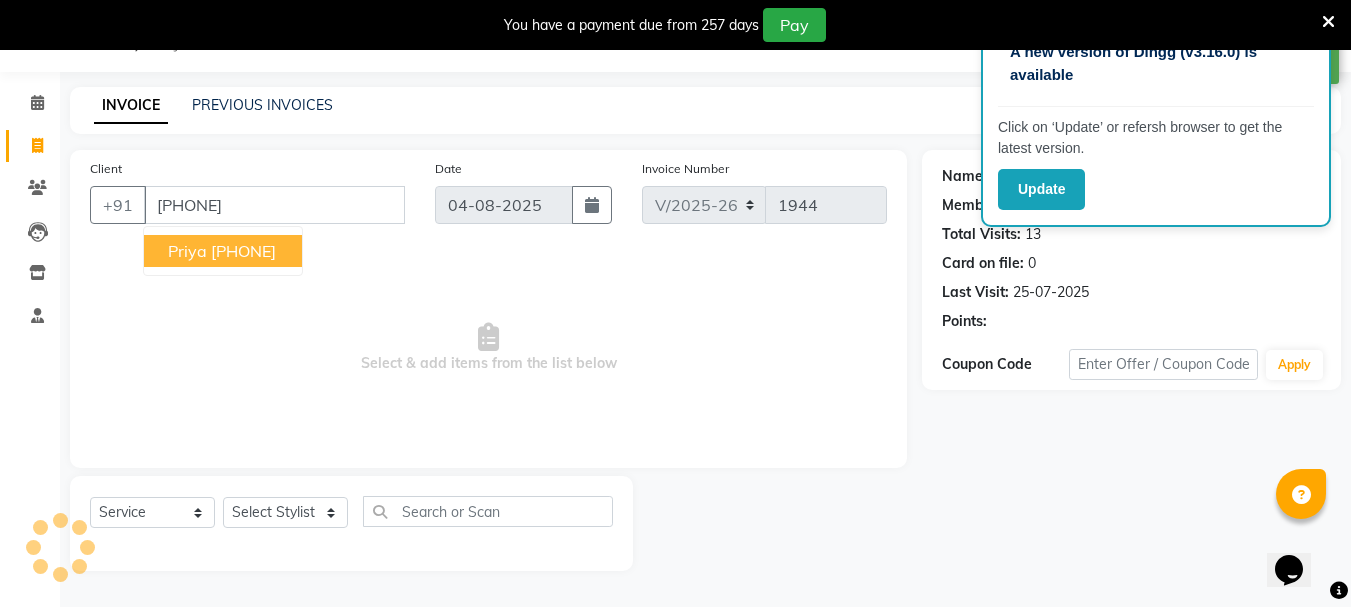 select on "1: Object" 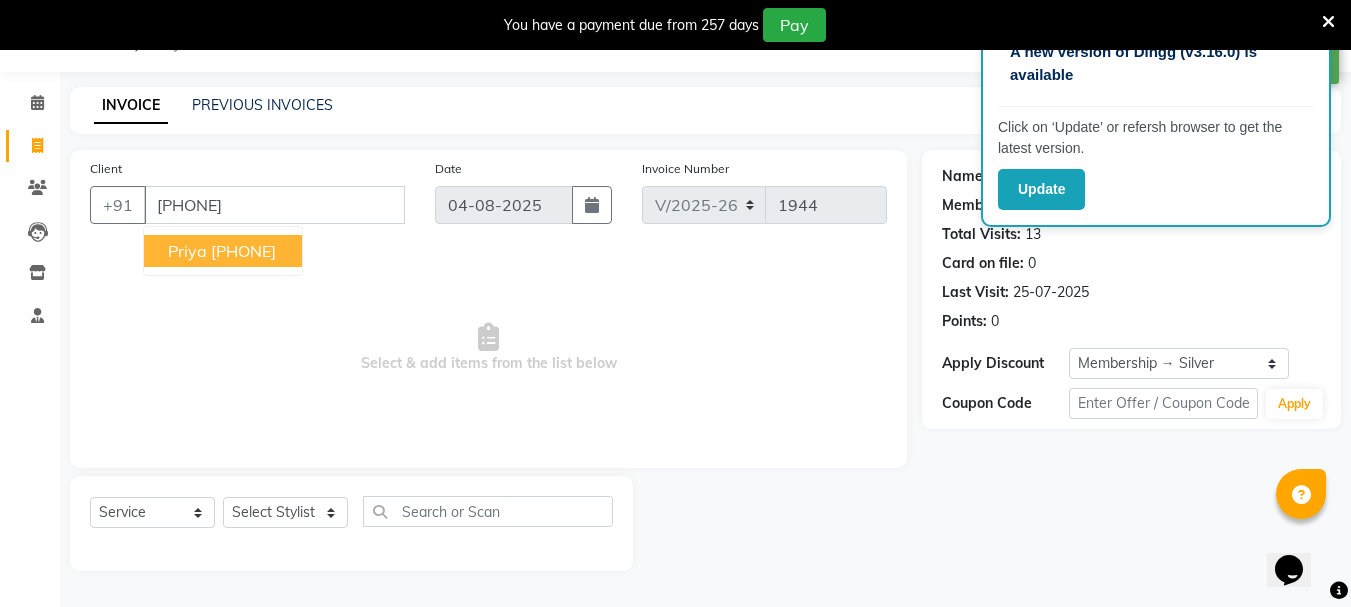 click on "99******99" at bounding box center [243, 251] 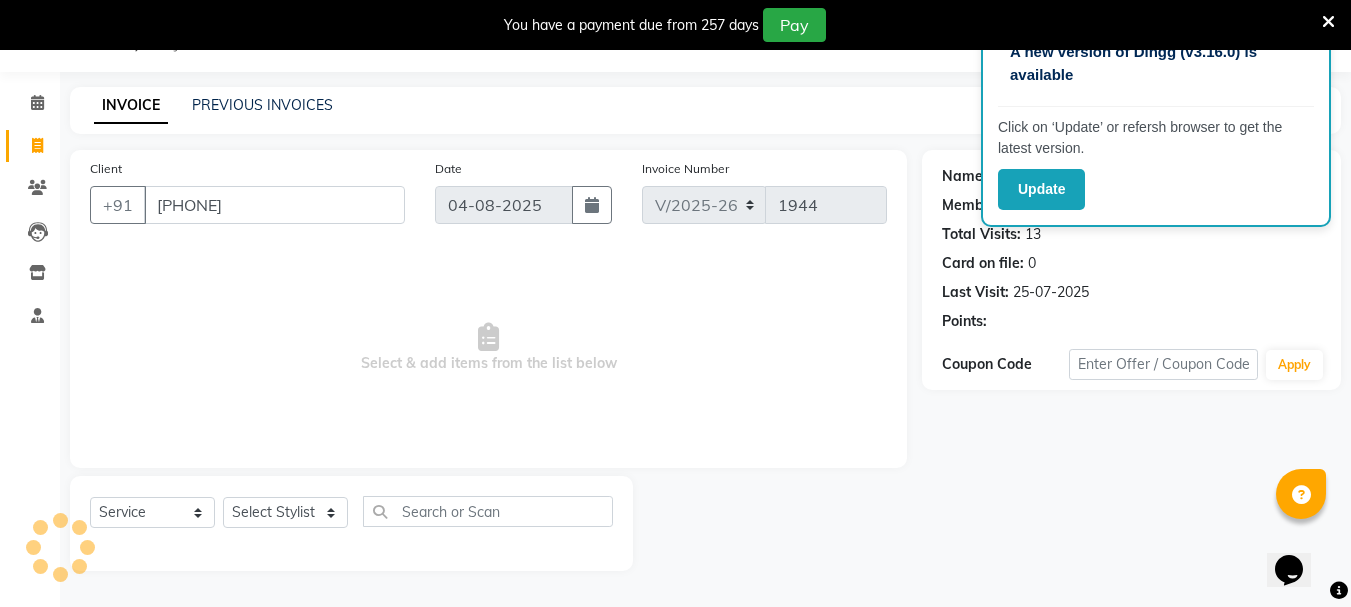 select on "1: Object" 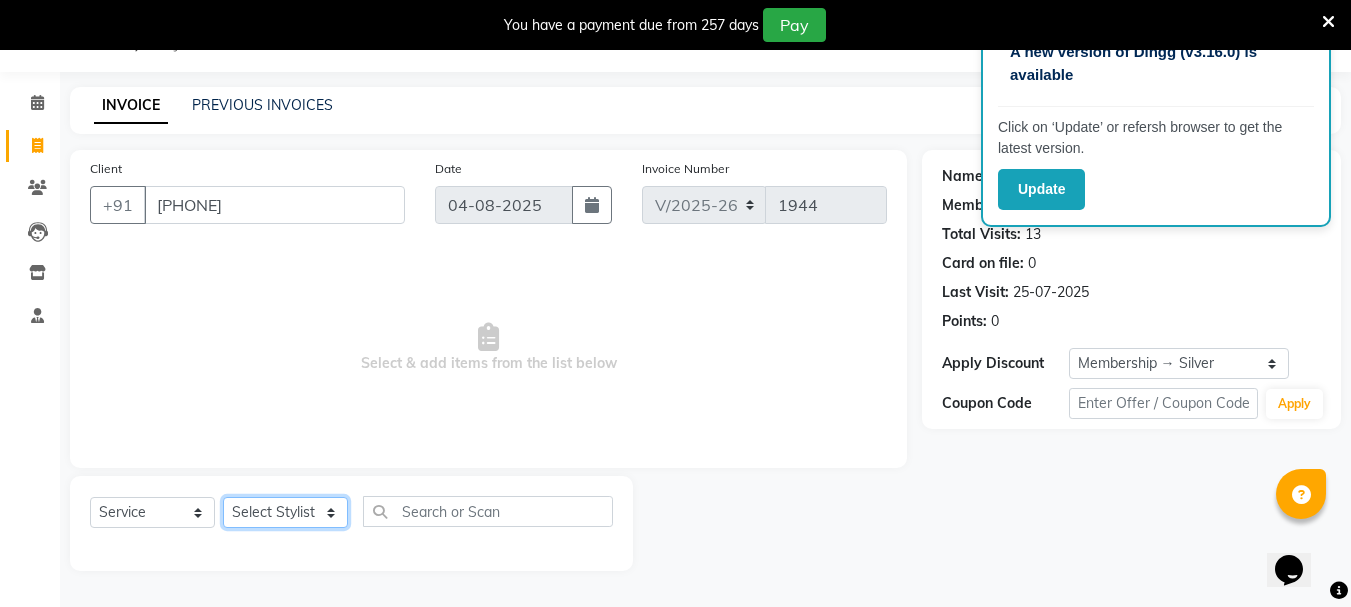 click on "Select Stylist Bhavani Buati Deepa Fardeen Hriatpuii Jeho Khup Kimi Lisa LUV Salon Manager Lydia Mani Mercy Murthy Ncy Rehya Sathiya Shelly Sofia Zomuani Zovi" 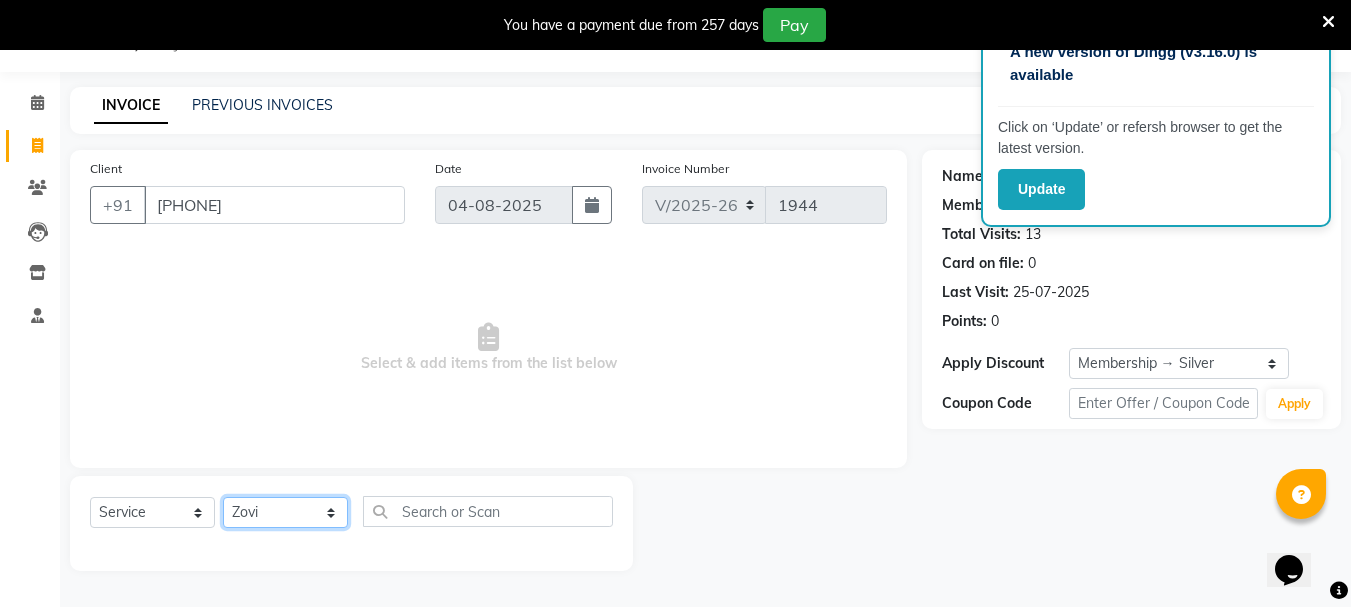 click on "Select Stylist Bhavani Buati Deepa Fardeen Hriatpuii Jeho Khup Kimi Lisa LUV Salon Manager Lydia Mani Mercy Murthy Ncy Rehya Sathiya Shelly Sofia Zomuani Zovi" 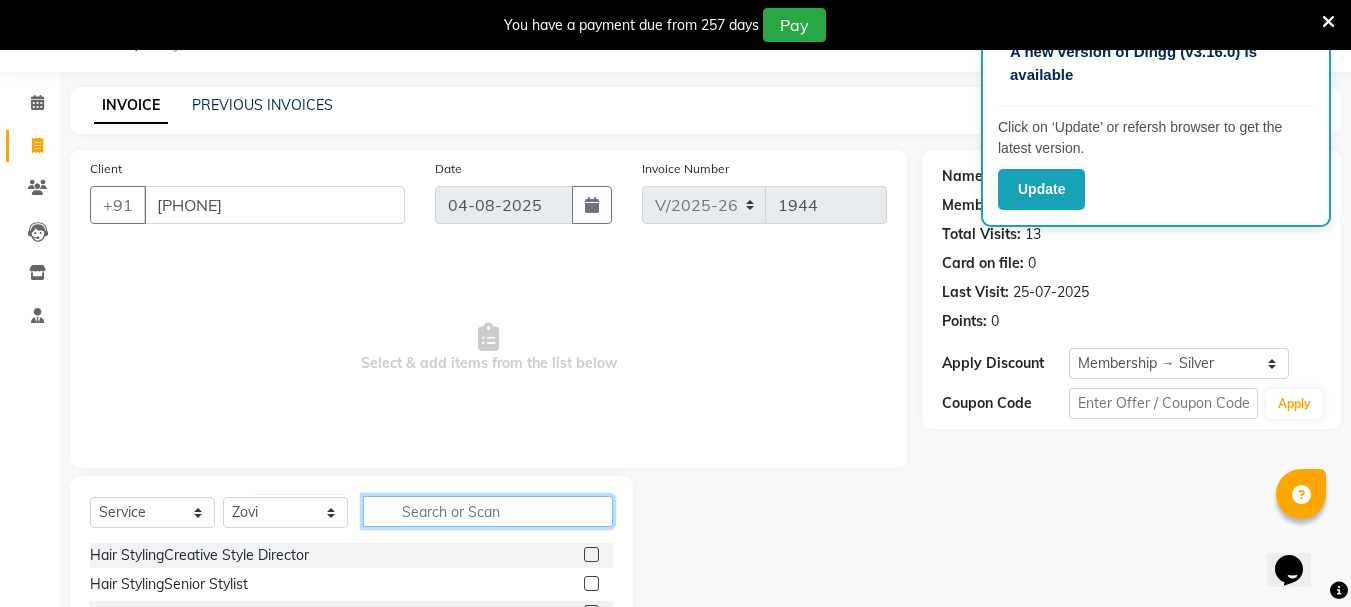 click 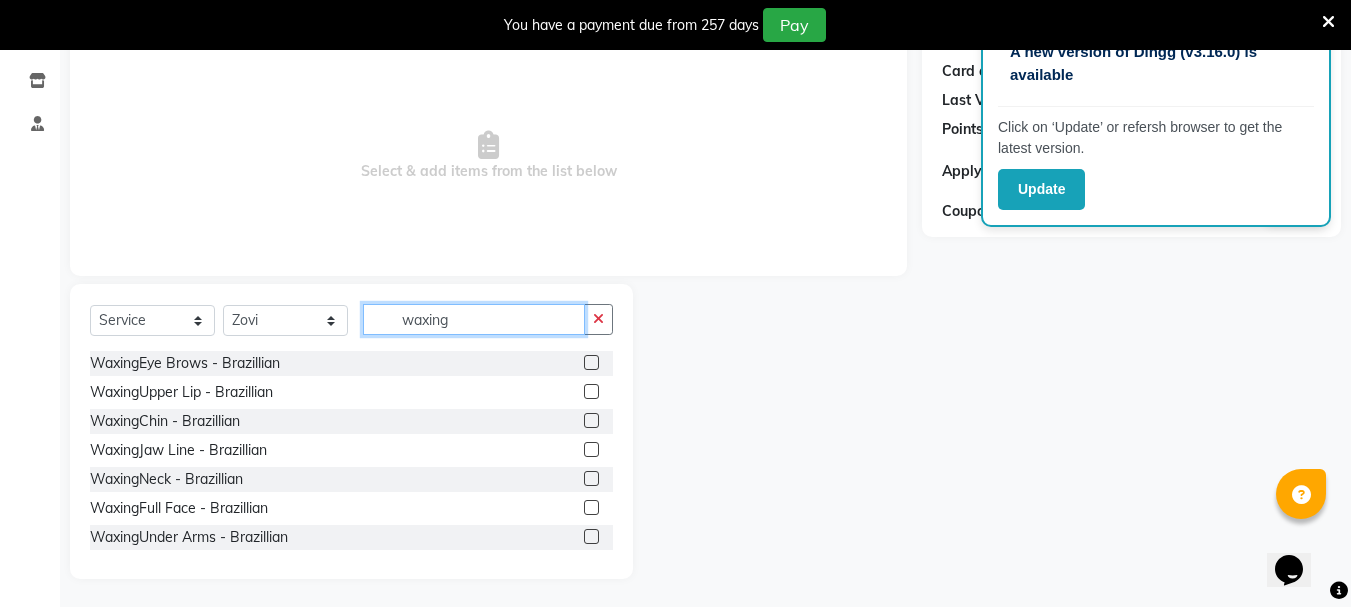 scroll, scrollTop: 244, scrollLeft: 0, axis: vertical 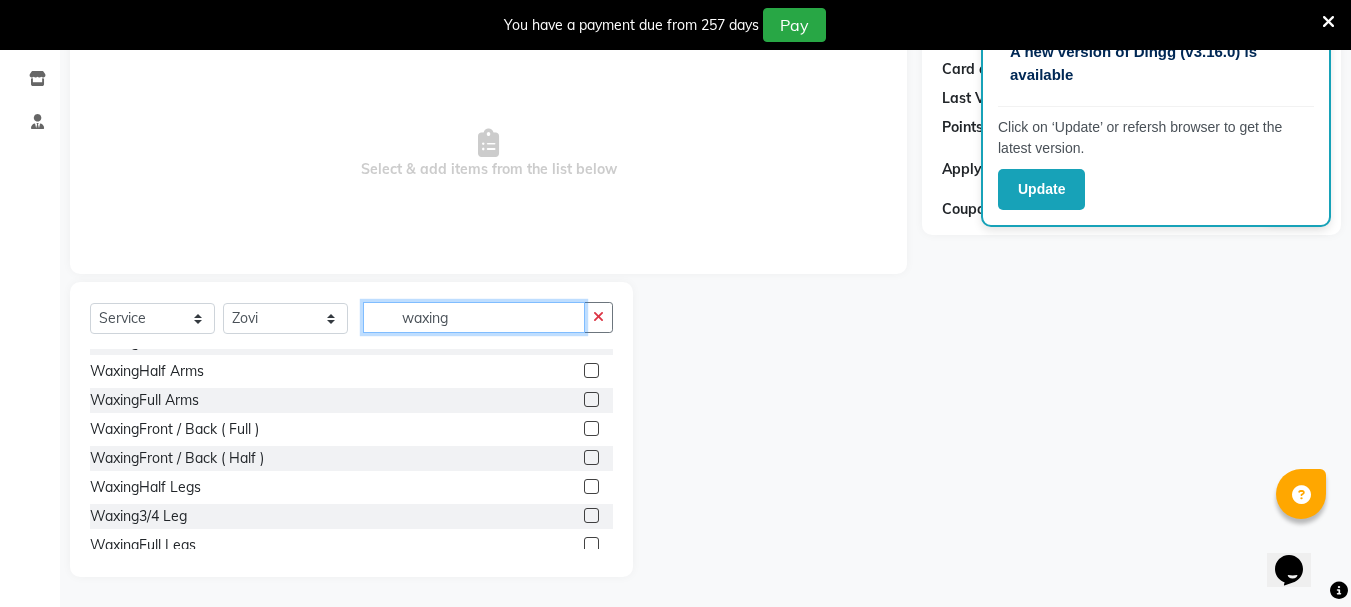 type on "waxing" 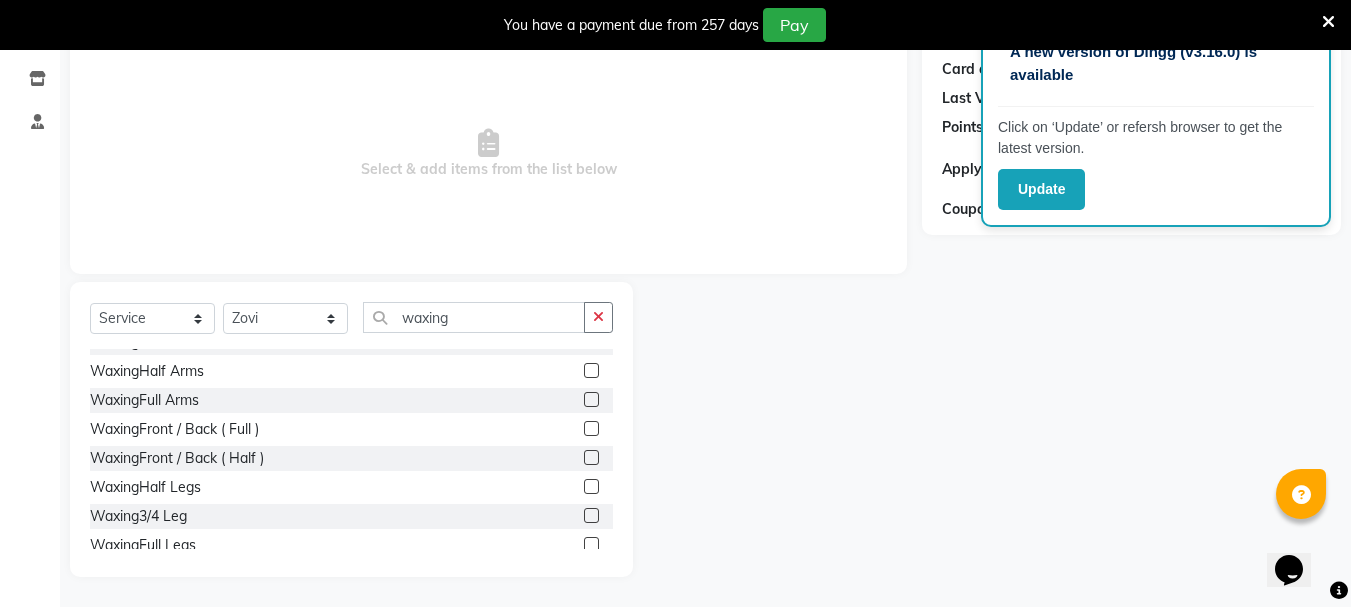 click 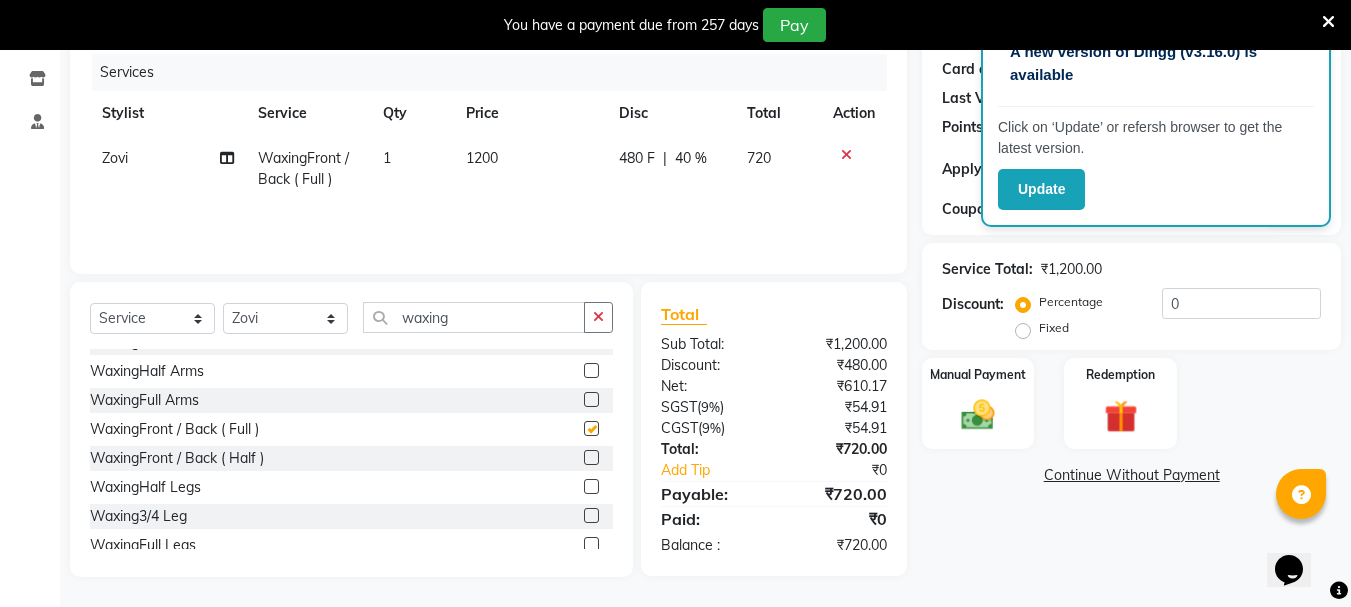 checkbox on "false" 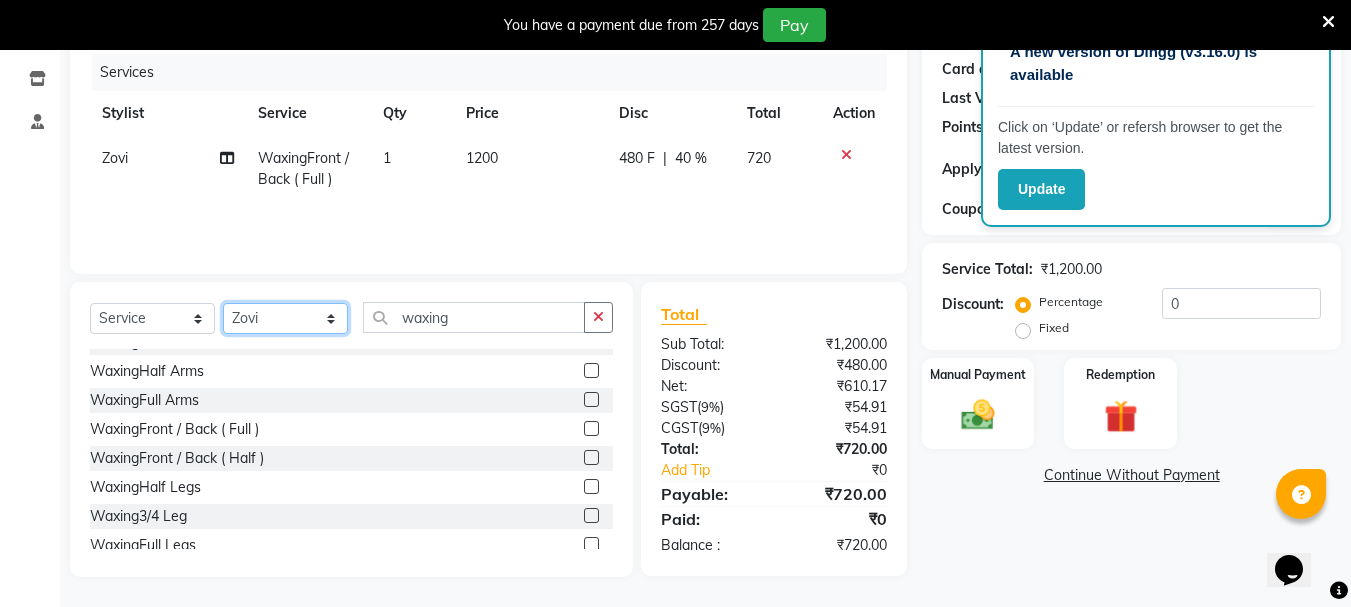 click on "Select Stylist Bhavani Buati Deepa Fardeen Hriatpuii Jeho Khup Kimi Lisa LUV Salon Manager Lydia Mani Mercy Murthy Ncy Rehya Sathiya Shelly Sofia Zomuani Zovi" 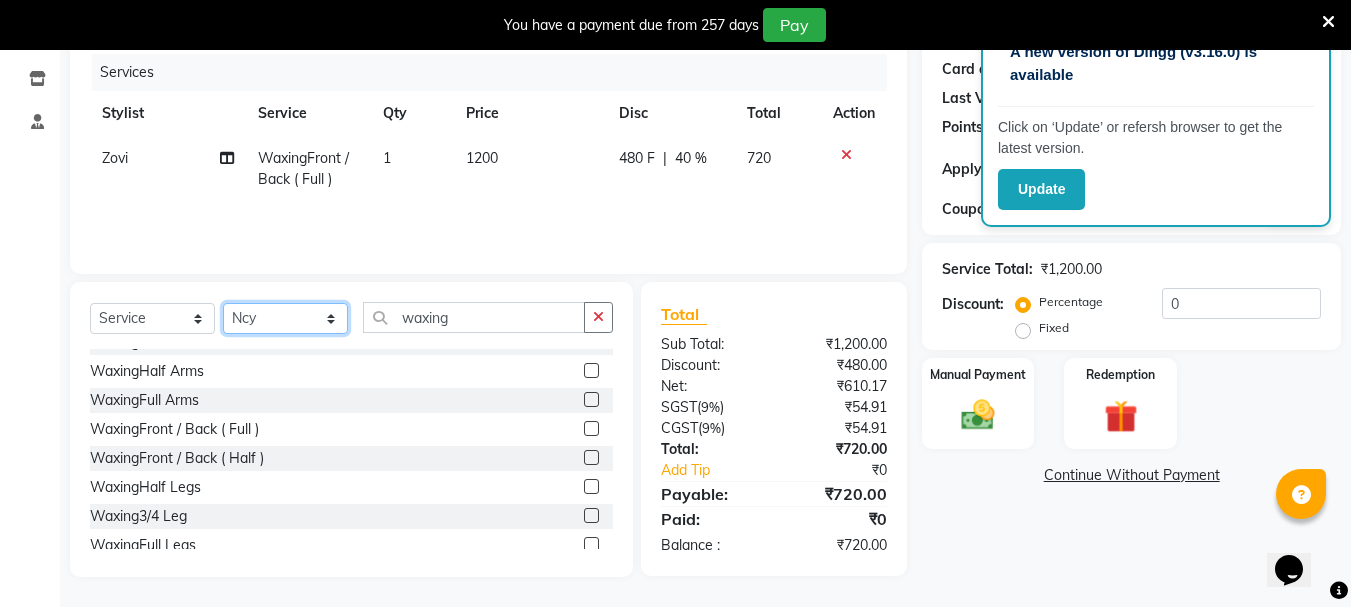 click on "Select Stylist Bhavani Buati Deepa Fardeen Hriatpuii Jeho Khup Kimi Lisa LUV Salon Manager Lydia Mani Mercy Murthy Ncy Rehya Sathiya Shelly Sofia Zomuani Zovi" 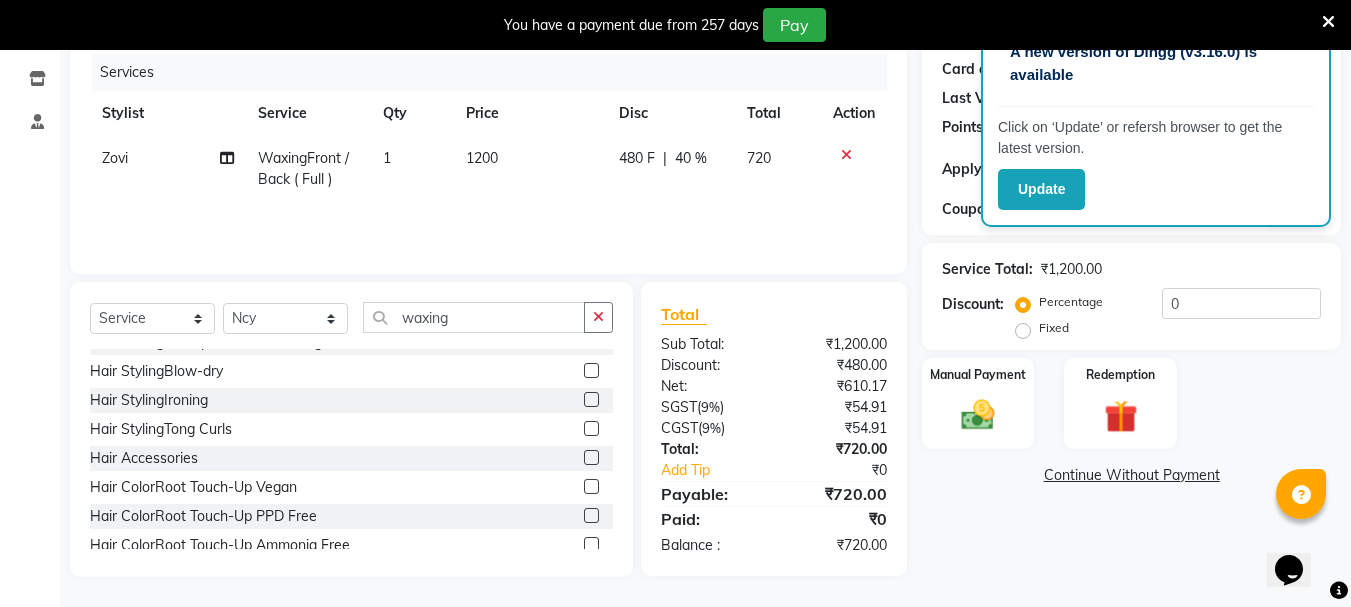 click on "Select  Service  Product  Membership  Package Voucher Prepaid Gift Card  Select Stylist Bhavani Buati Deepa Fardeen Hriatpuii Jeho Khup Kimi Lisa LUV Salon Manager Lydia Mani Mercy Murthy Ncy Rehya Sathiya Shelly Sofia Zomuani Zovi waxing" 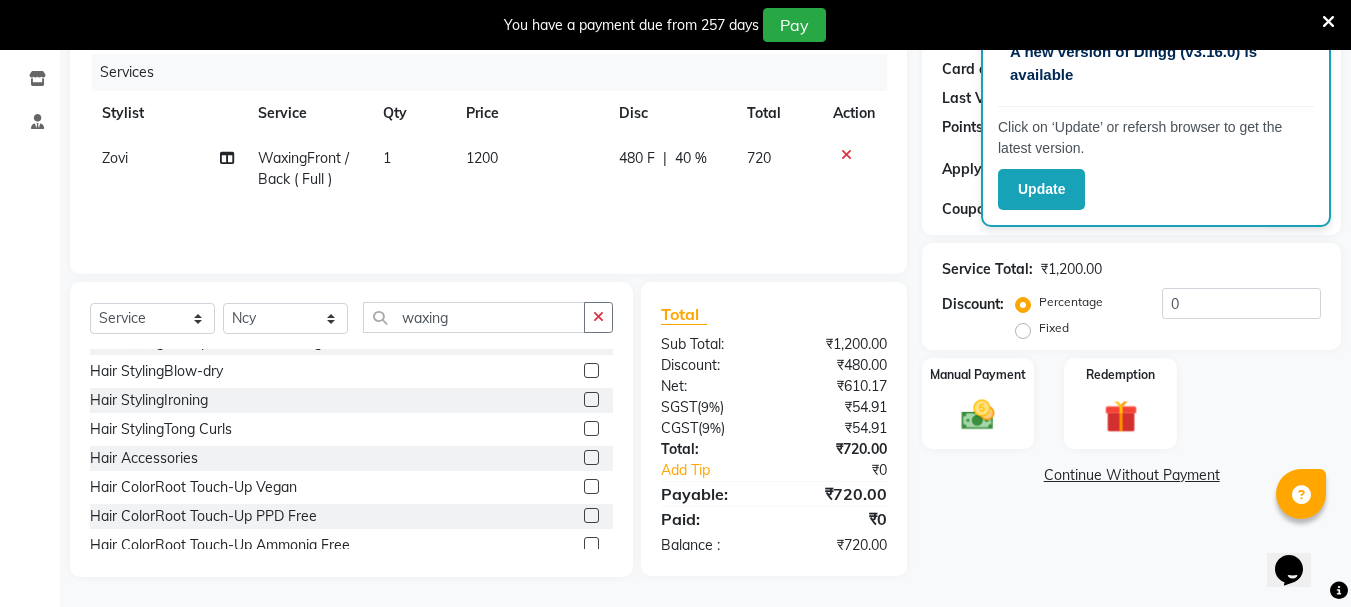 click 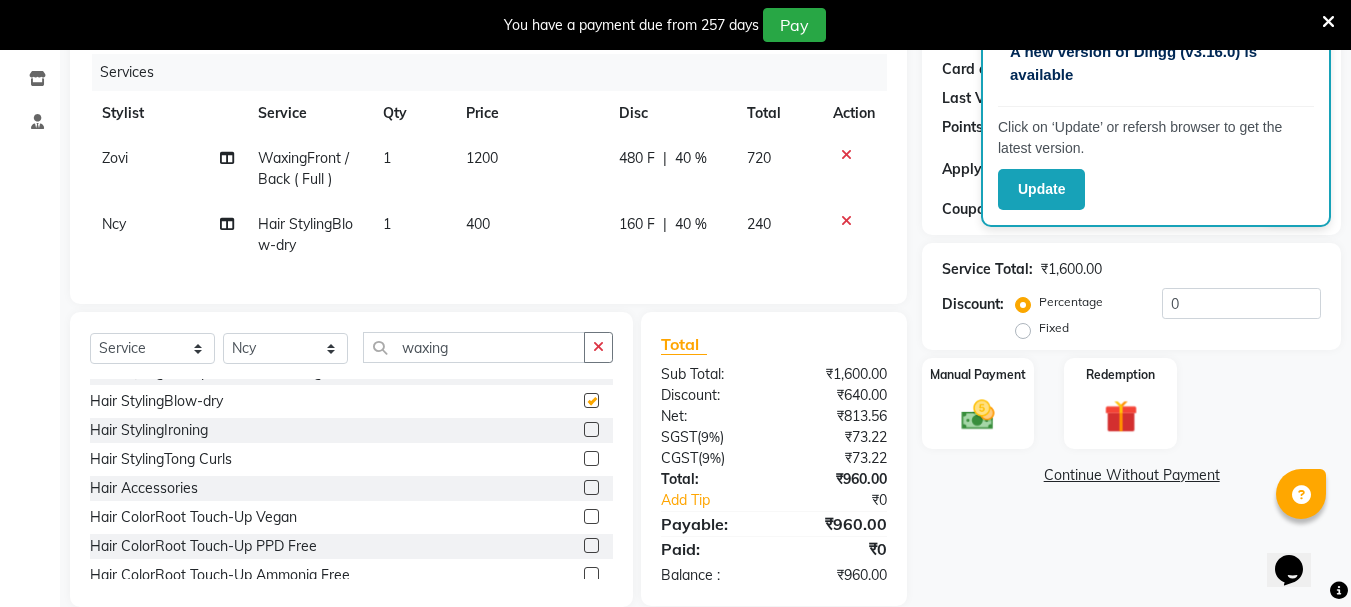 checkbox on "false" 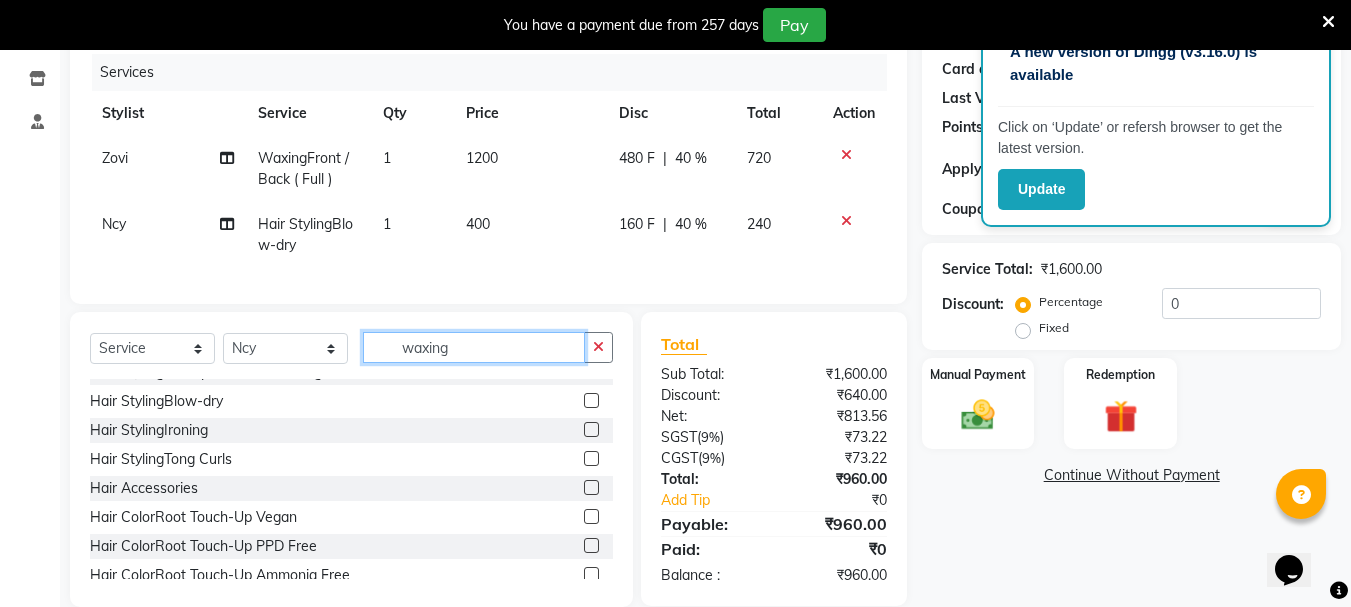 click on "waxing" 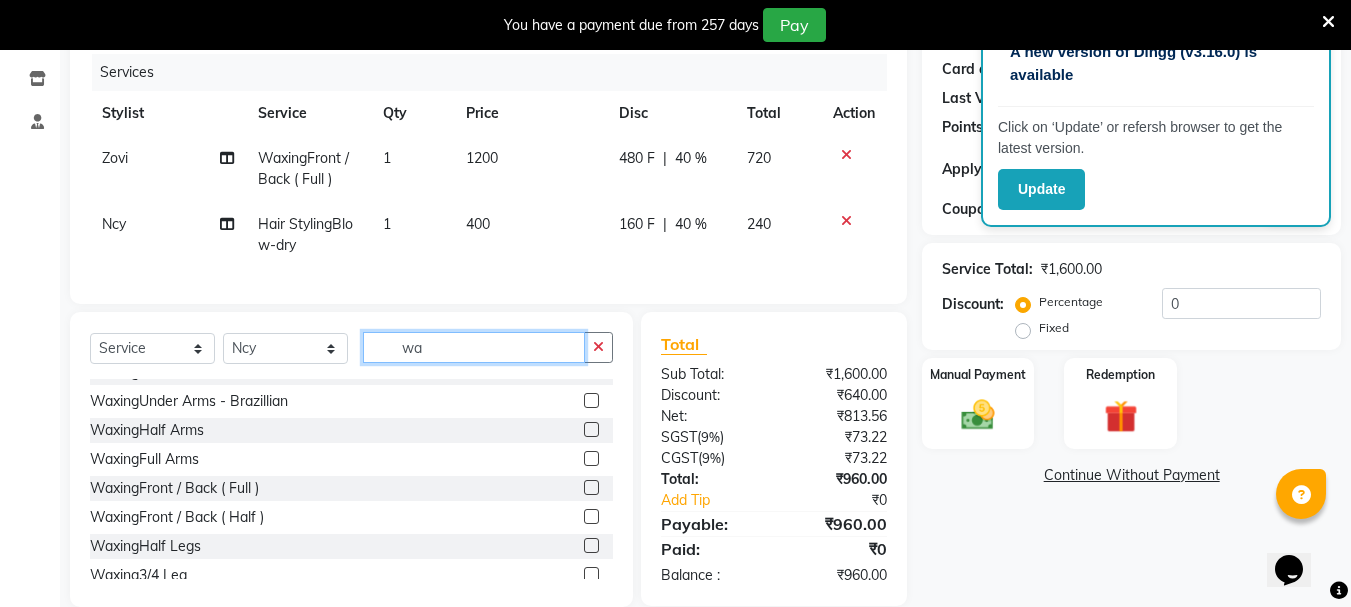 type on "w" 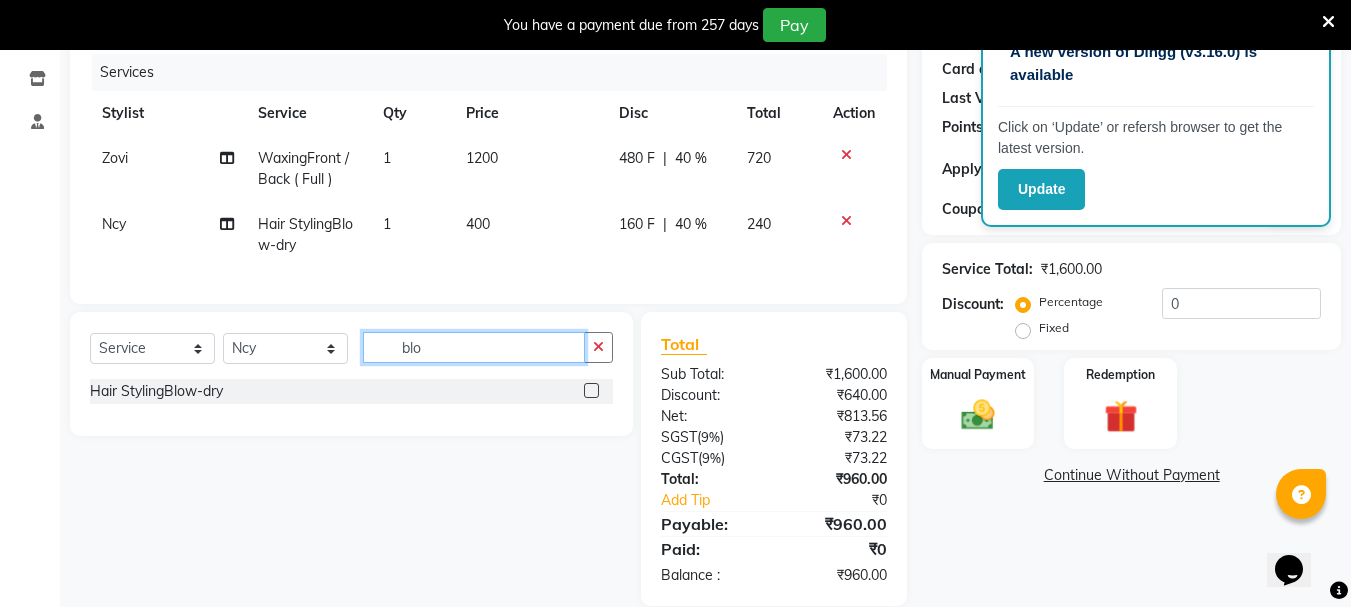 scroll, scrollTop: 0, scrollLeft: 0, axis: both 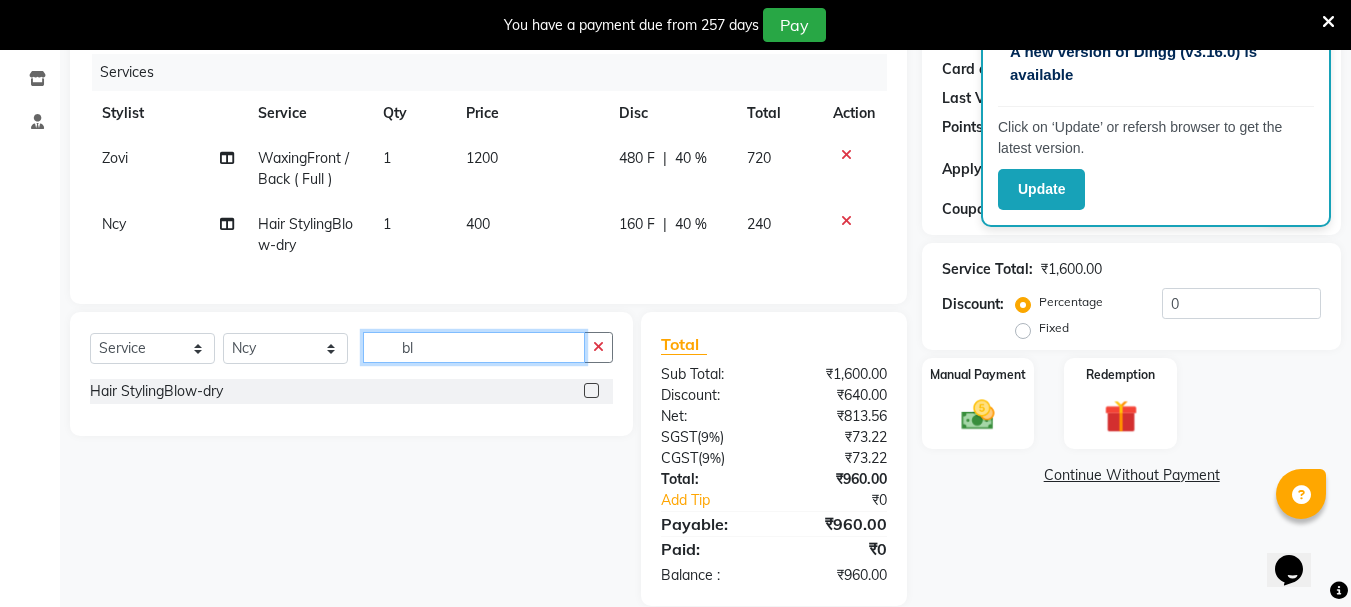 type on "b" 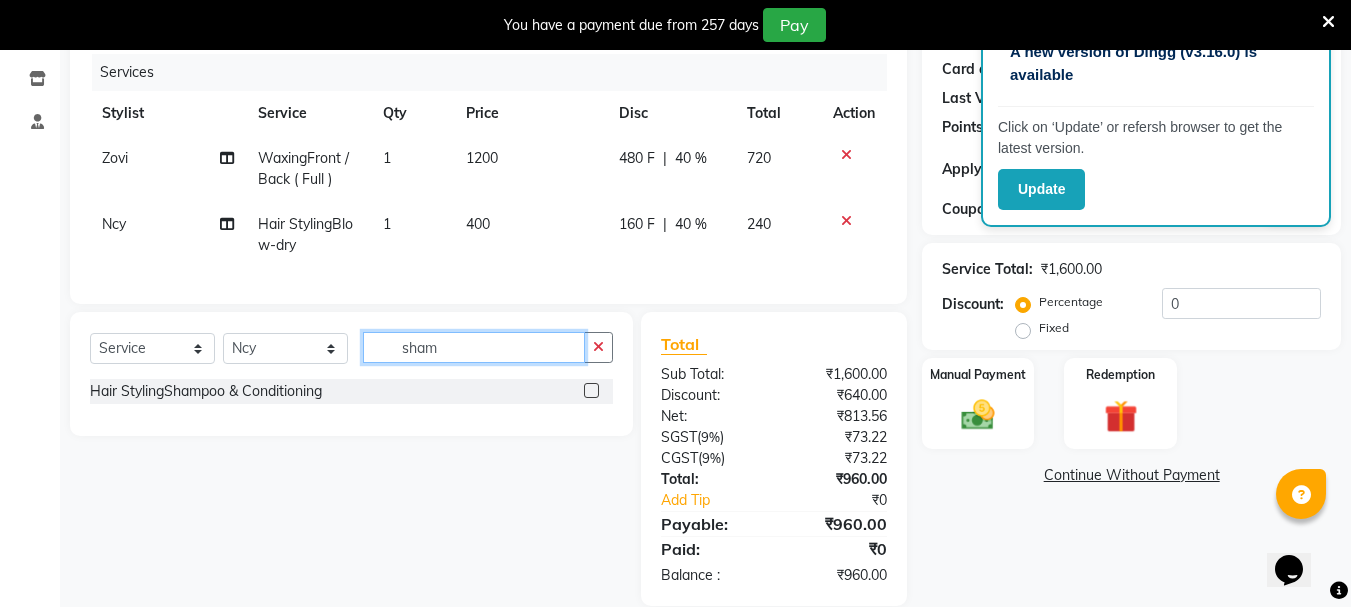 type on "sham" 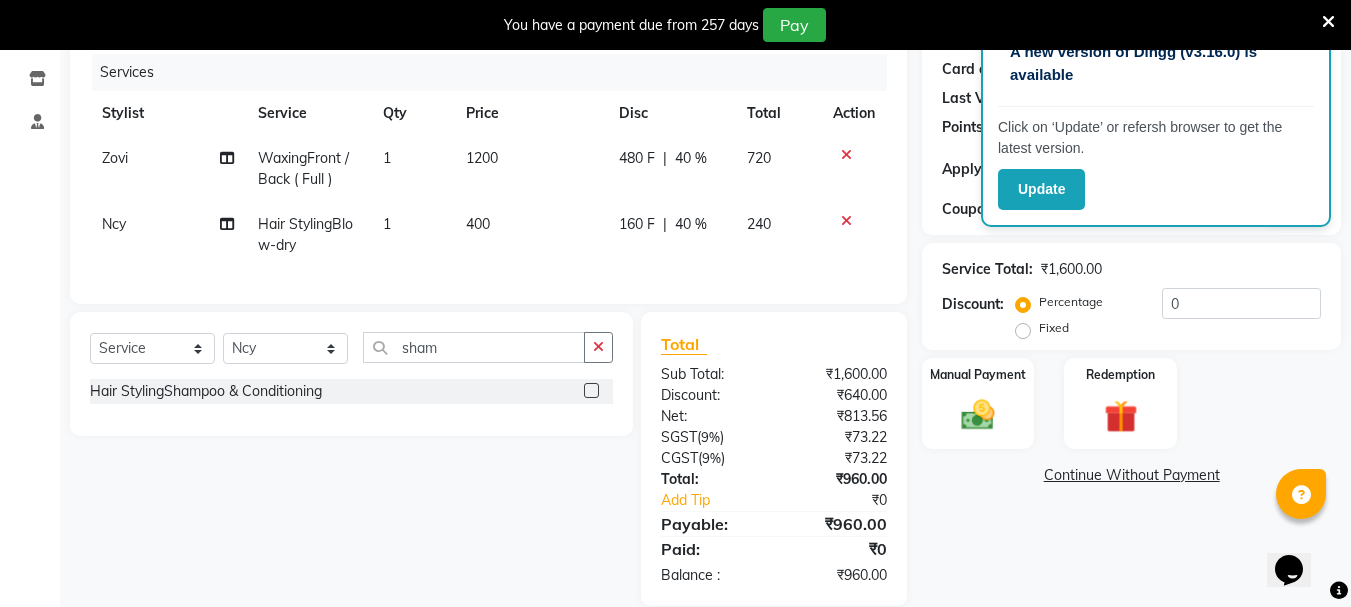 click 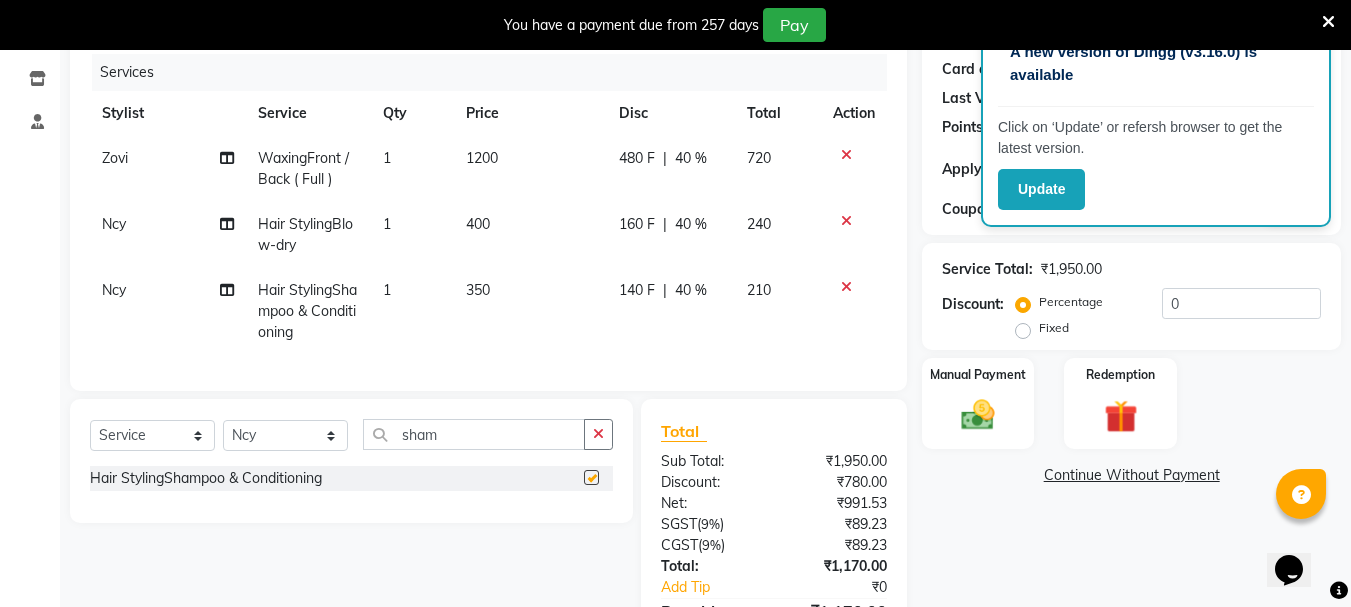 checkbox on "false" 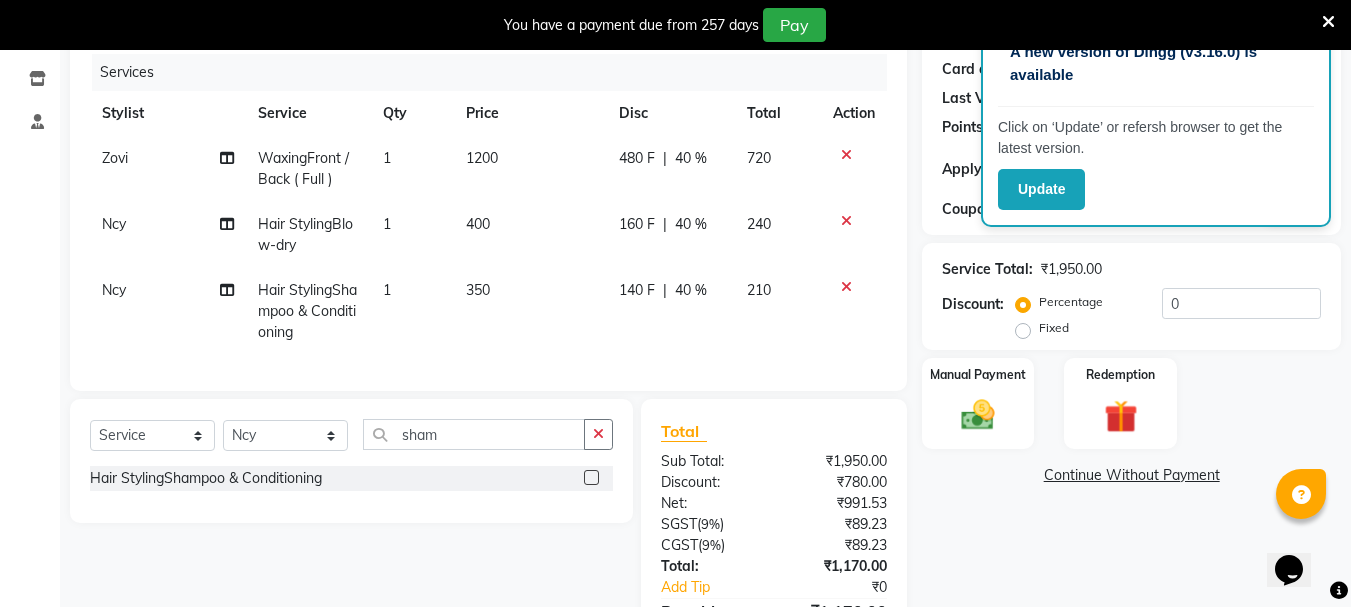 click on "480 F | 40 %" 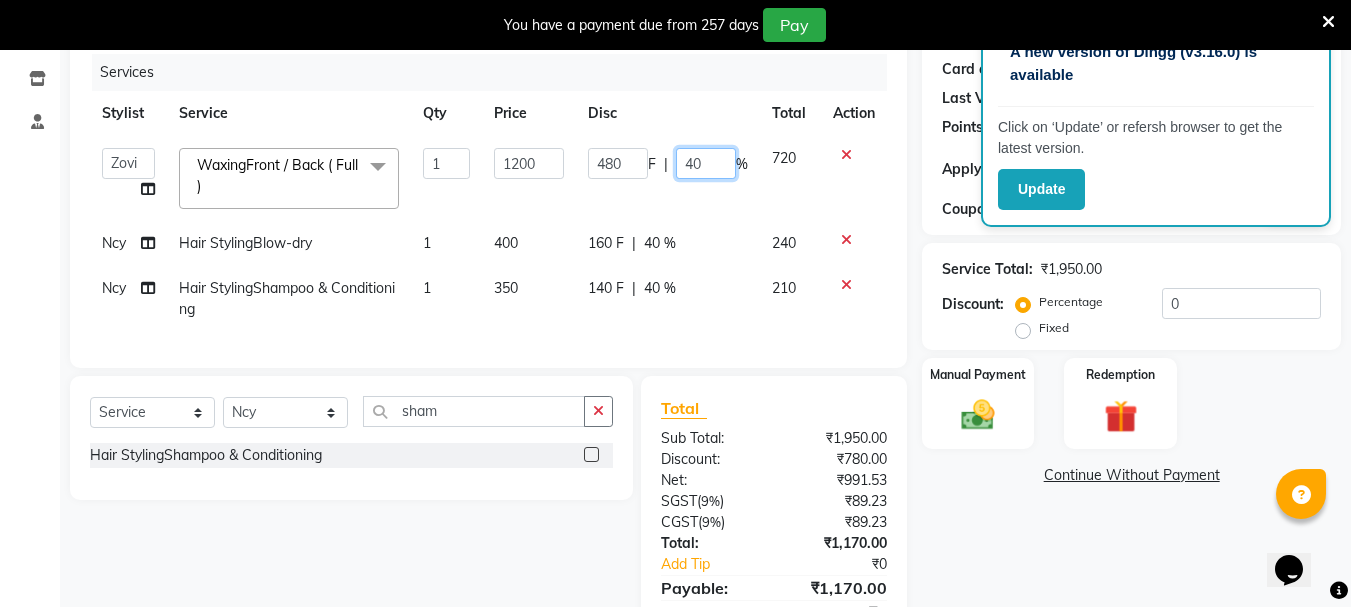 click on "40" 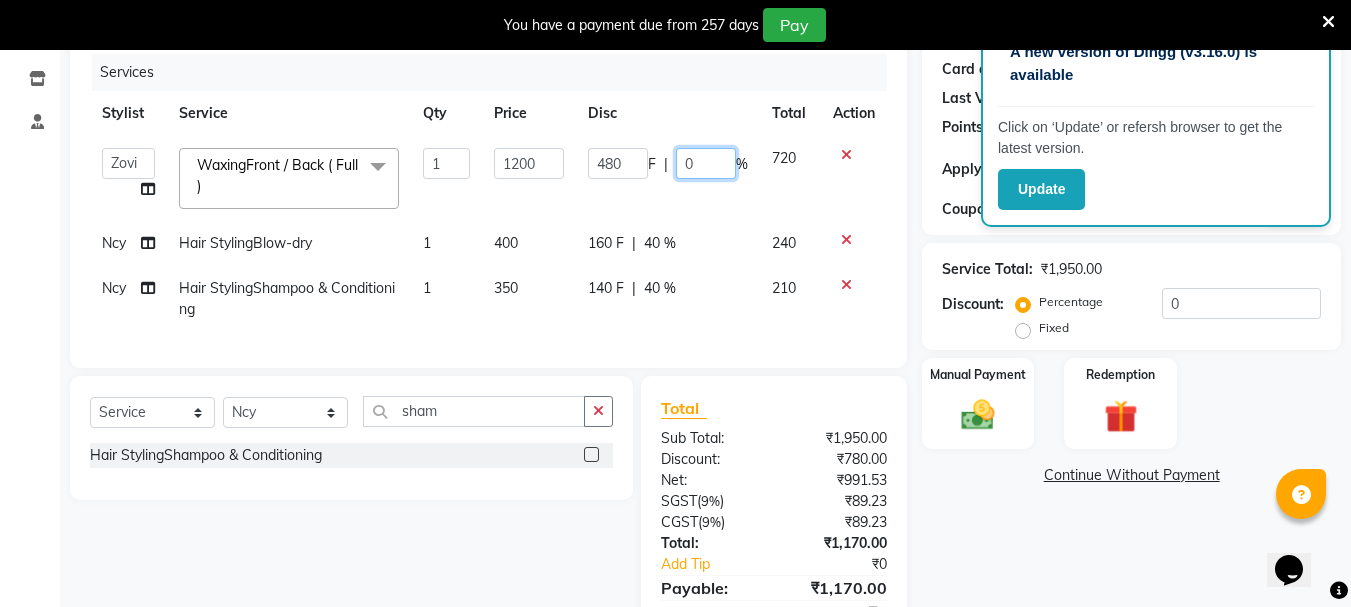 type on "20" 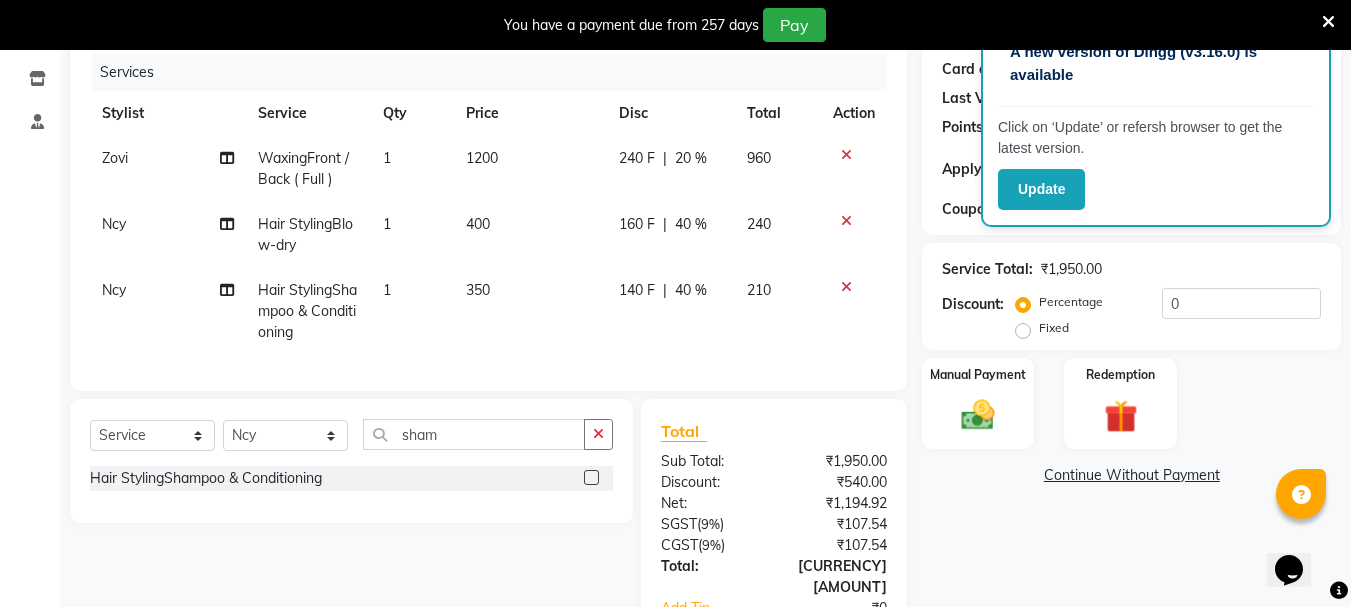 click on "Zovi WaxingFront / Back ( Full ) 1 1200 240 F | 20 % 960 Ncy Hair StylingBlow-dry 1 400 160 F | 40 % 240 Ncy Hair StylingShampoo & Conditioning 1 350 140 F | 40 % 210" 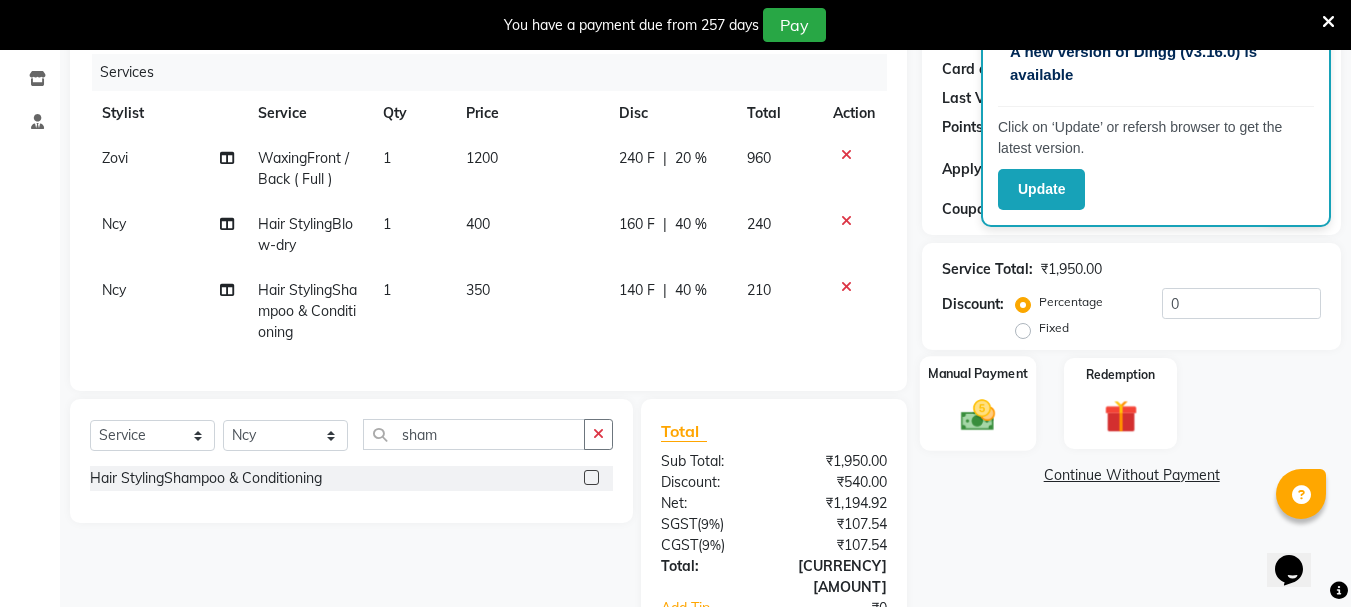 click on "Manual Payment" 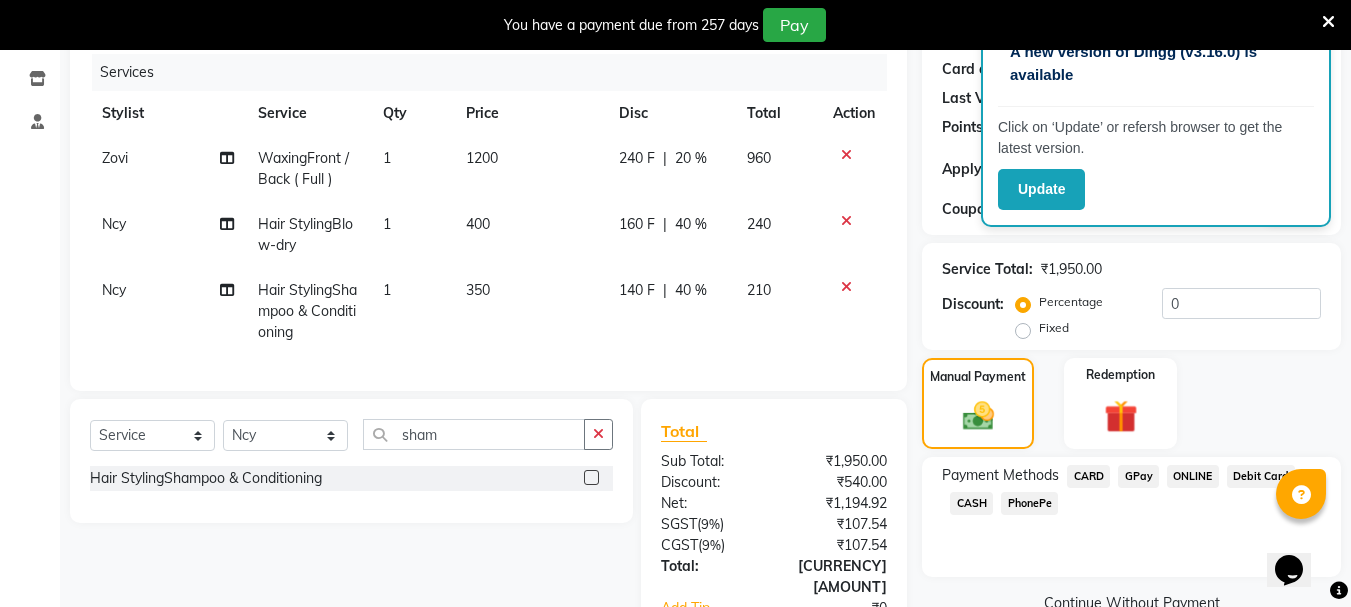click on "GPay" 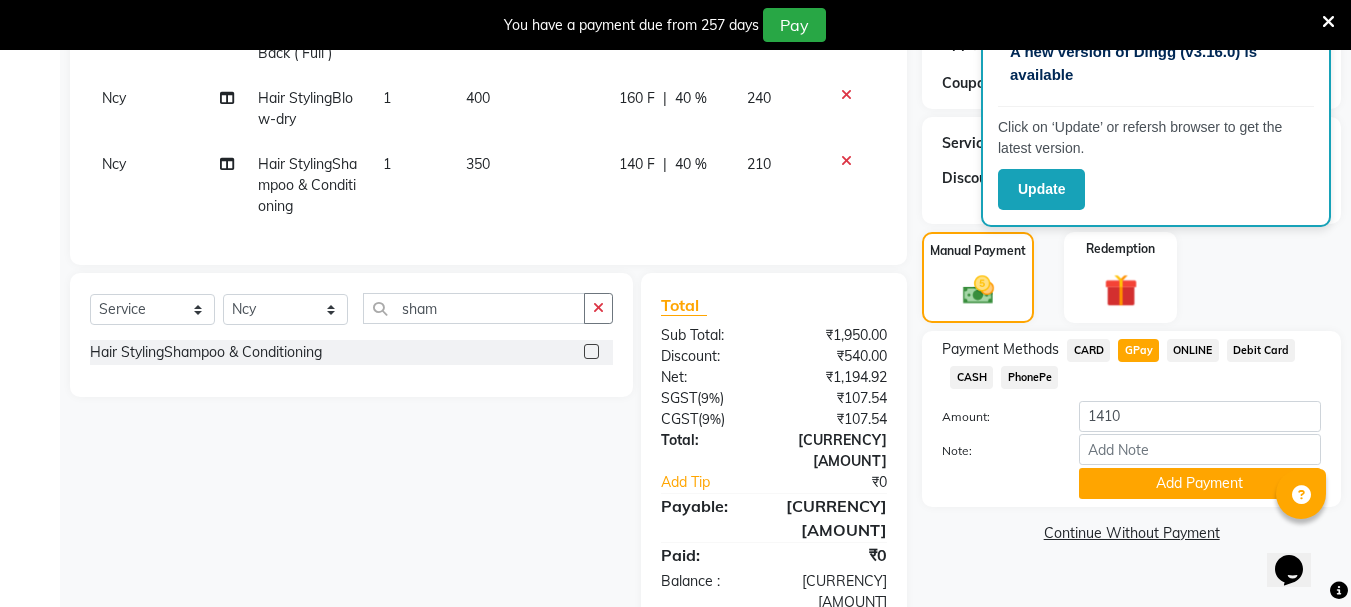 scroll, scrollTop: 375, scrollLeft: 0, axis: vertical 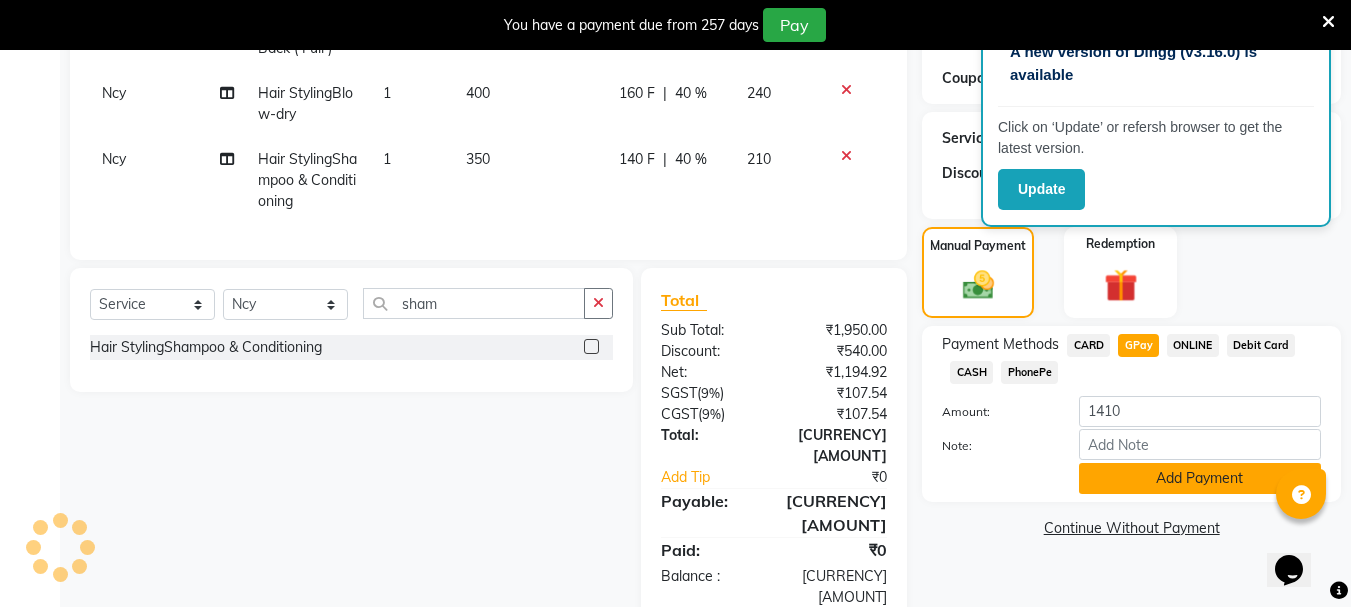 click on "Add Payment" 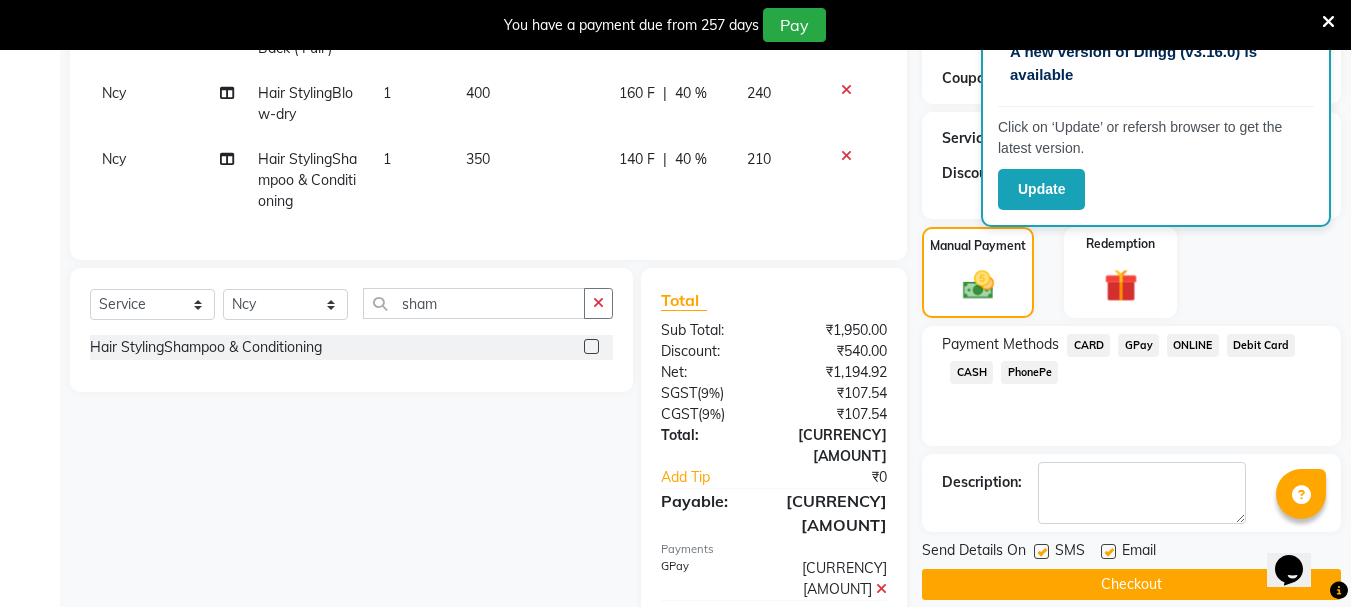 click on "Checkout" 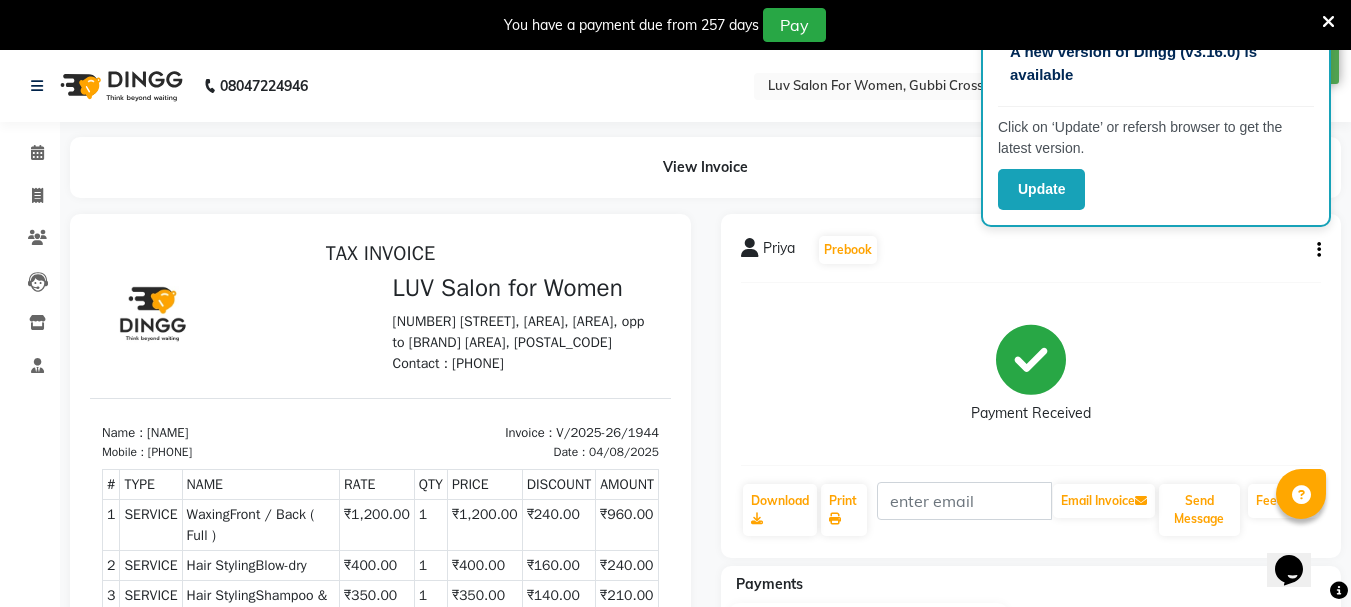 scroll, scrollTop: 0, scrollLeft: 0, axis: both 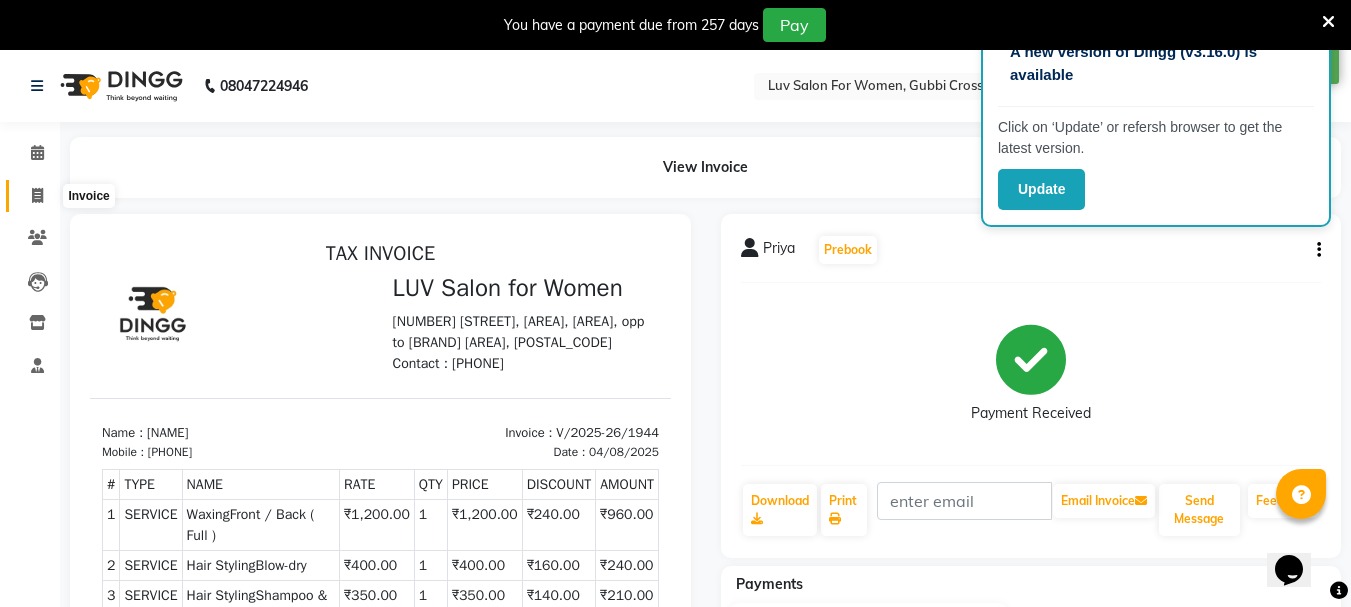 click 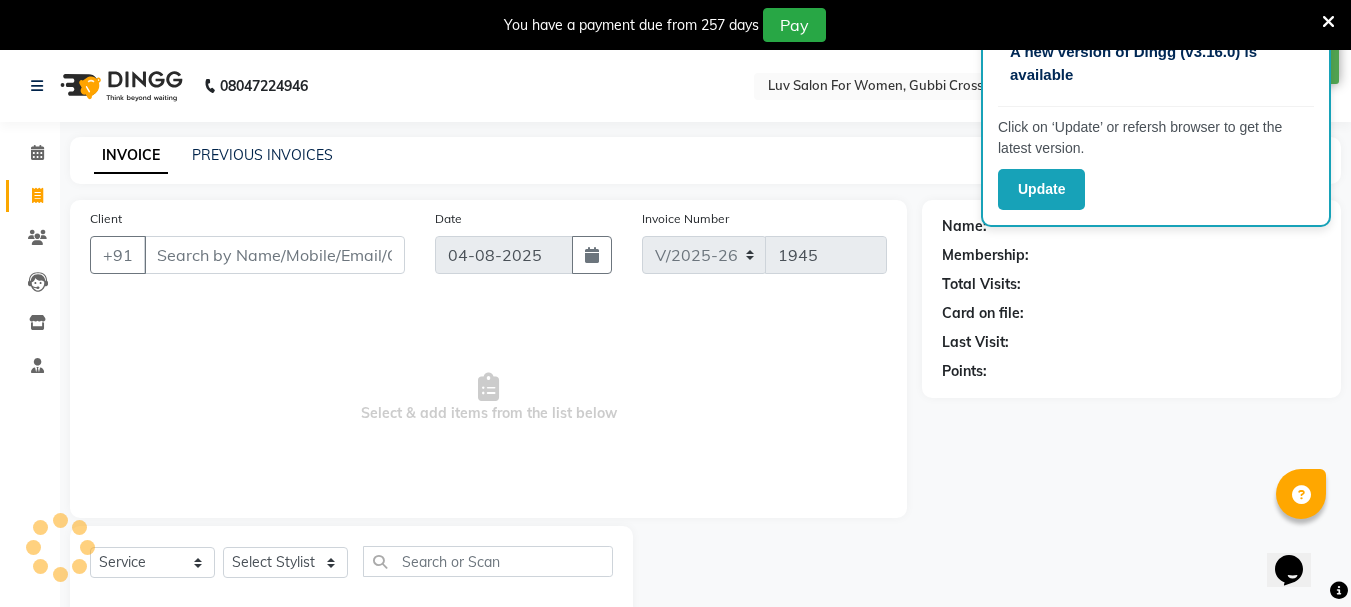scroll, scrollTop: 50, scrollLeft: 0, axis: vertical 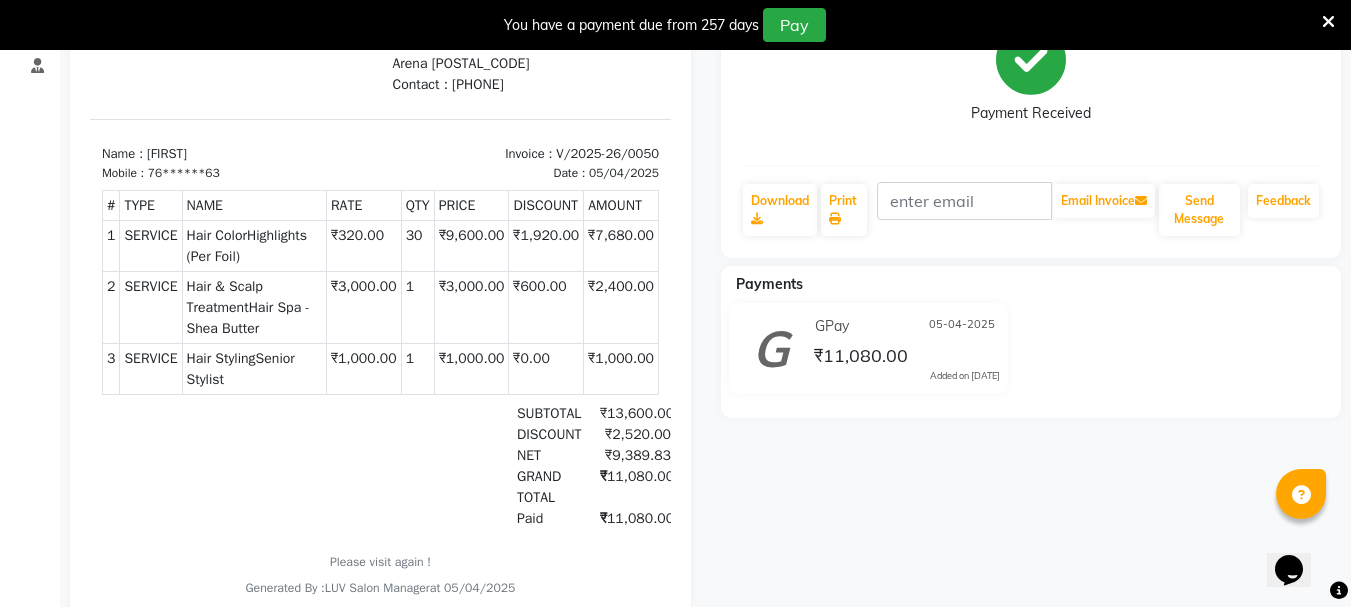 click at bounding box center (1328, 22) 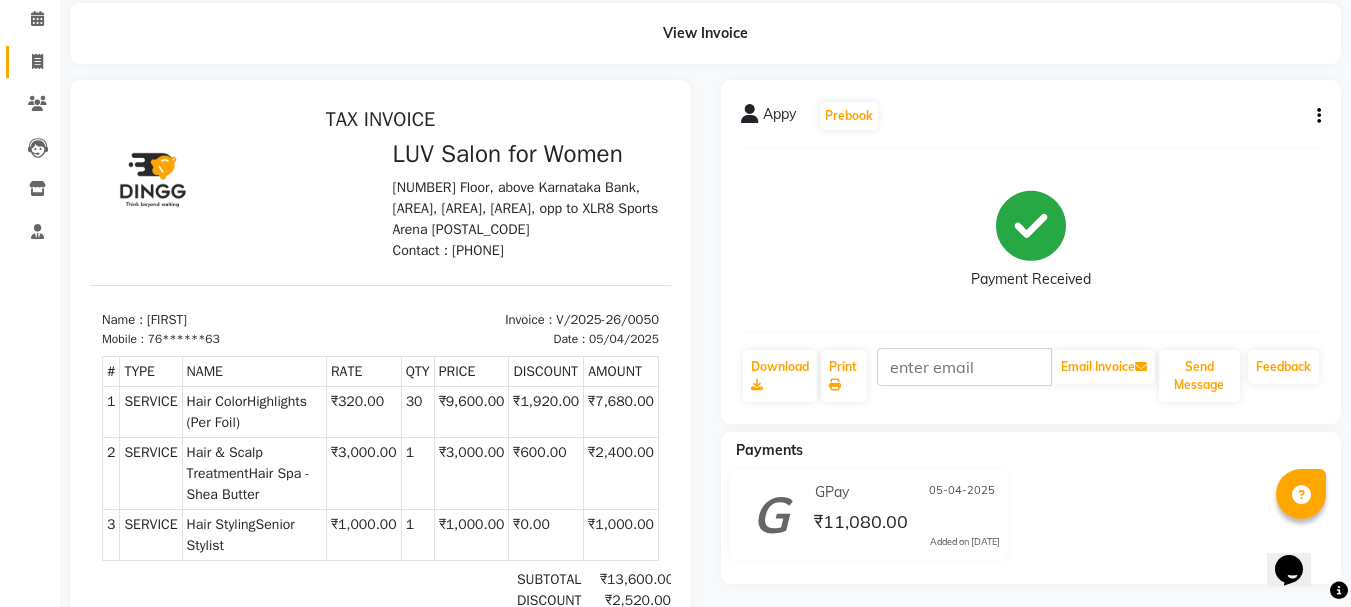 scroll, scrollTop: 0, scrollLeft: 0, axis: both 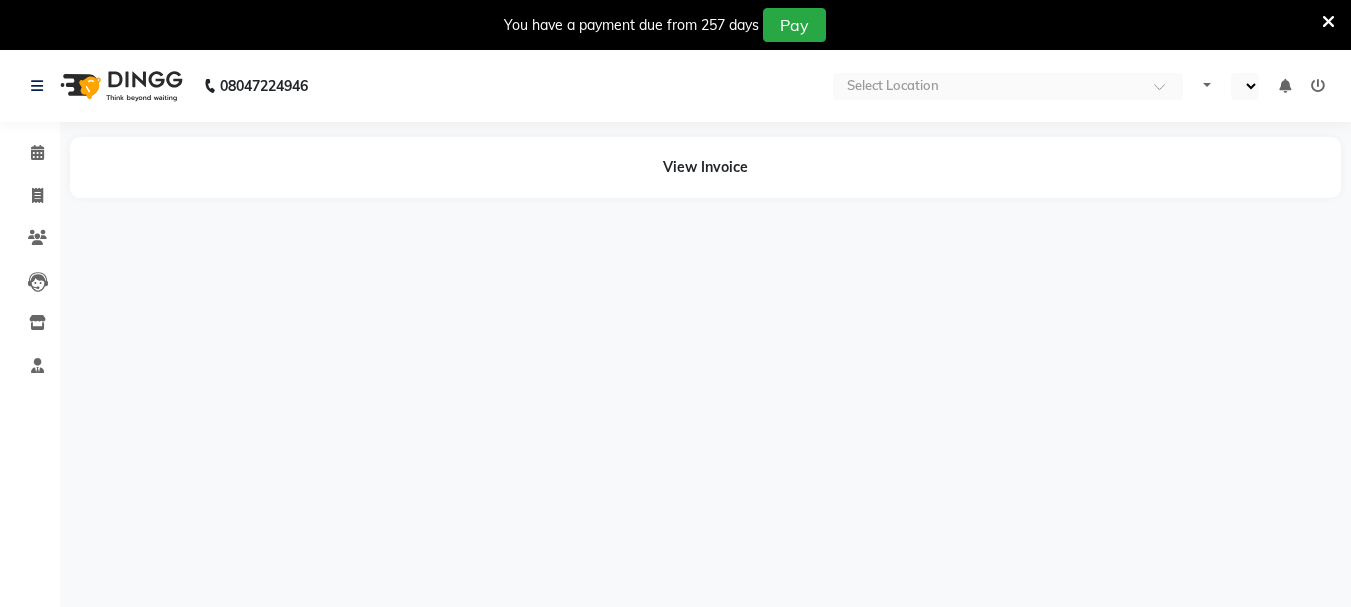 select on "en" 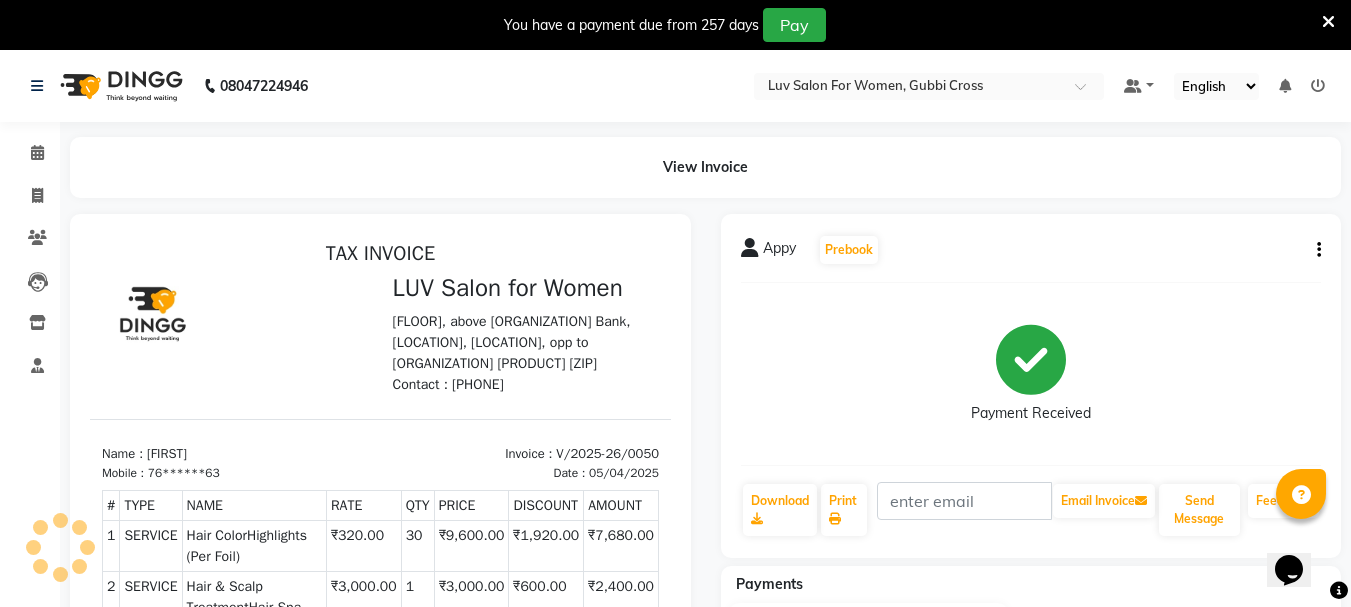 scroll, scrollTop: 0, scrollLeft: 0, axis: both 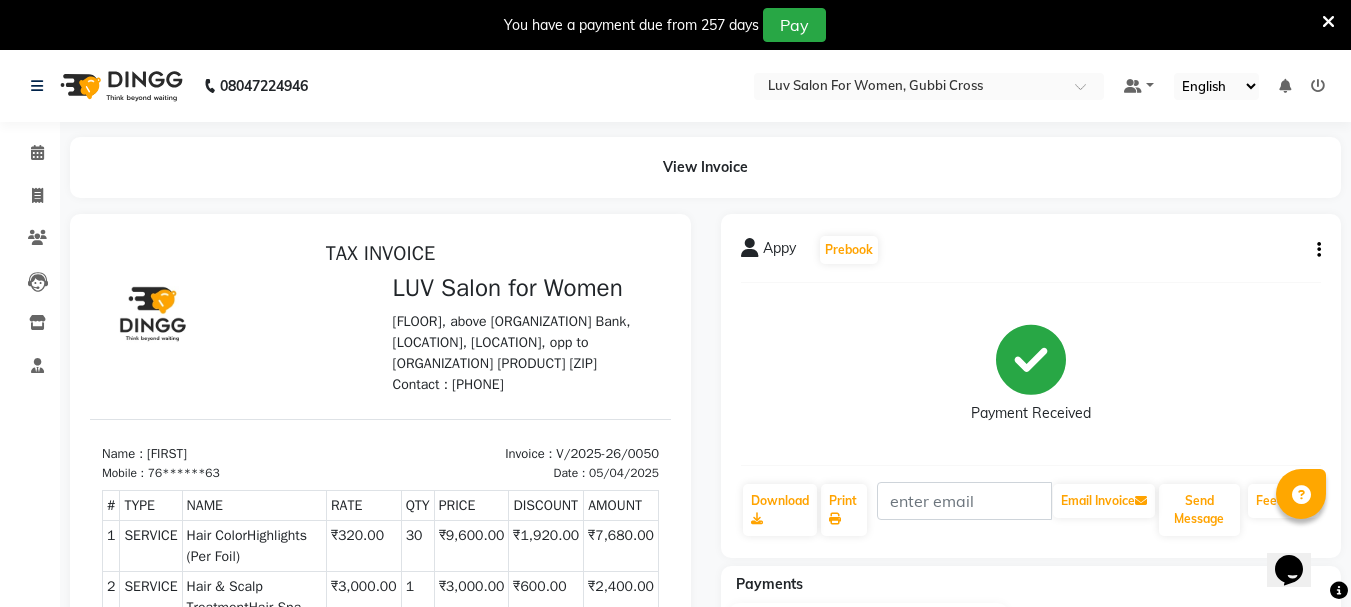 click at bounding box center [1328, 22] 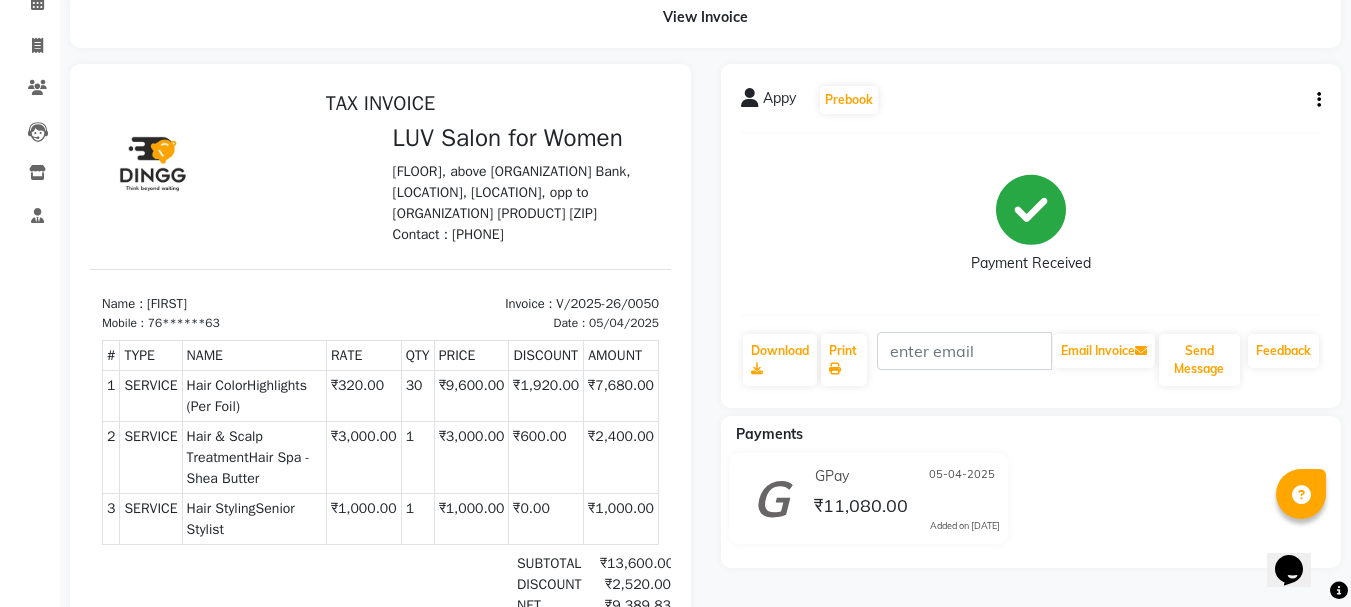 scroll, scrollTop: 0, scrollLeft: 0, axis: both 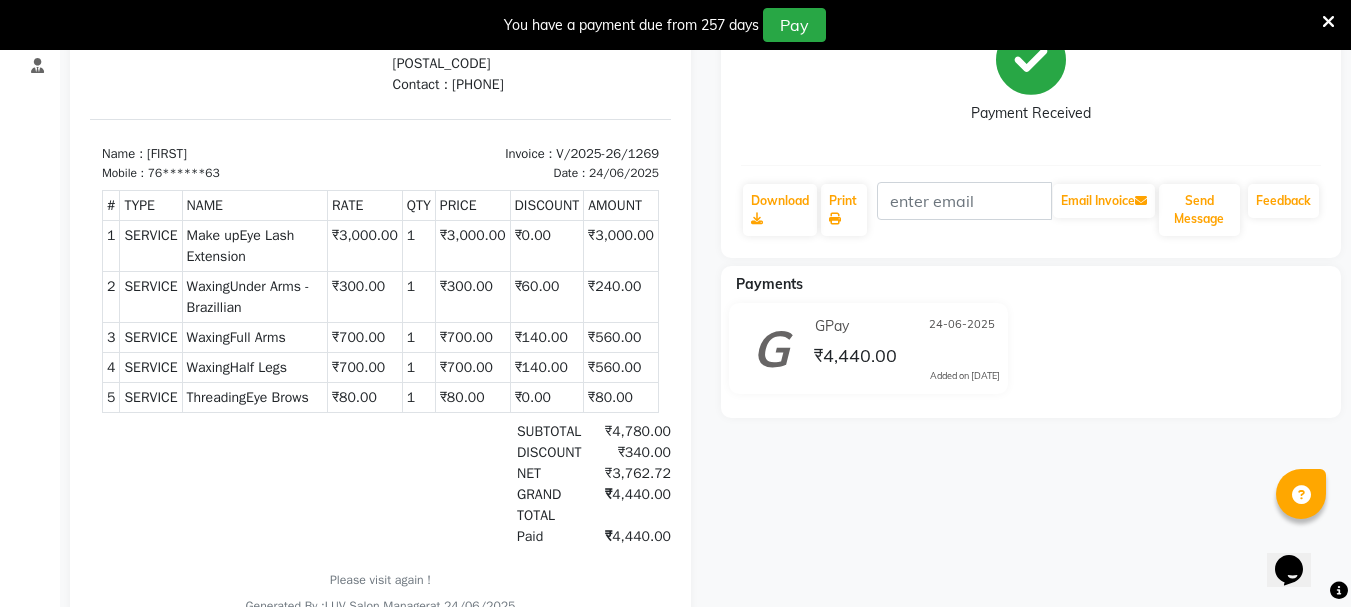 click on "₹300.00" at bounding box center [472, 296] 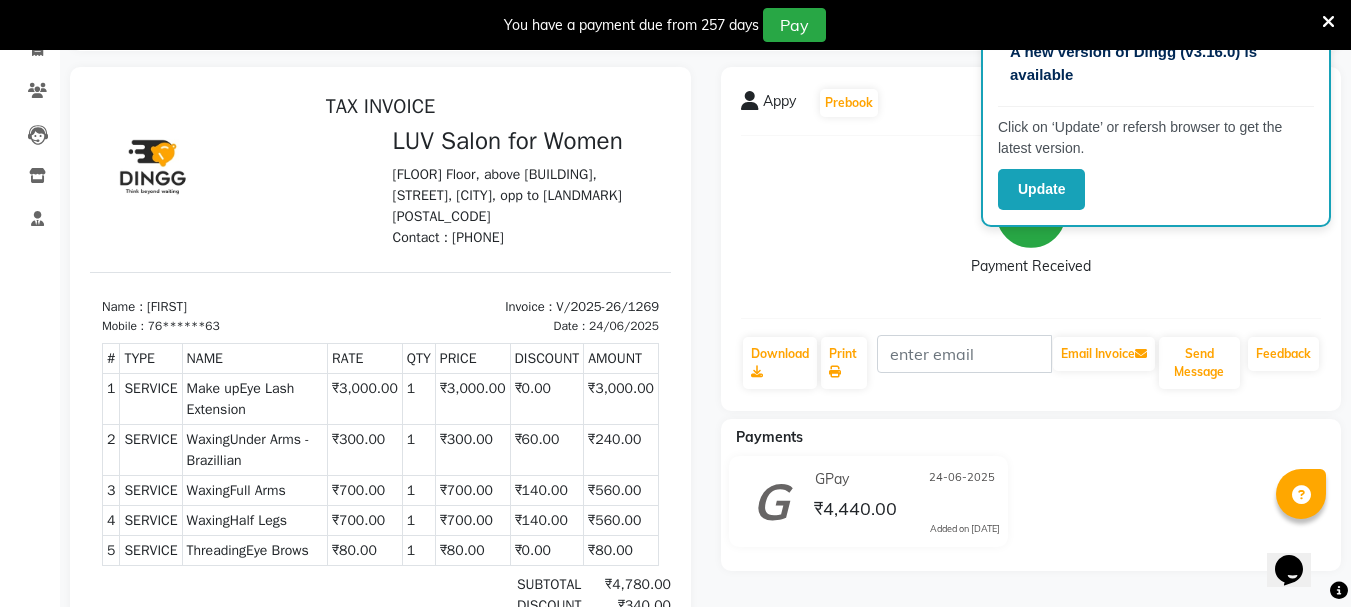 scroll, scrollTop: 0, scrollLeft: 0, axis: both 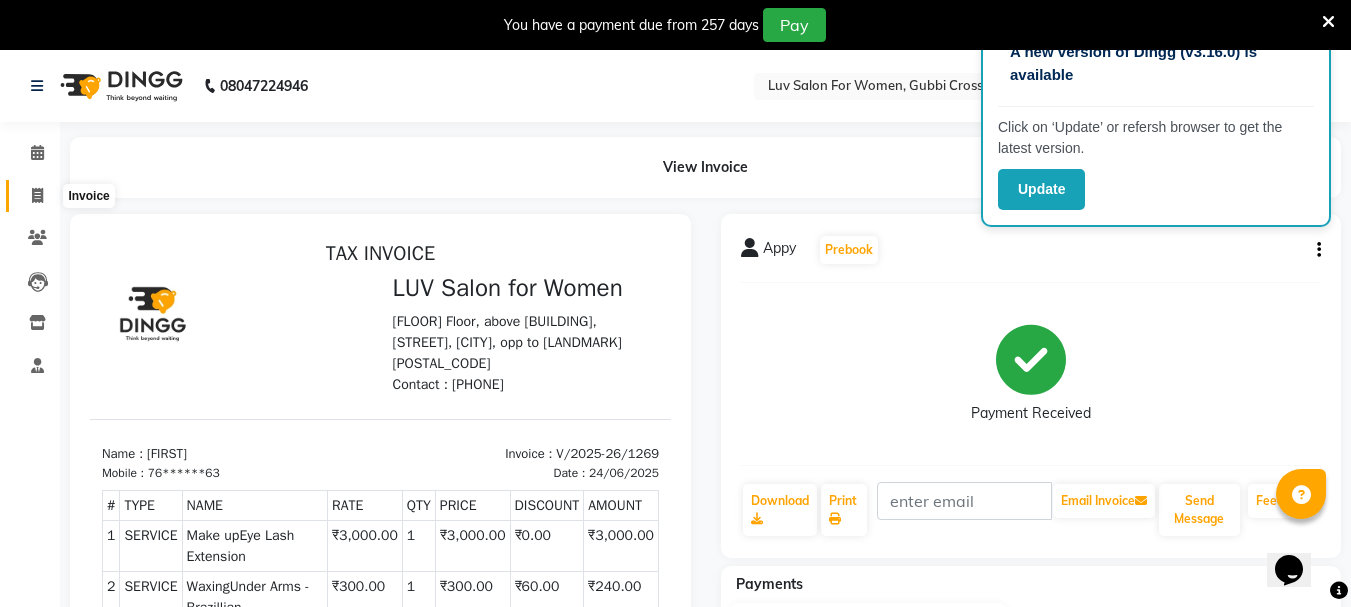 click 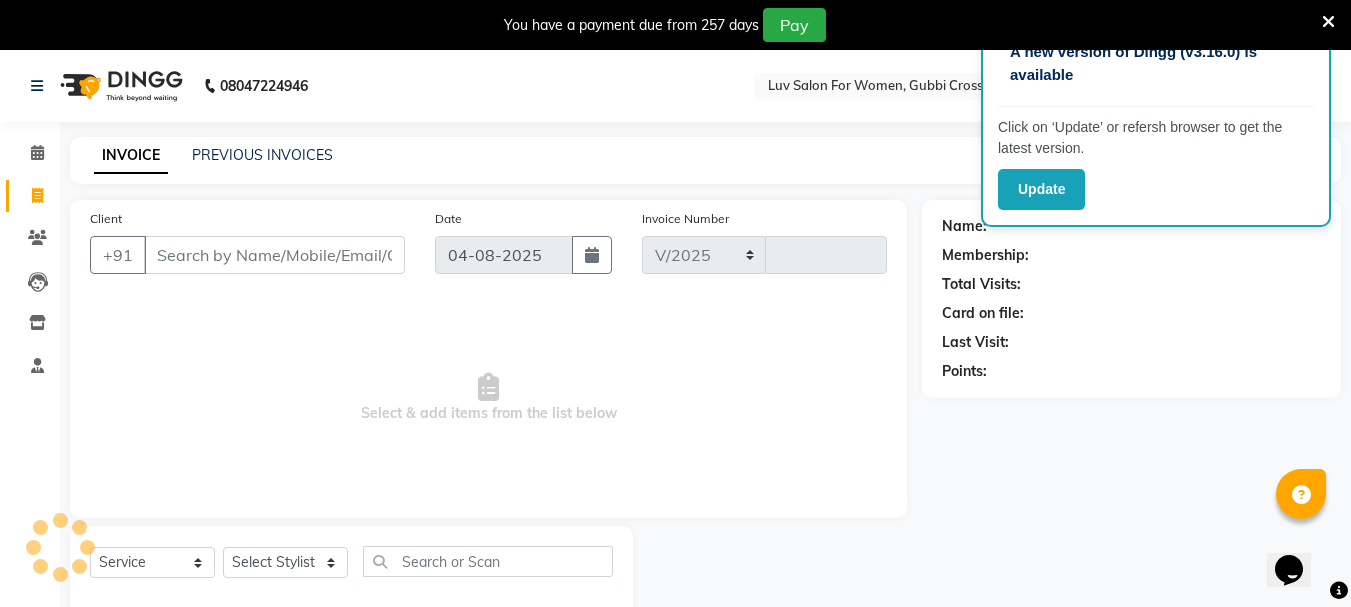 select on "7221" 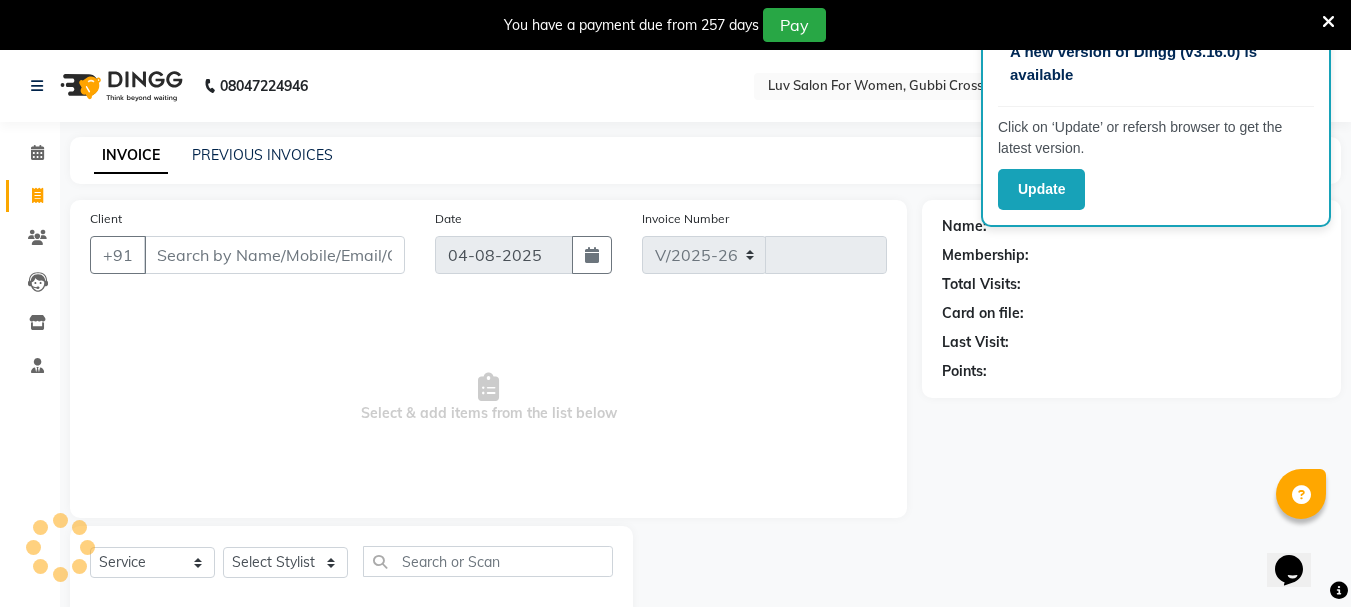 type on "1943" 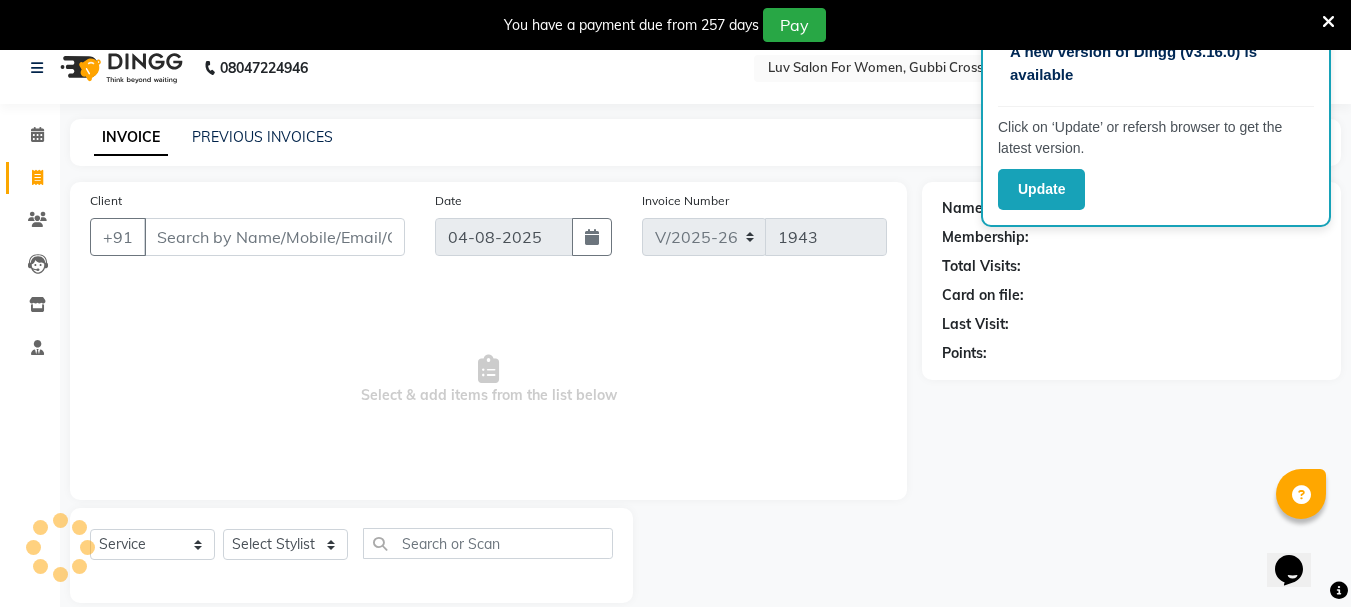 scroll, scrollTop: 0, scrollLeft: 0, axis: both 